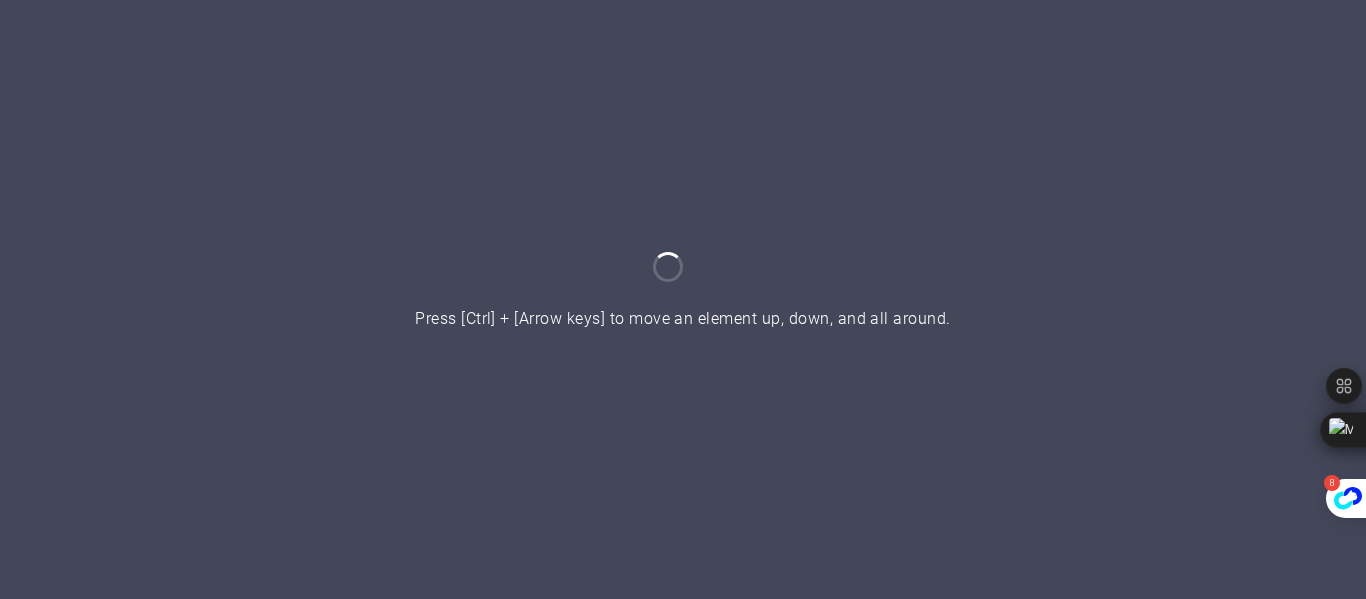 scroll, scrollTop: 0, scrollLeft: 0, axis: both 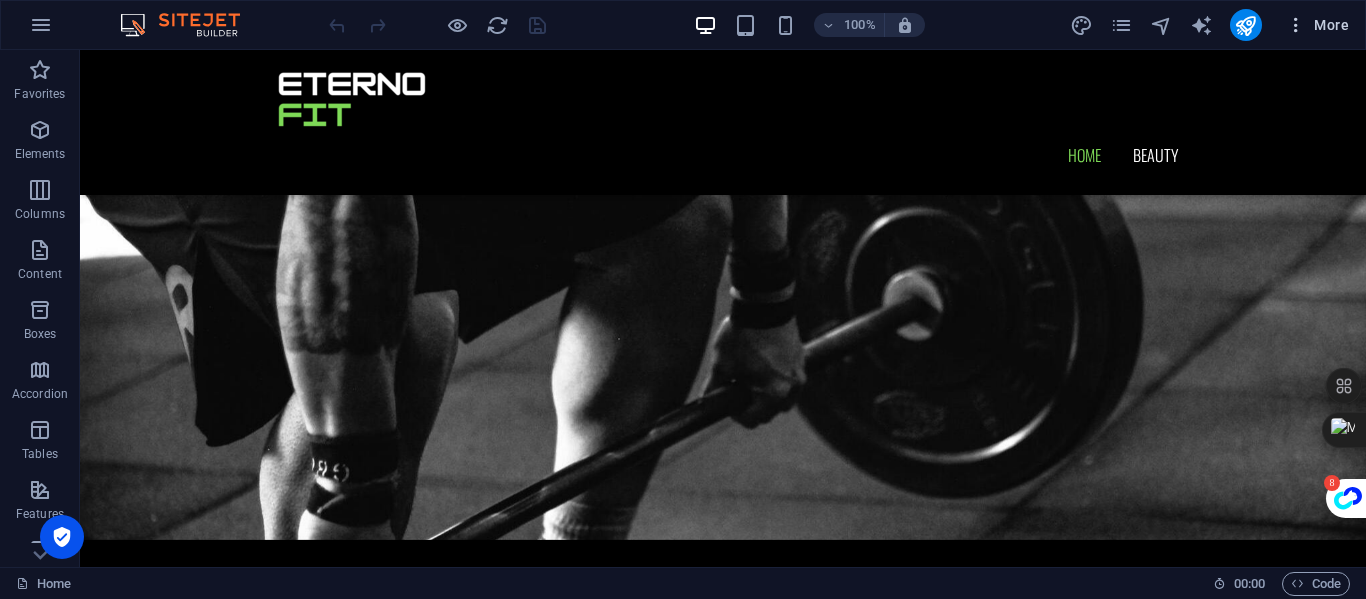 click on "More" at bounding box center [1317, 25] 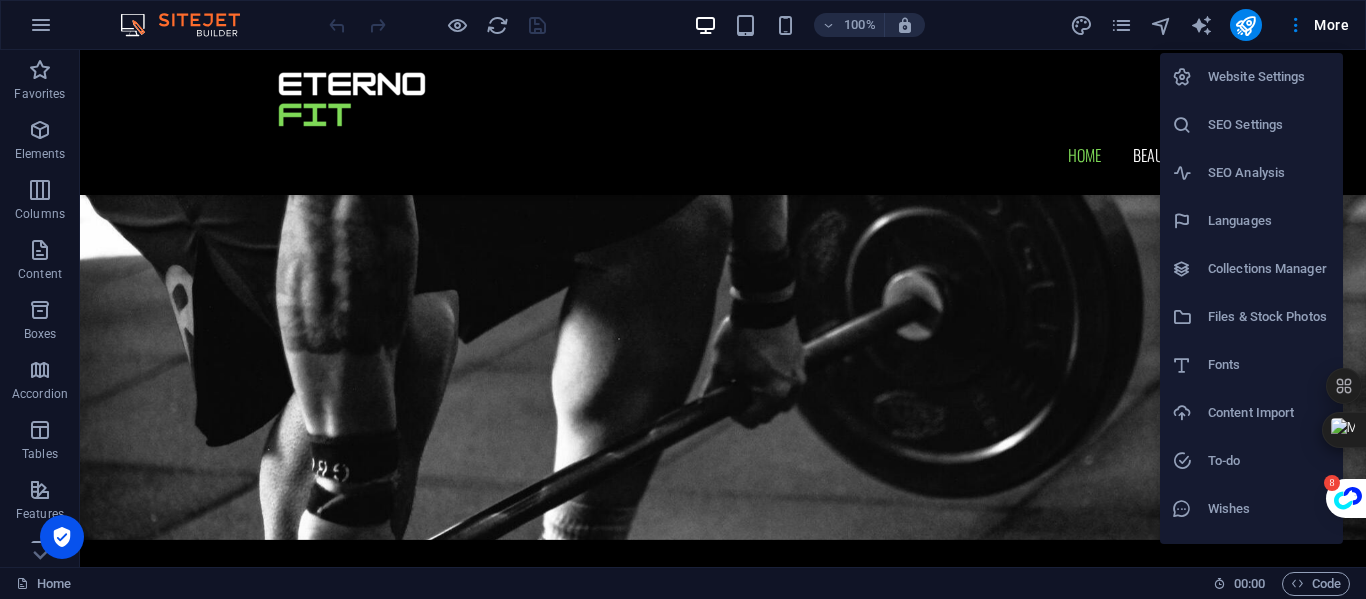 click at bounding box center (683, 299) 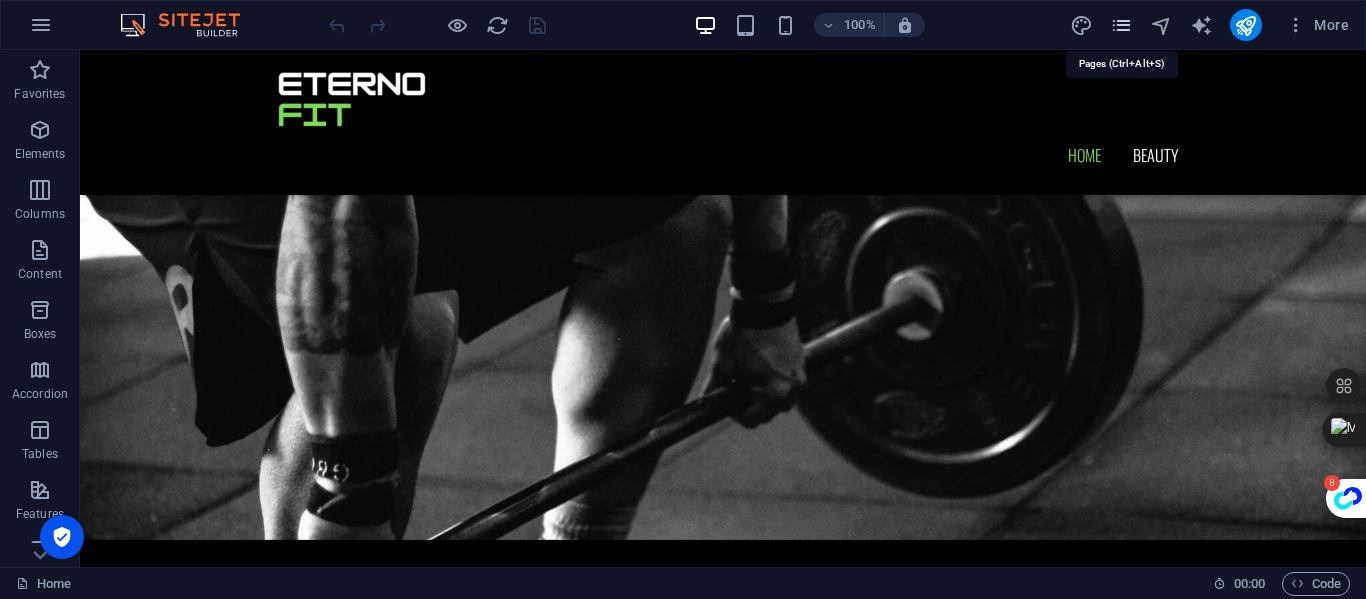 click at bounding box center (1121, 25) 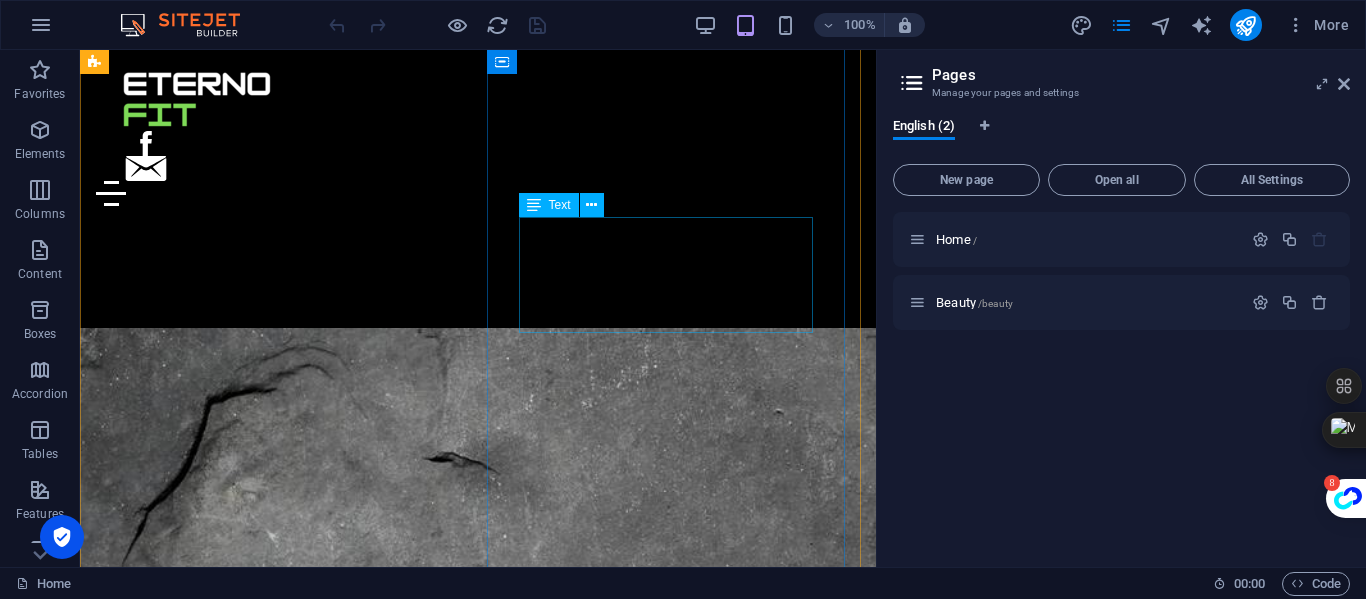 scroll, scrollTop: 651, scrollLeft: 0, axis: vertical 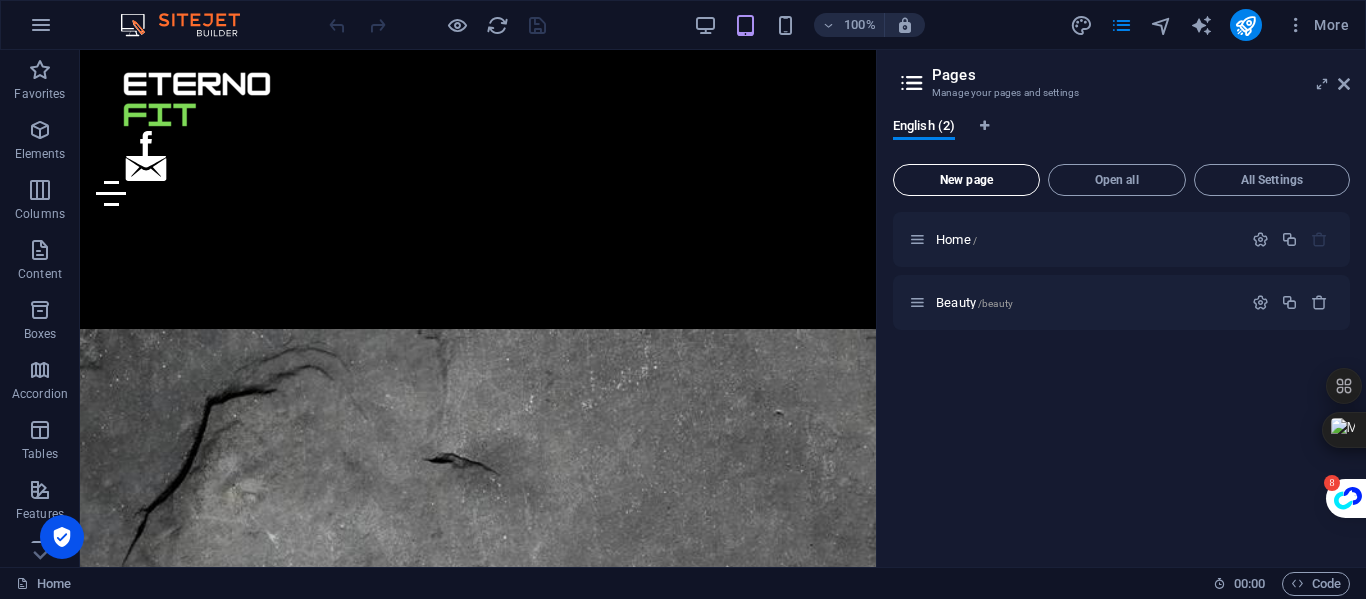 click on "New page" at bounding box center [966, 180] 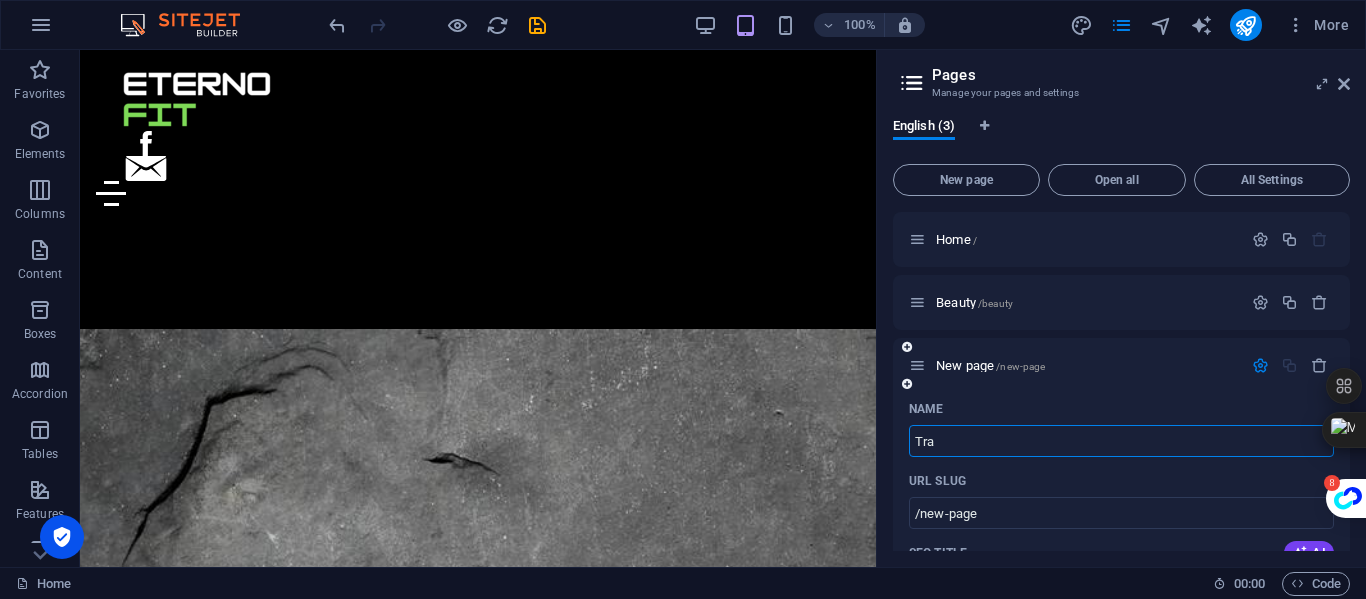 type on "Tra" 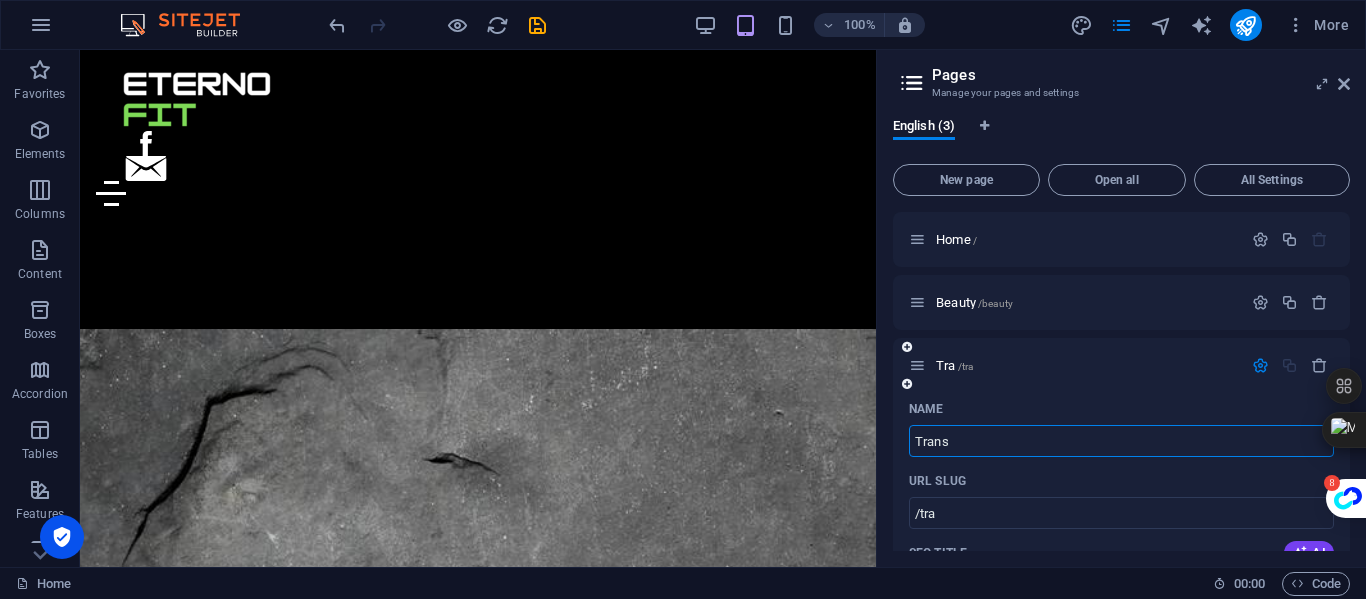 type on "Trans" 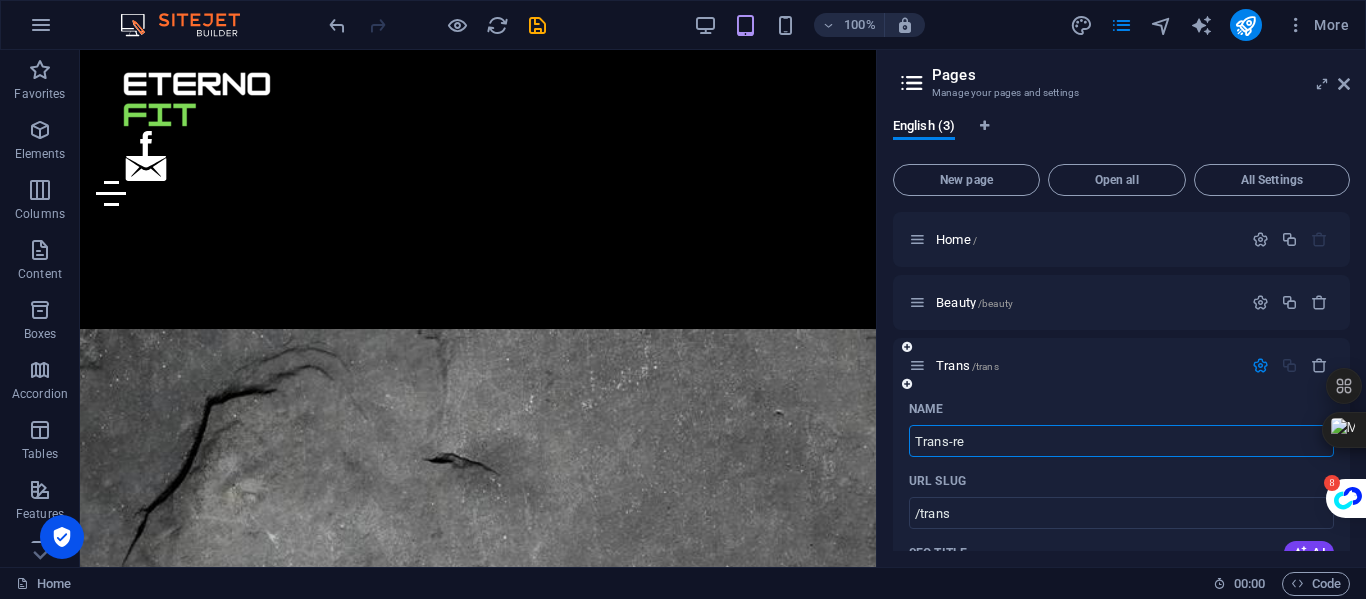 type on "Trans-re" 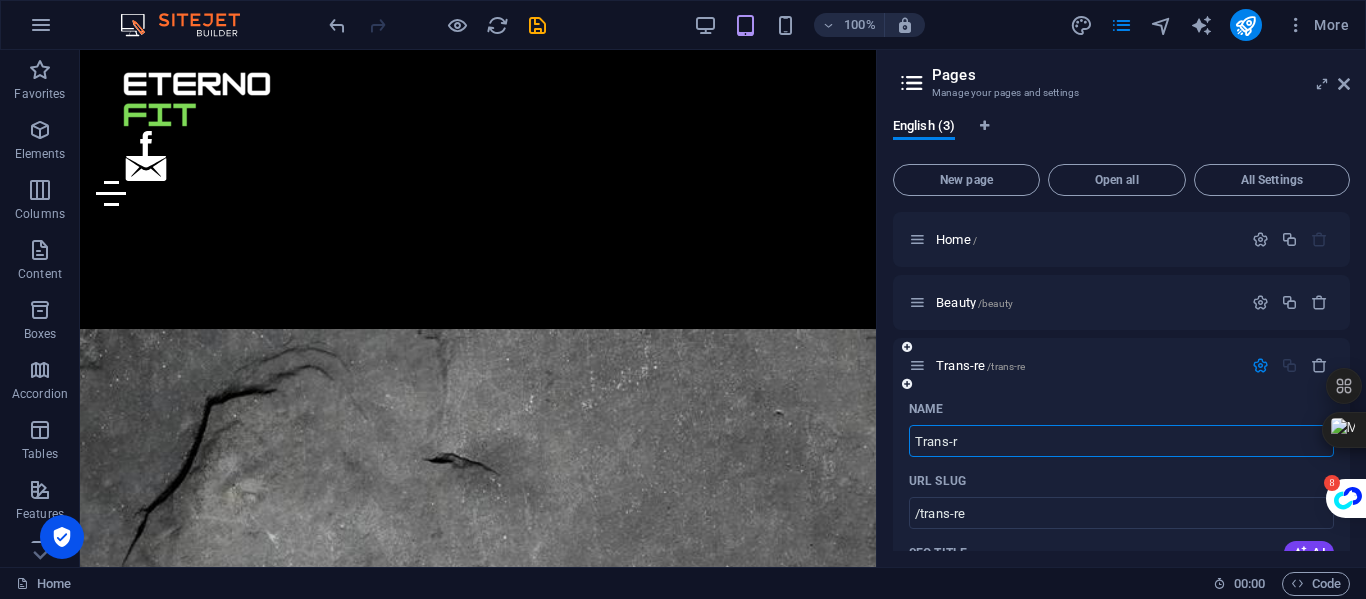type on "Trans-r" 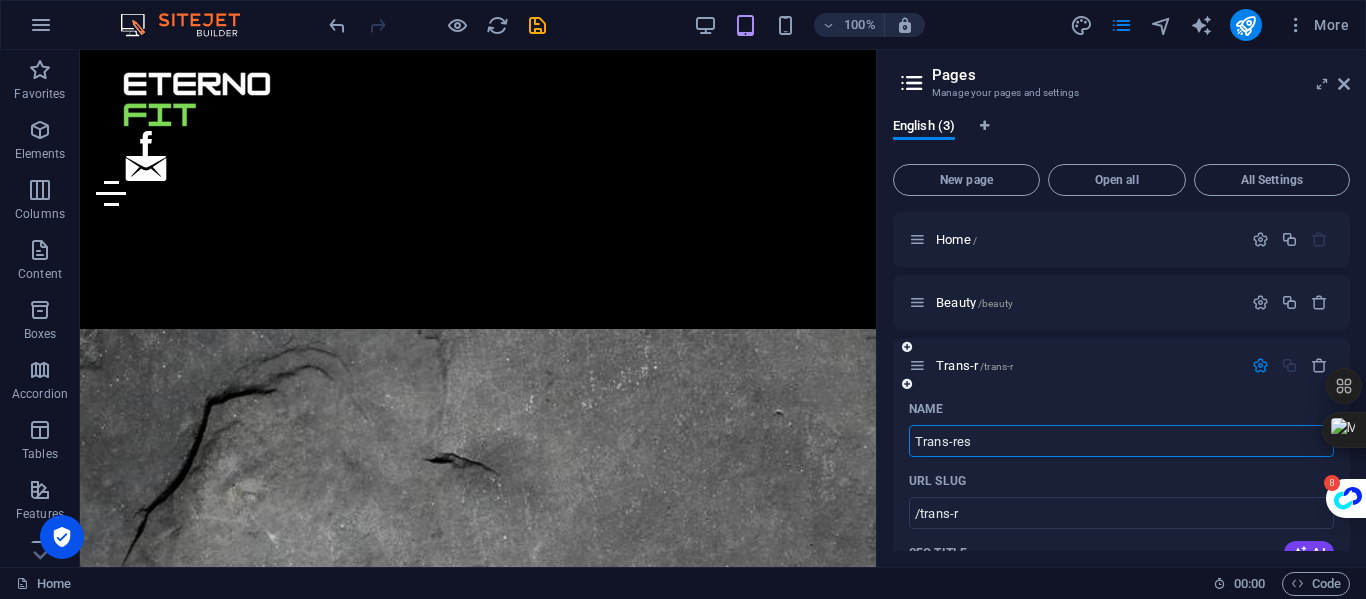 type on "Trans-resp" 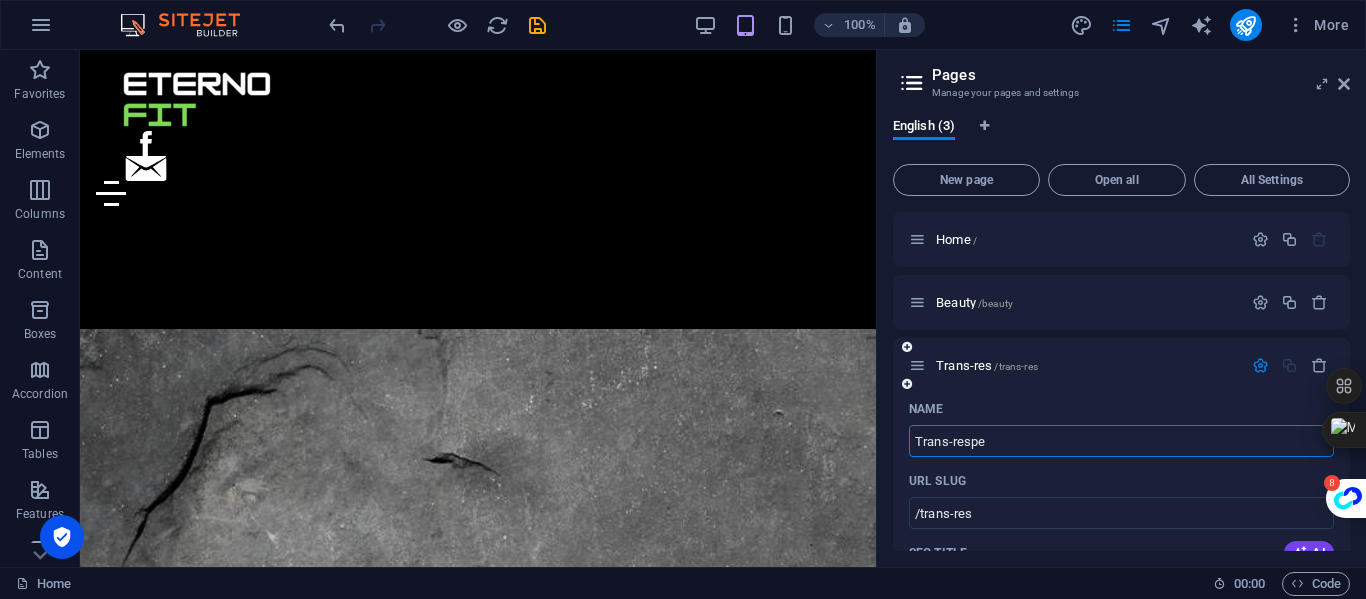 type on "Trans-respe" 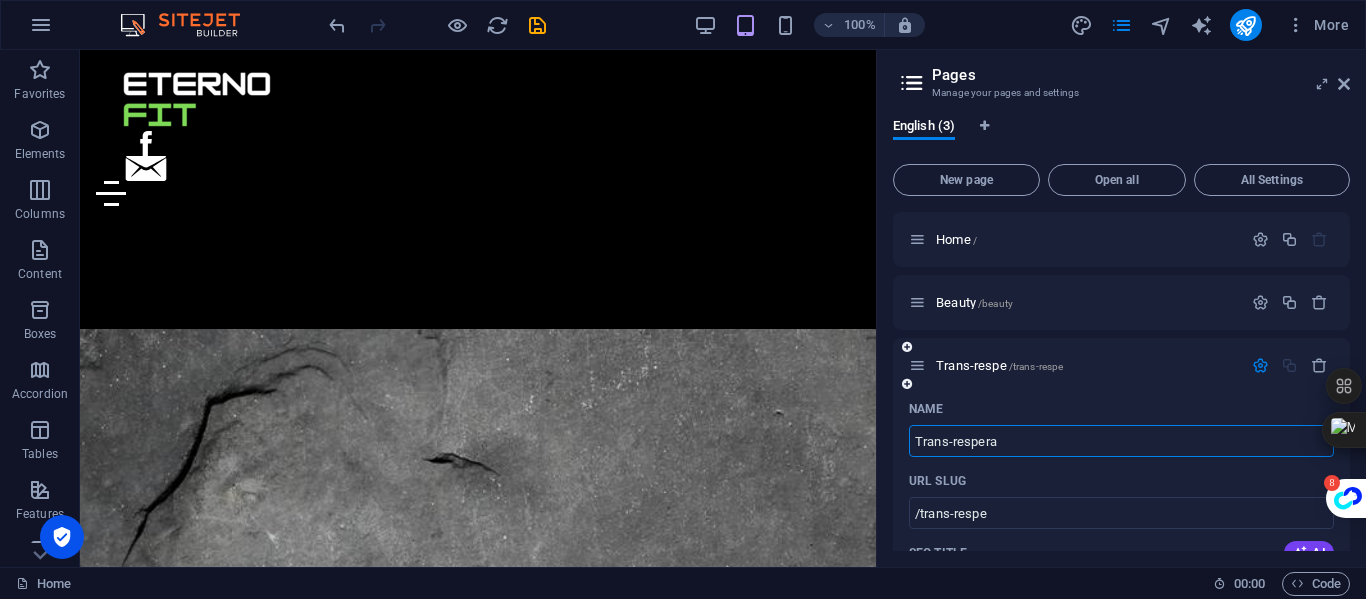 type on "Trans-respera" 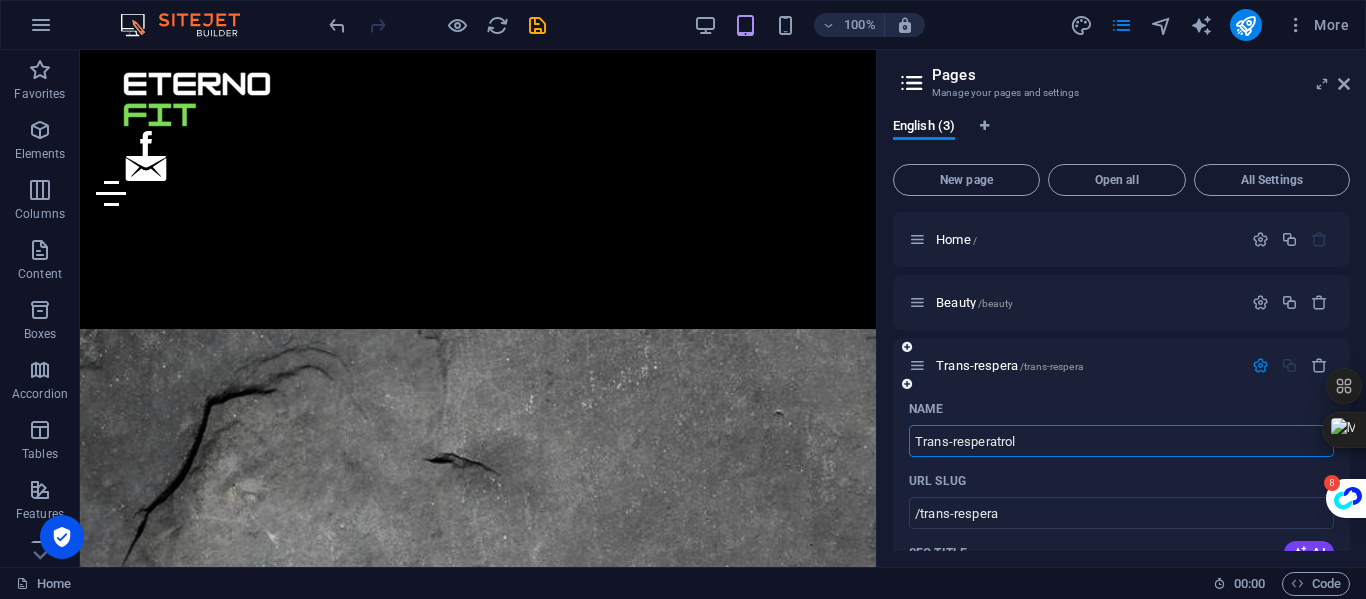type on "Trans-resperatrol" 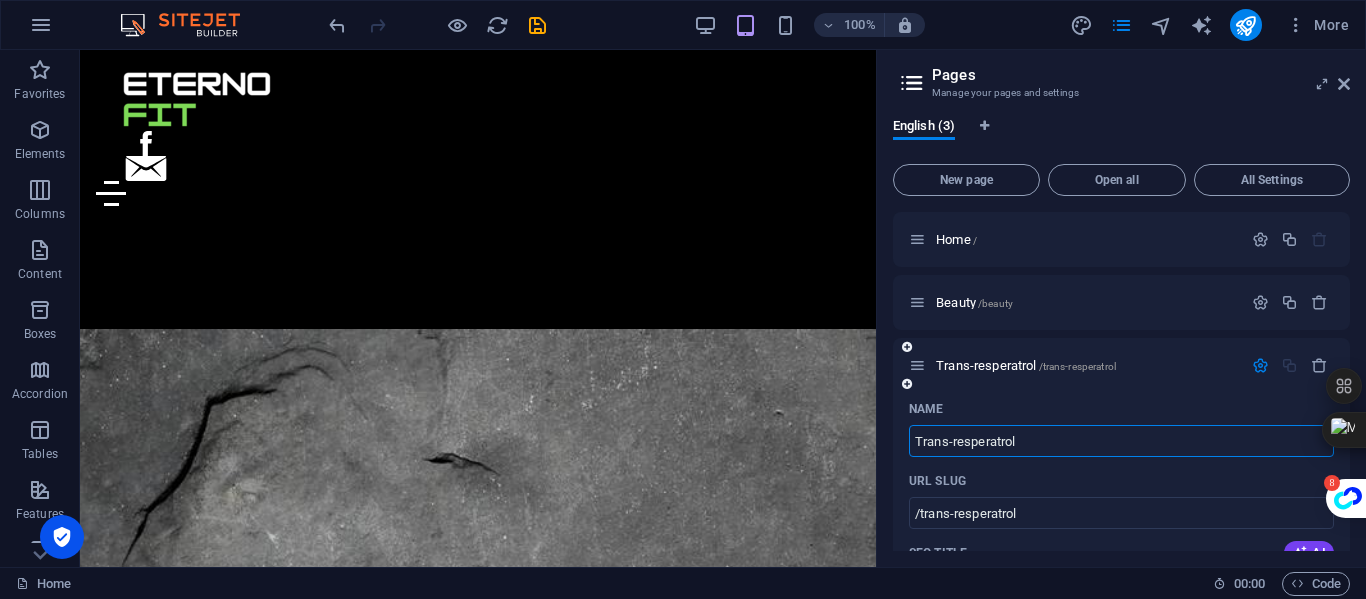 click on "Trans-resperatrol" at bounding box center [1121, 441] 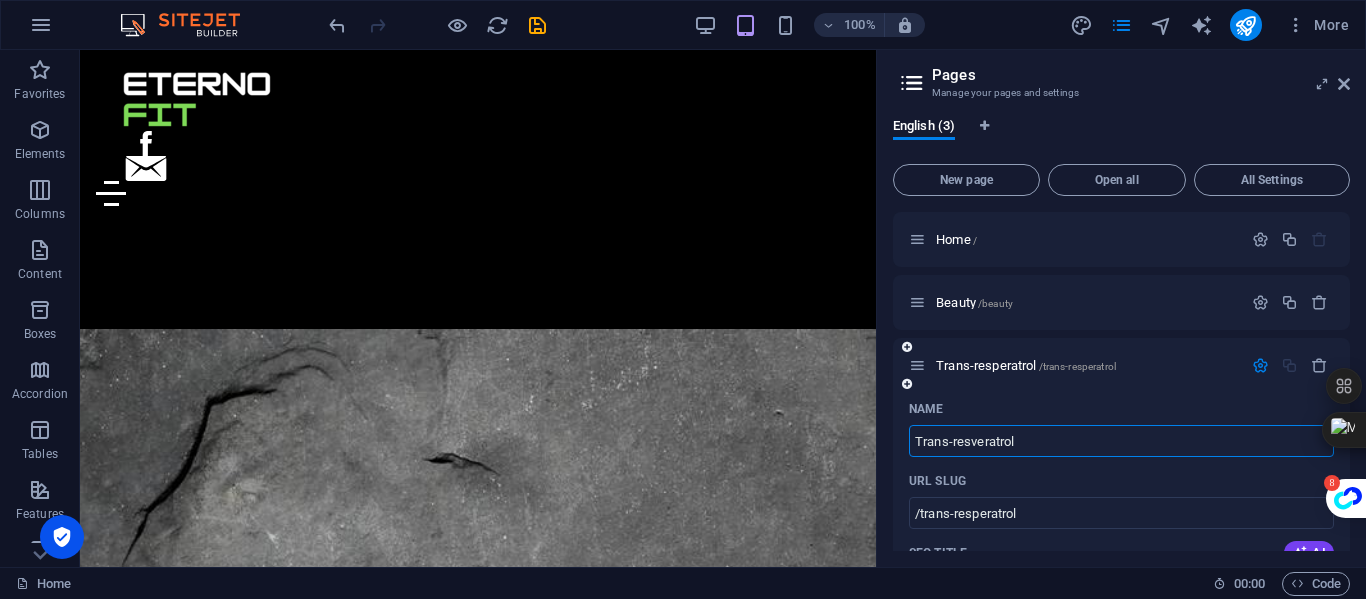 type on "Trans-resveratrol" 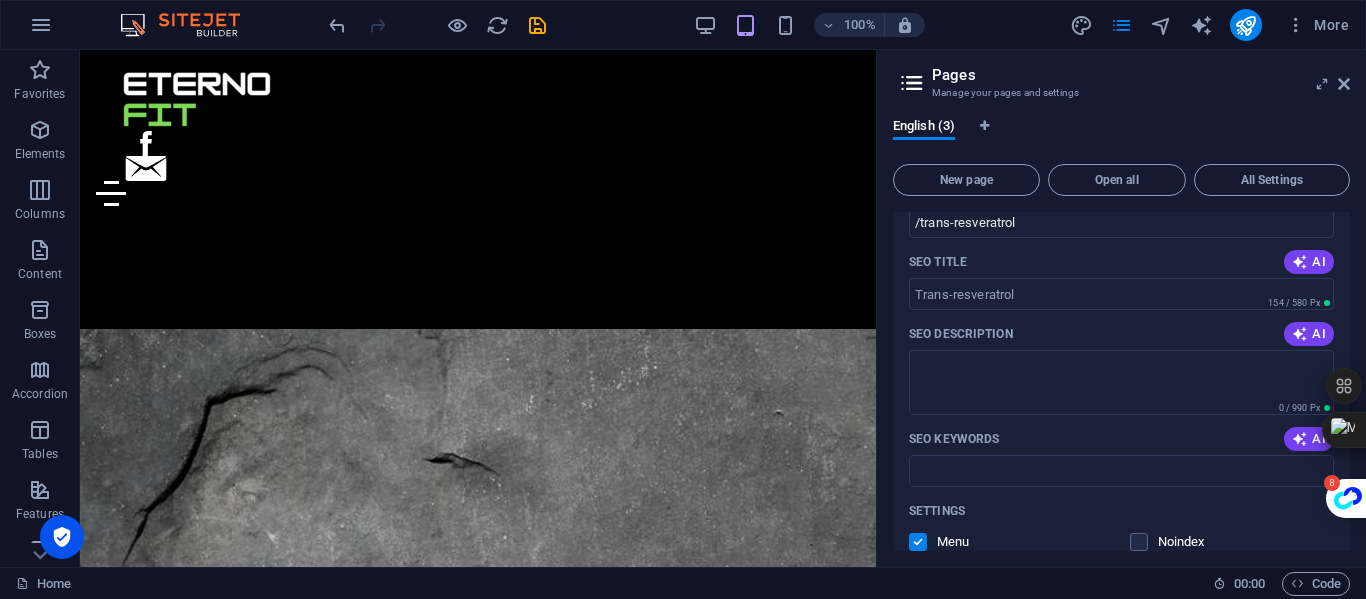 scroll, scrollTop: 292, scrollLeft: 0, axis: vertical 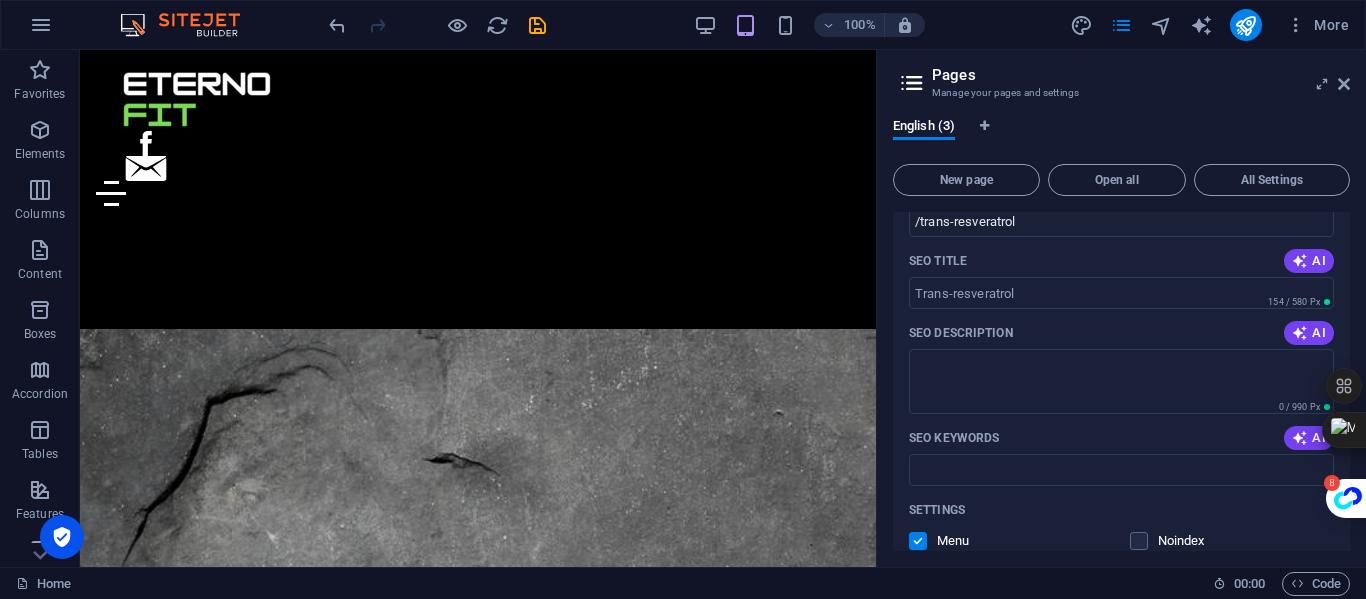 type on "Trans-resveratrol" 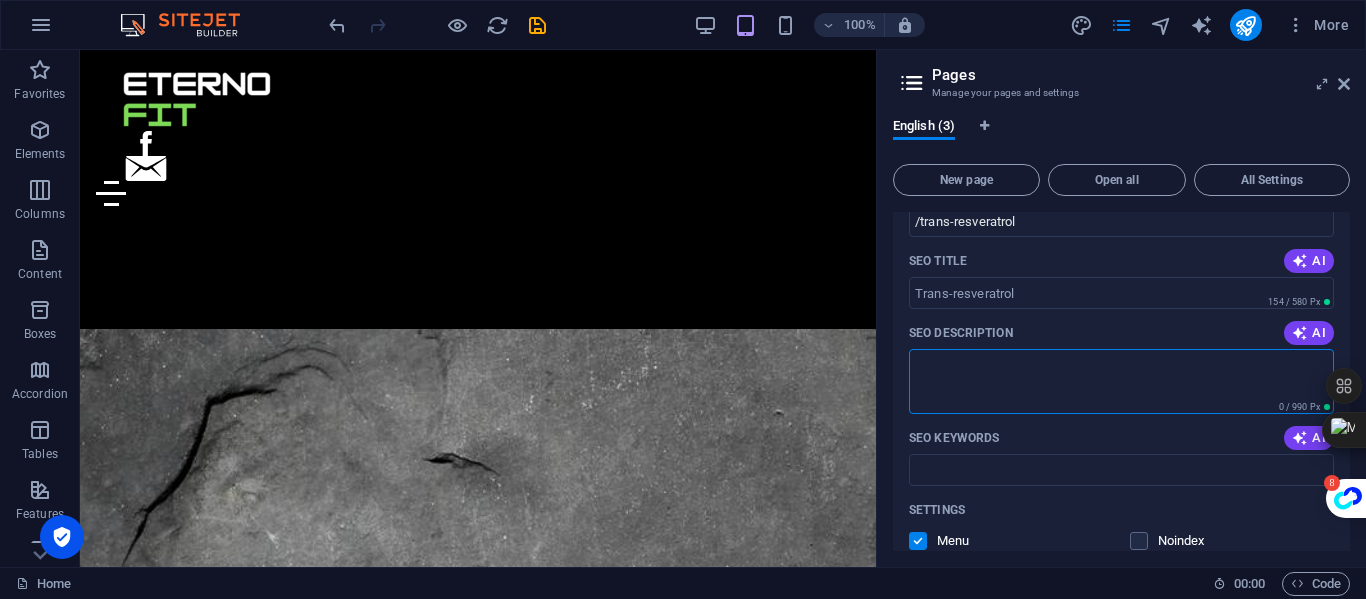 click on "SEO Description" at bounding box center [1121, 381] 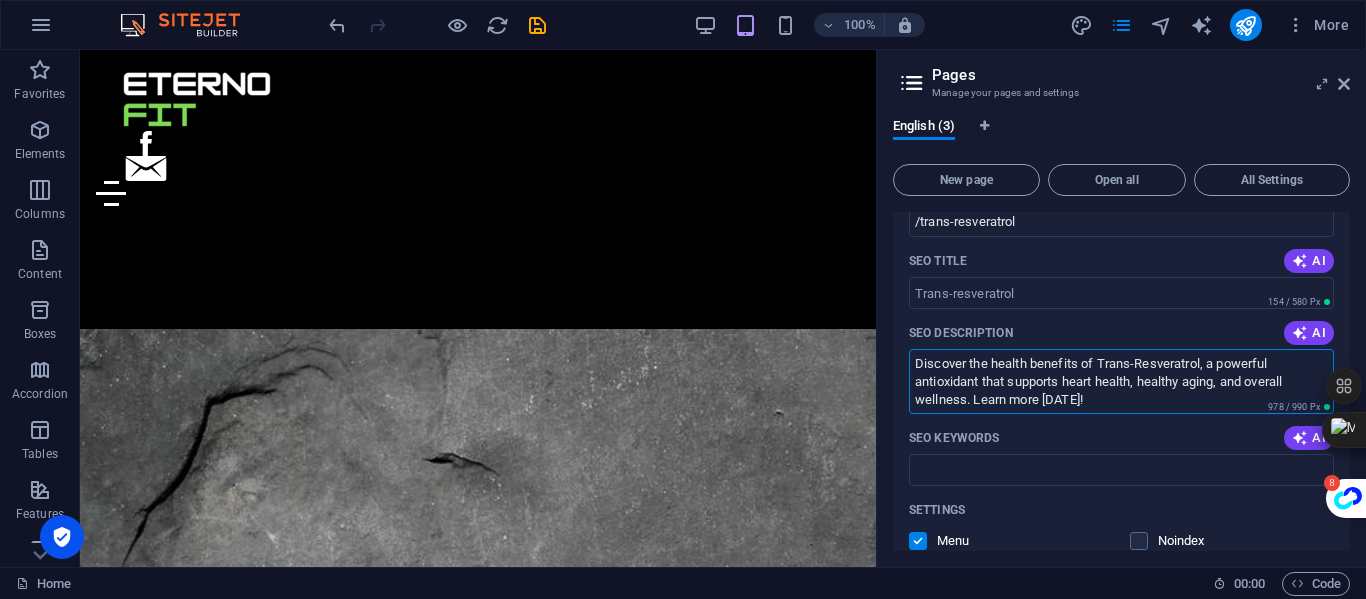 type on "Discover the health benefits of Trans-Resveratrol, a powerful antioxidant that supports heart health, healthy aging, and overall wellness. Learn more [DATE]!" 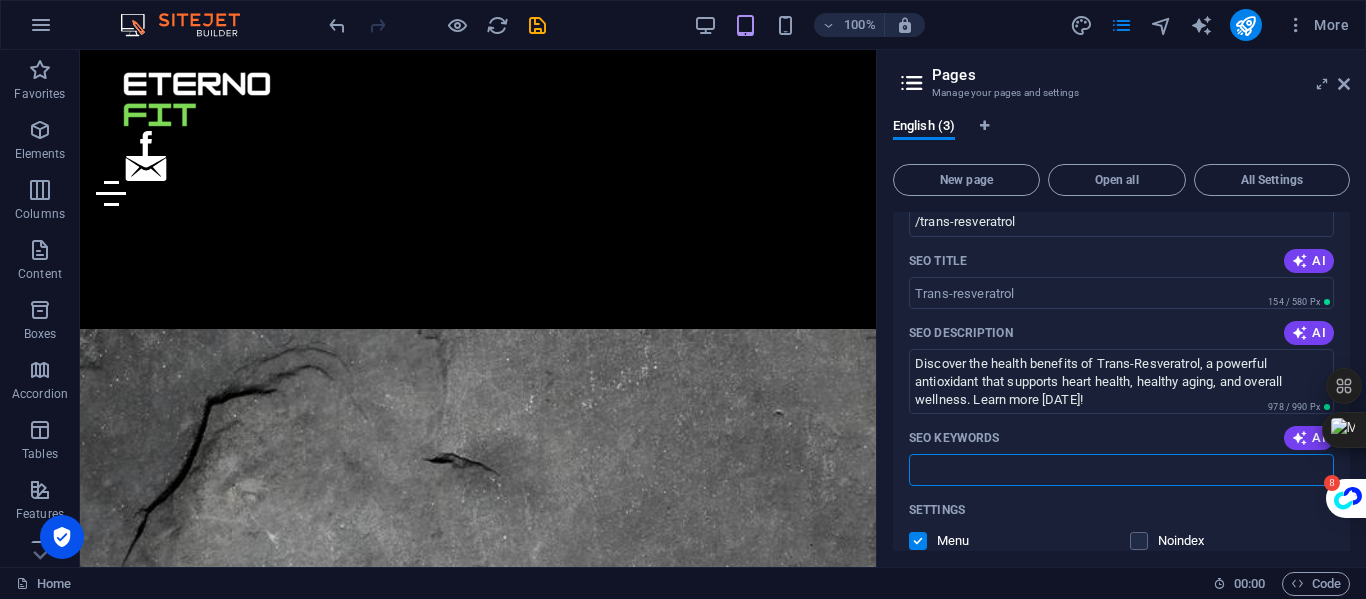 click on "SEO Keywords" at bounding box center [1121, 470] 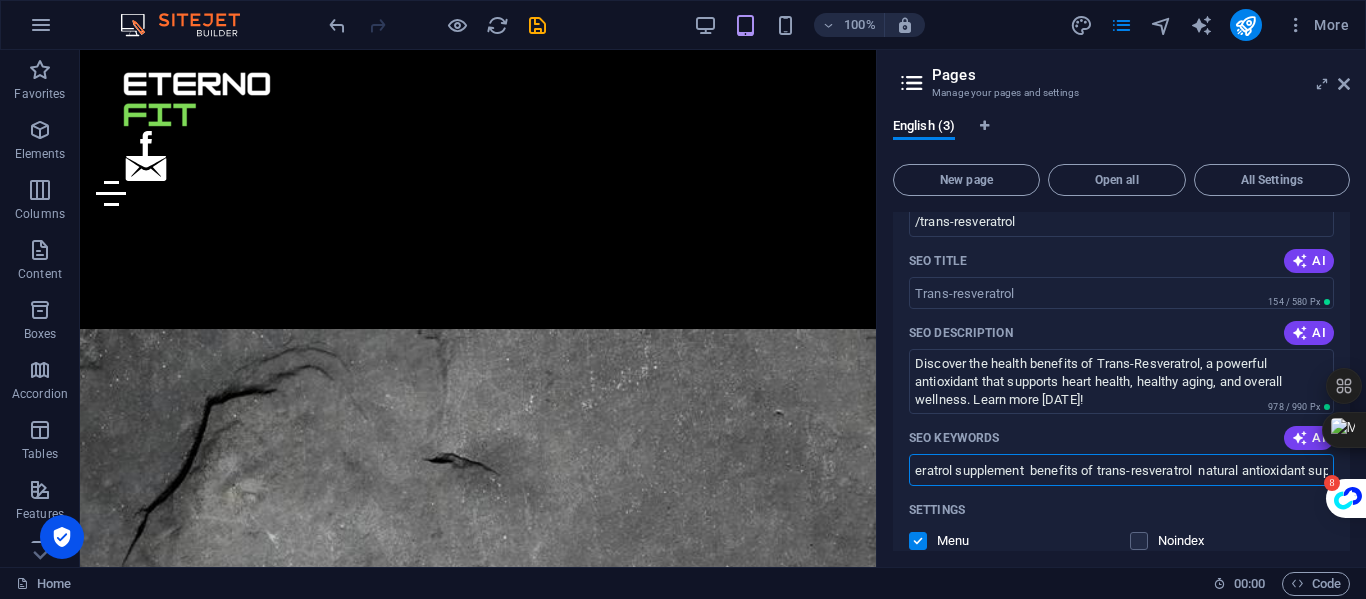 scroll, scrollTop: 0, scrollLeft: 0, axis: both 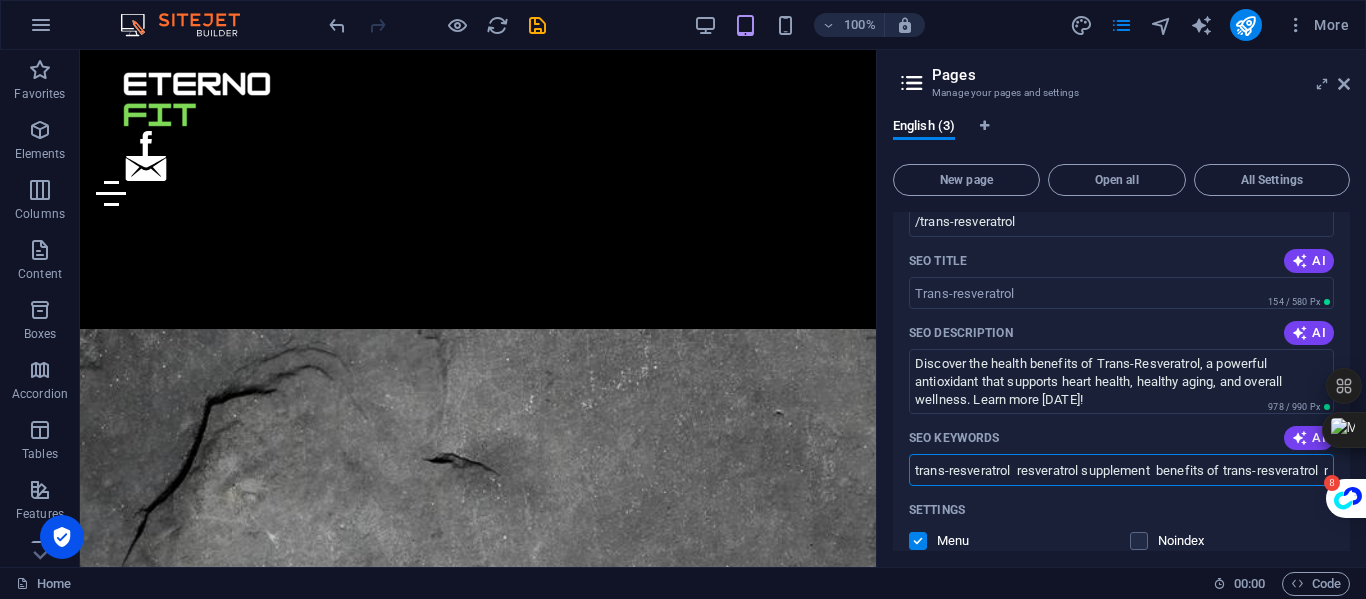 click on "trans-resveratrol  resveratrol supplement  benefits of trans-resveratrol  natural antioxidant supplement  resveratrol for heart health  resveratrol for healthy aging  resveratrol capsules  anti-aging supplements  resveratrol vs trans-resveratrol  best resveratrol supplement  how to take trans-resveratrol  resveratrol for longevity  resveratrol and [MEDICAL_DATA]  natural polyphenols  resveratrol dietary supplement" at bounding box center (1121, 470) 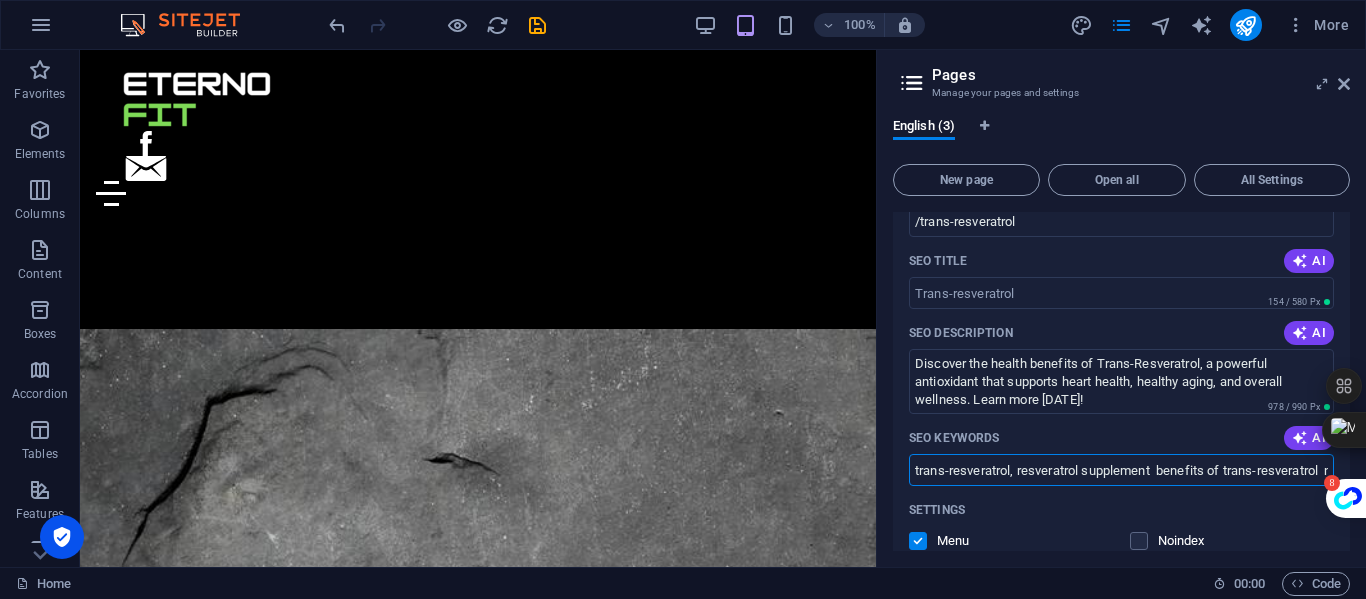 click on "trans-resveratrol, resveratrol supplement  benefits of trans-resveratrol  natural antioxidant supplement  resveratrol for heart health  resveratrol for healthy aging  resveratrol capsules  anti-aging supplements  resveratrol vs trans-resveratrol  best resveratrol supplement  how to take trans-resveratrol  resveratrol for longevity  resveratrol and [MEDICAL_DATA]  natural polyphenols  resveratrol dietary supplement" at bounding box center (1121, 470) 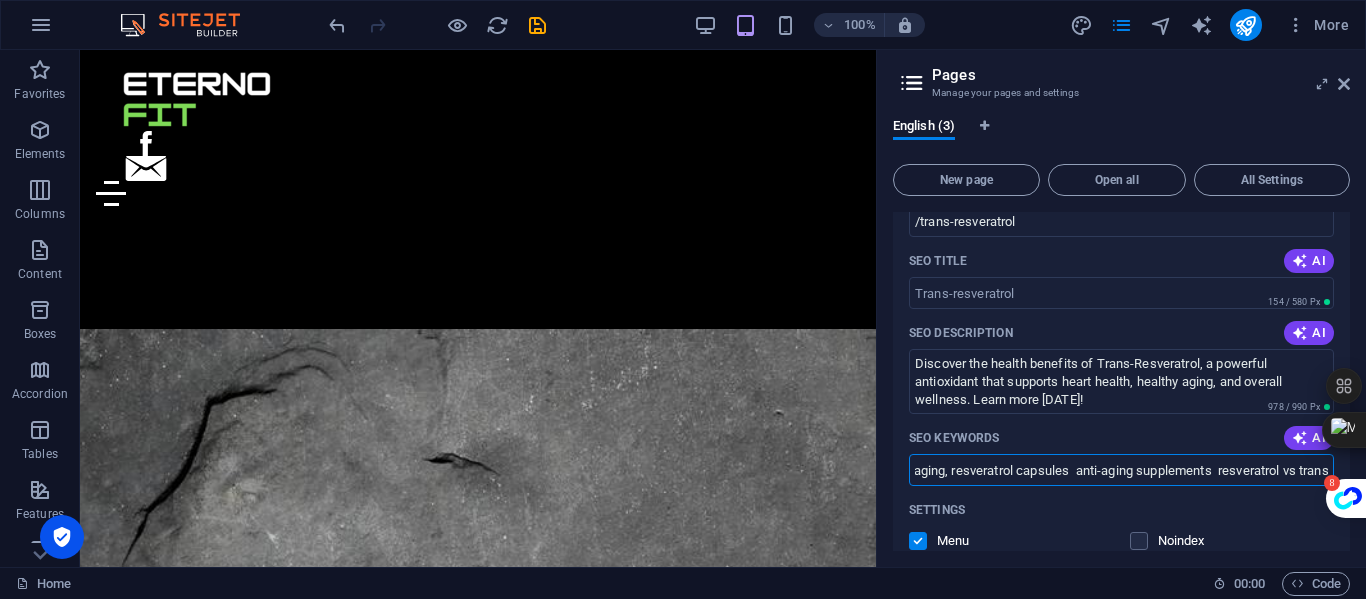 scroll, scrollTop: 0, scrollLeft: 918, axis: horizontal 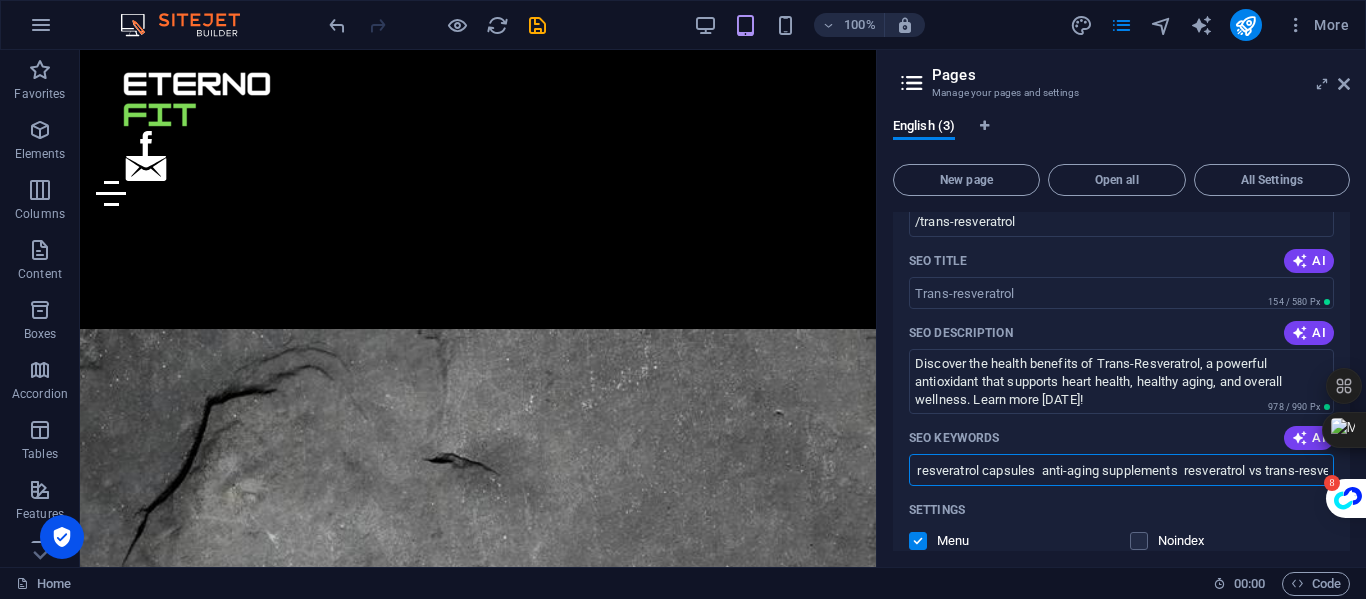 click on "trans-resveratrol, resveratrol supplement, benefits of trans-resveratrol, natural antioxidant supplement, resveratrol for heart health, resveratrol for healthy aging, resveratrol capsules  anti-aging supplements  resveratrol vs trans-resveratrol  best resveratrol supplement  how to take trans-resveratrol  resveratrol for longevity  resveratrol and [MEDICAL_DATA]  natural polyphenols  resveratrol dietary supplement" at bounding box center [1121, 470] 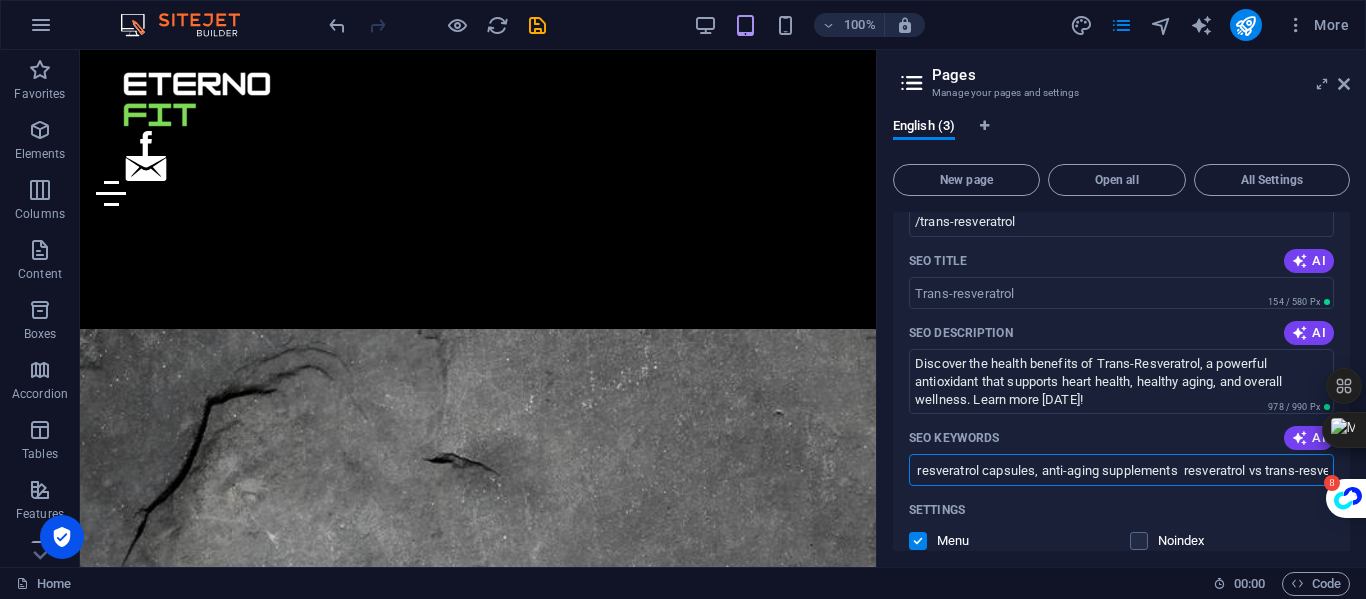 click on "trans-resveratrol, resveratrol supplement, benefits of trans-resveratrol, natural antioxidant supplement, resveratrol for heart health, resveratrol for healthy aging, resveratrol capsules, anti-aging supplements  resveratrol vs trans-resveratrol  best resveratrol supplement  how to take trans-resveratrol  resveratrol for longevity  resveratrol and [MEDICAL_DATA]  natural polyphenols  resveratrol dietary supplement" at bounding box center [1121, 470] 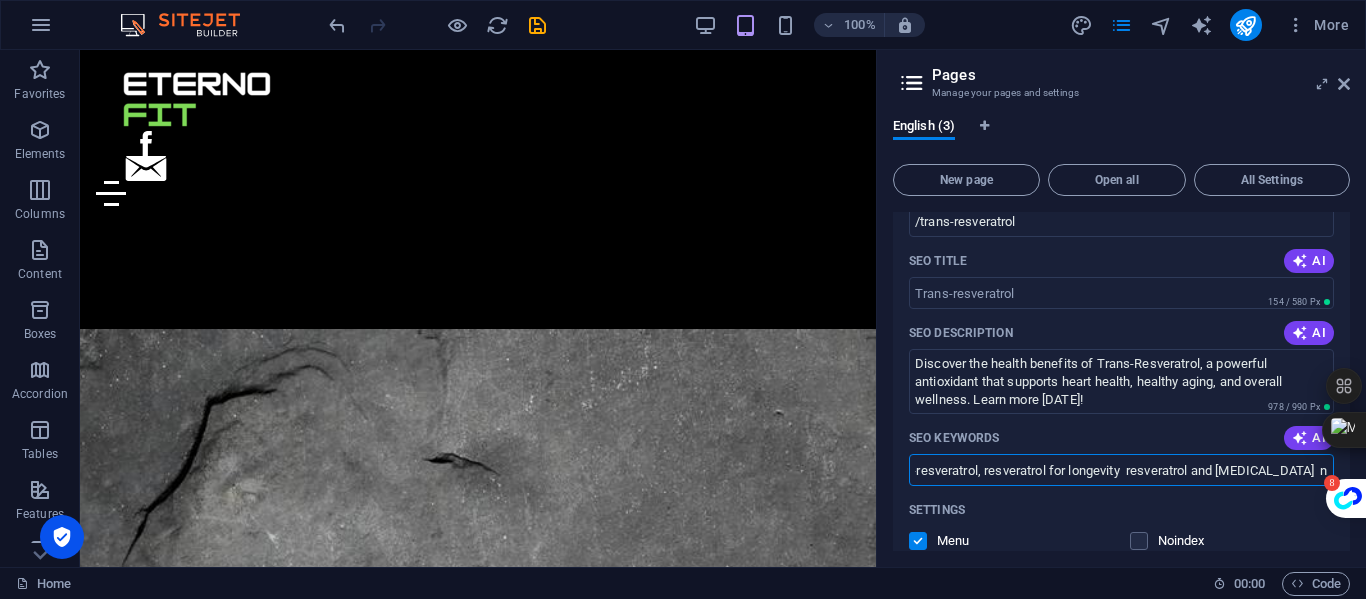 scroll, scrollTop: 0, scrollLeft: 1648, axis: horizontal 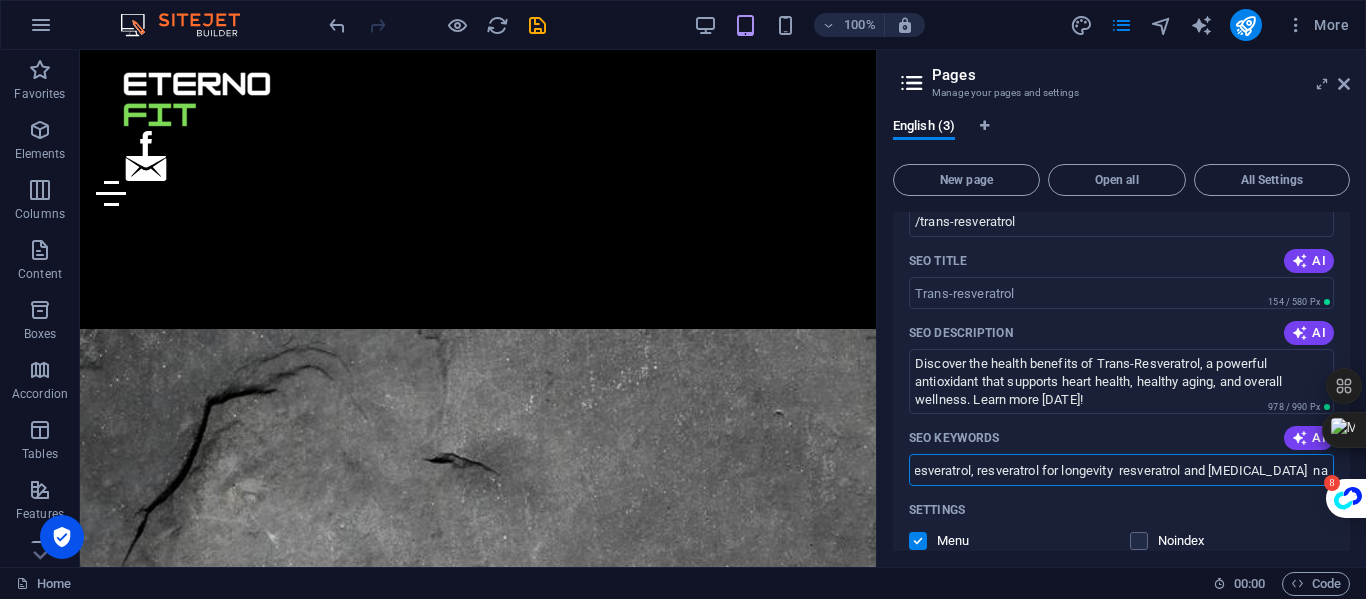 click on "trans-resveratrol, resveratrol supplement, benefits of trans-resveratrol, natural antioxidant supplement, resveratrol for heart health, resveratrol for healthy aging, resveratrol capsules, anti-aging supplements, resveratrol vs trans-resveratrol, best resveratrol supplement, how to take trans-resveratrol, resveratrol for longevity  resveratrol and [MEDICAL_DATA]  natural polyphenols  resveratrol dietary supplement" at bounding box center (1121, 470) 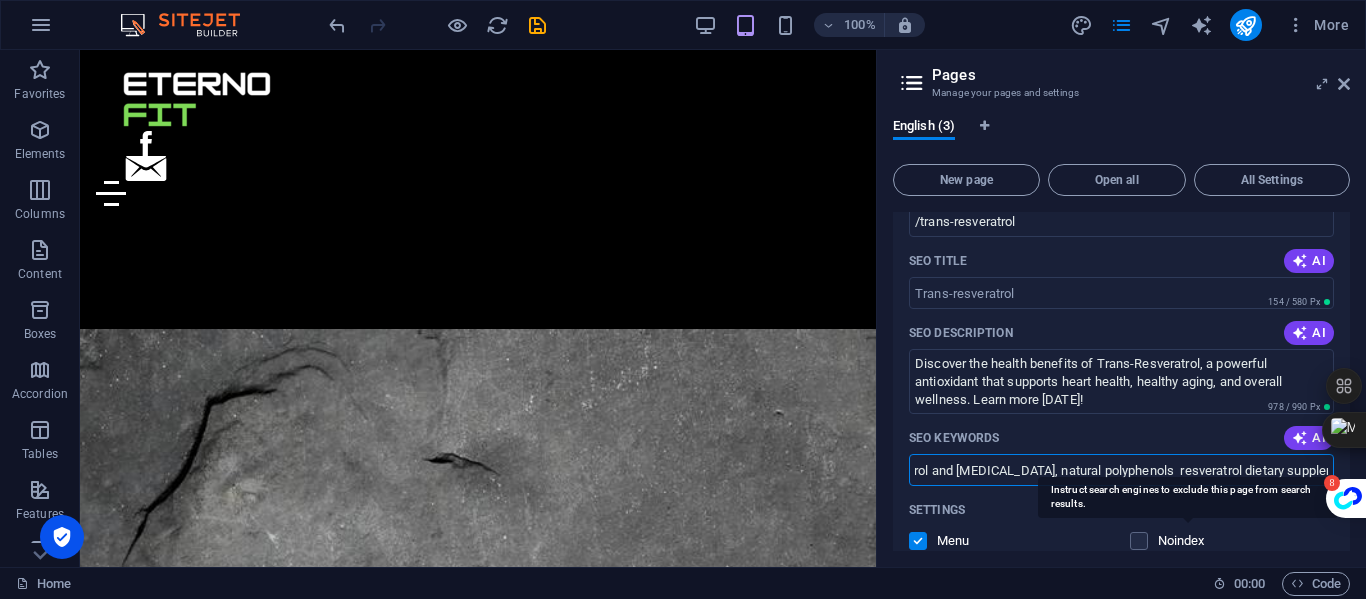 scroll, scrollTop: 0, scrollLeft: 1967, axis: horizontal 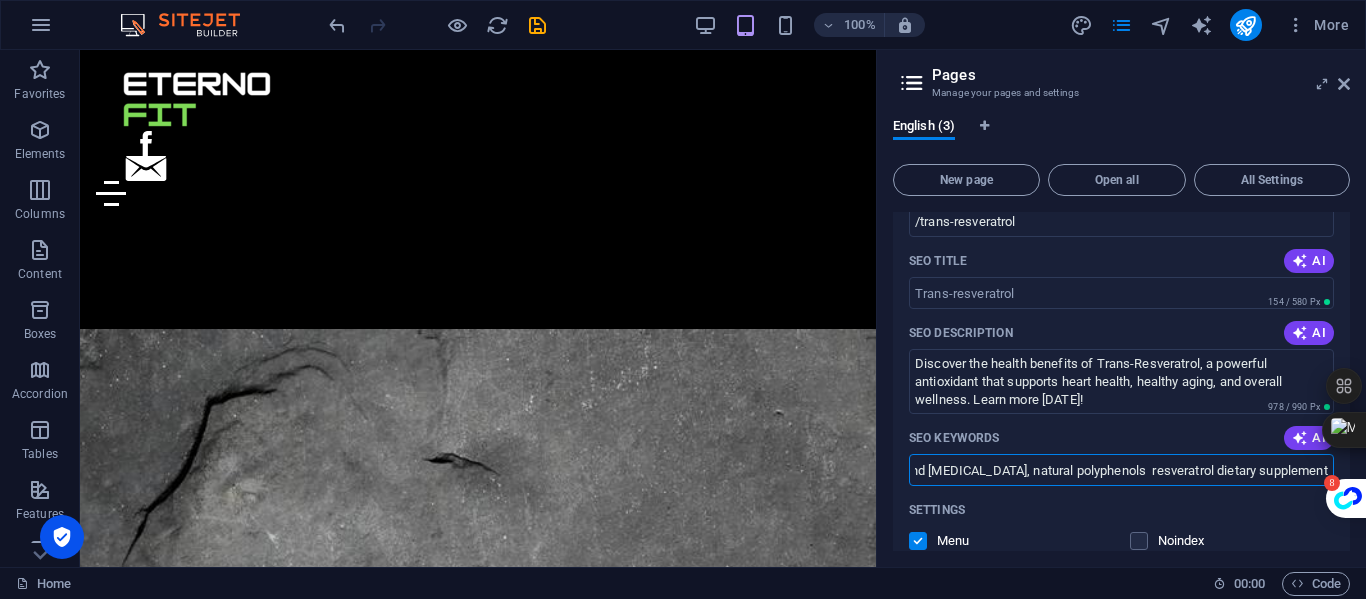 click on "trans-resveratrol, resveratrol supplement, benefits of trans-resveratrol, natural antioxidant supplement, resveratrol for heart health, resveratrol for healthy aging, resveratrol capsules, anti-aging supplements, resveratrol vs trans-resveratrol, best resveratrol supplement, how to take trans-resveratrol, resveratrol for longevity, resveratrol and [MEDICAL_DATA], natural polyphenols  resveratrol dietary supplement" at bounding box center (1121, 470) 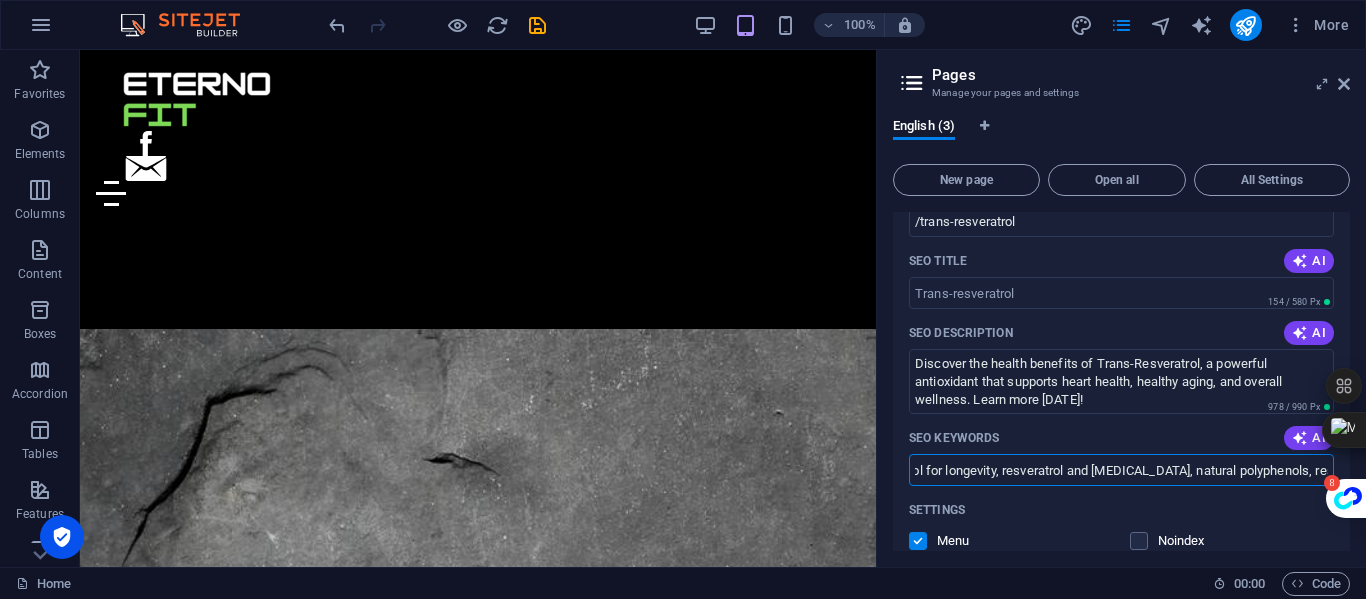 scroll, scrollTop: 0, scrollLeft: 1748, axis: horizontal 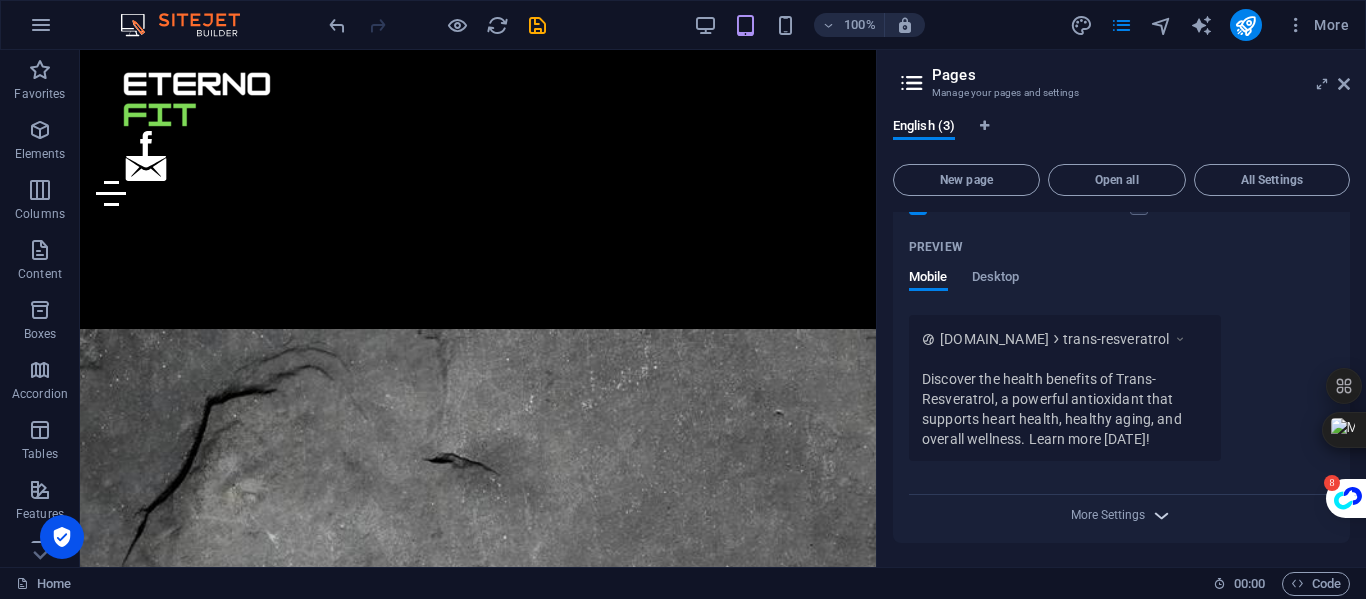 type on "trans-resveratrol, resveratrol supplement, benefits of trans-resveratrol, natural antioxidant supplement, resveratrol for heart health, resveratrol for healthy aging, resveratrol capsules, anti-aging supplements, resveratrol vs trans-resveratrol, best resveratrol supplement, how to take trans-resveratrol, resveratrol for longevity, resveratrol and [MEDICAL_DATA], natural polyphenols, resveratrol dietary supplement" 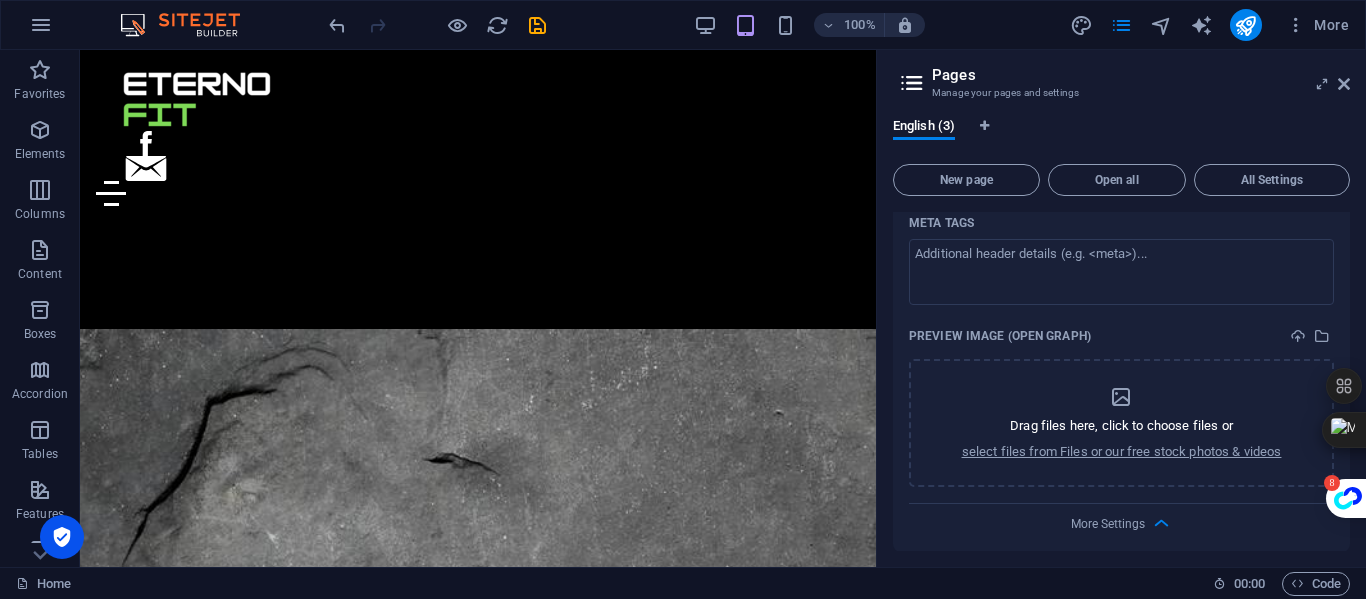 scroll, scrollTop: 907, scrollLeft: 0, axis: vertical 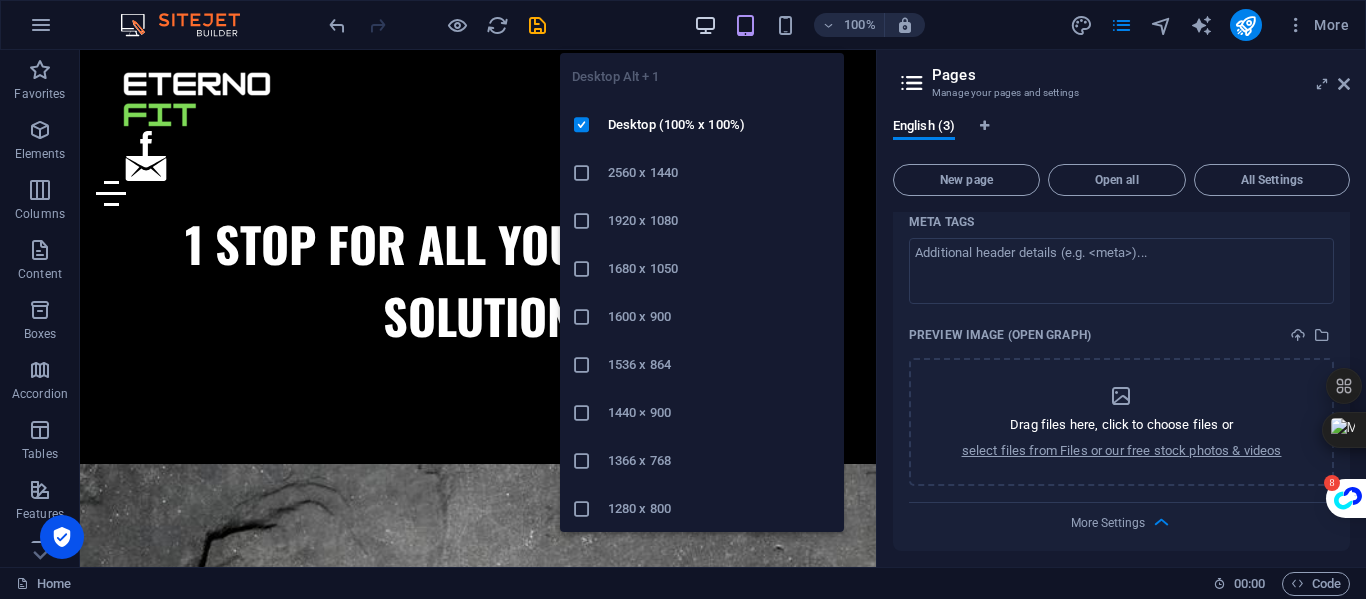 click at bounding box center (705, 25) 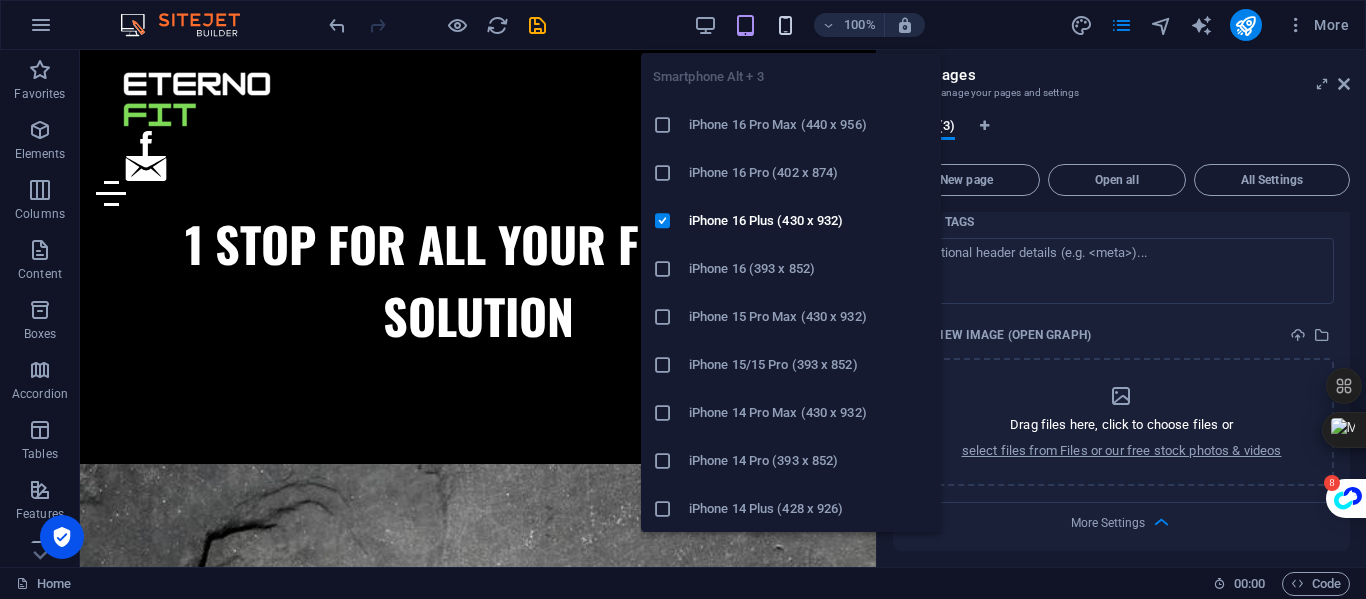 click at bounding box center [785, 25] 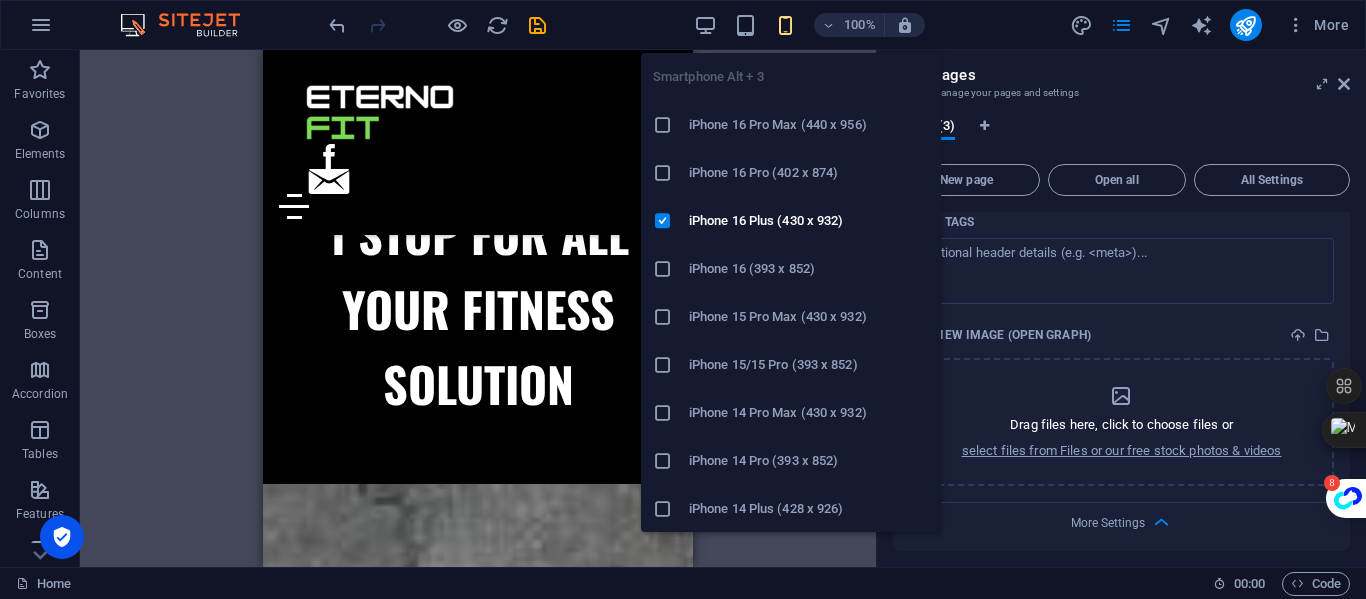 scroll, scrollTop: 541, scrollLeft: 0, axis: vertical 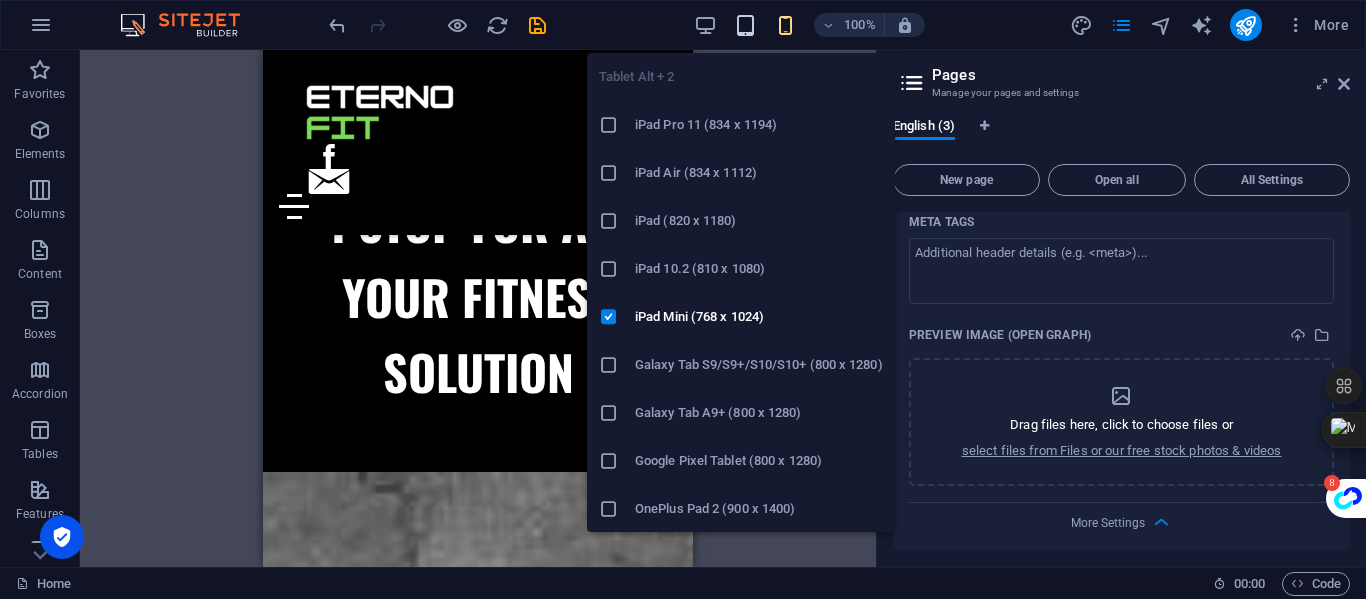 click at bounding box center [745, 25] 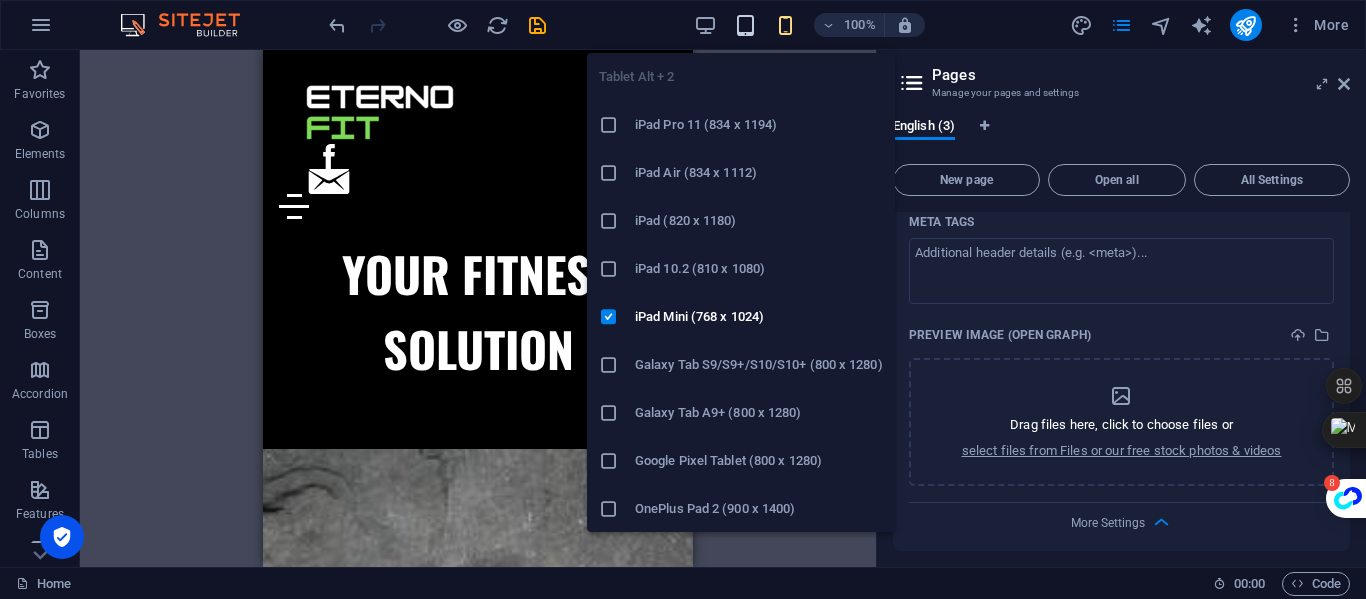 scroll, scrollTop: 516, scrollLeft: 0, axis: vertical 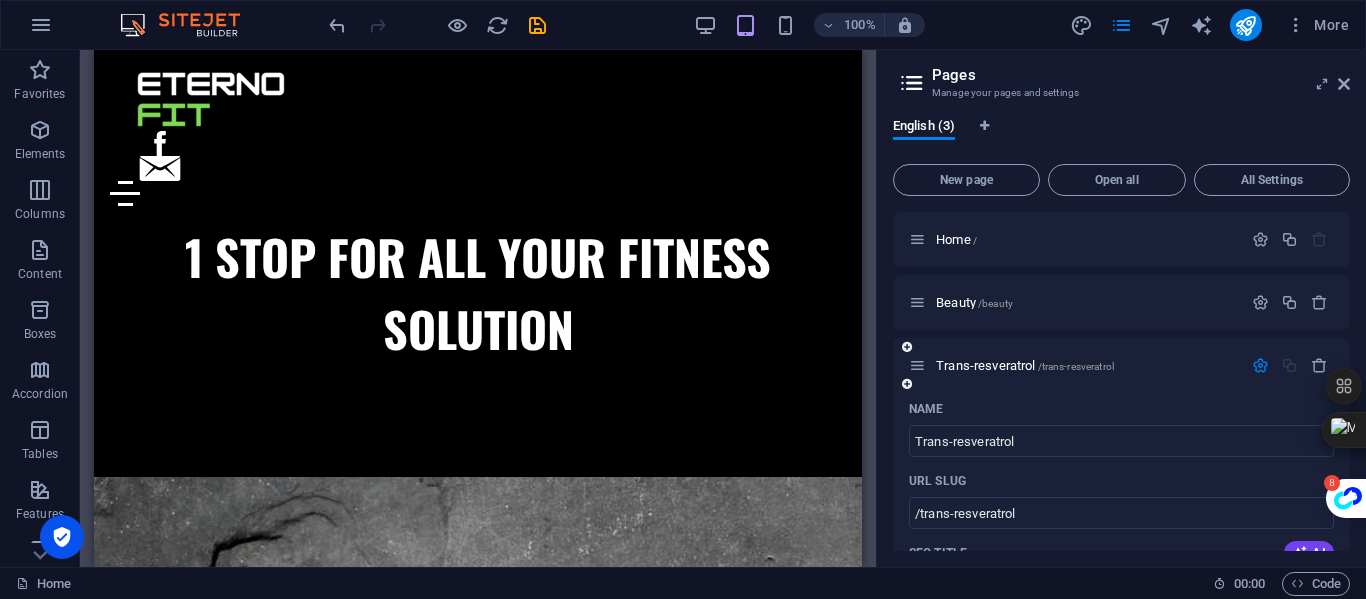 click at bounding box center [1260, 365] 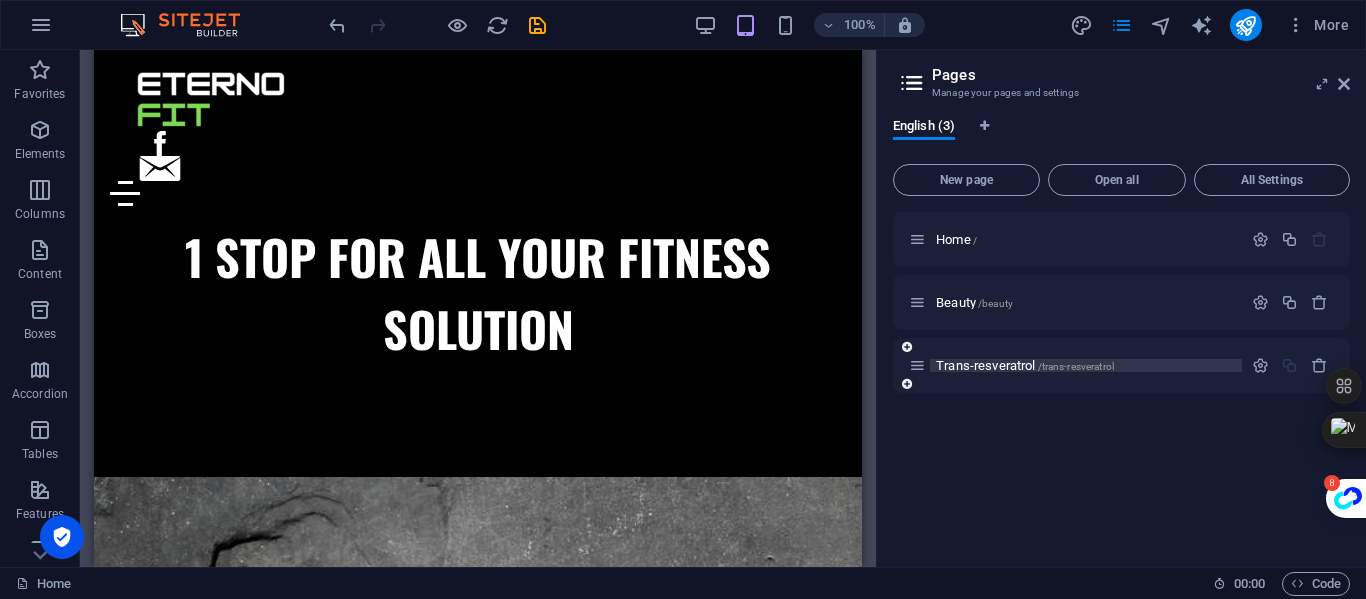 click on "Trans-resveratrol /trans-resveratrol" at bounding box center (1025, 365) 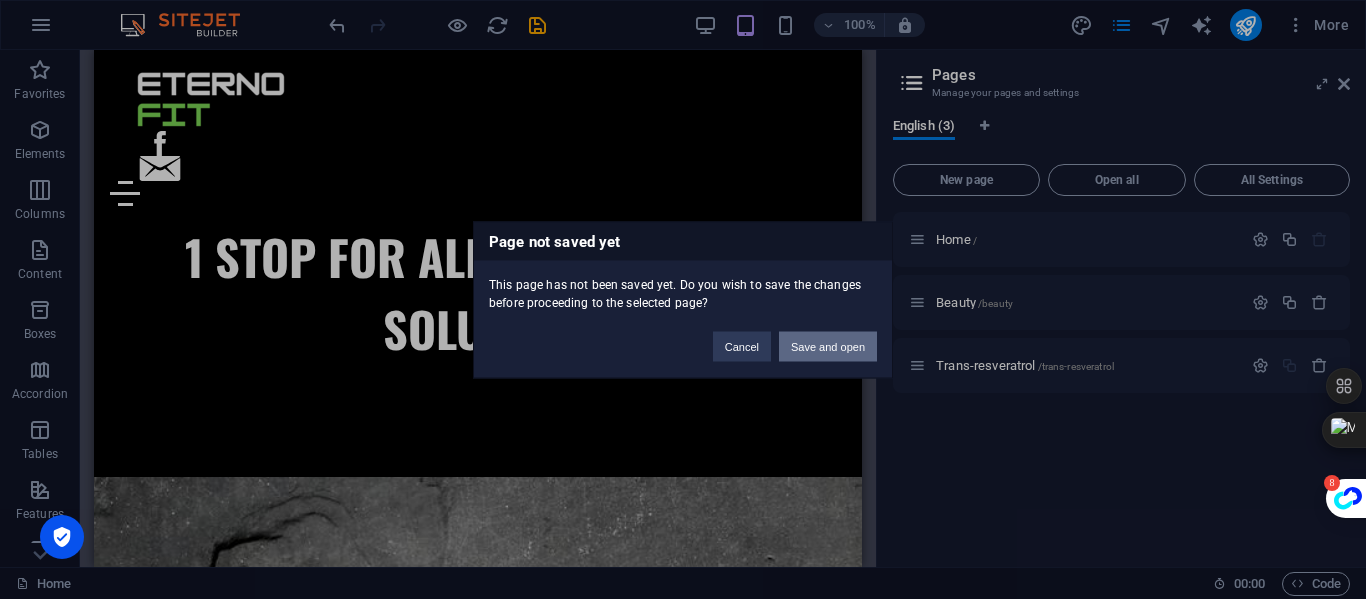 click on "Save and open" at bounding box center [828, 346] 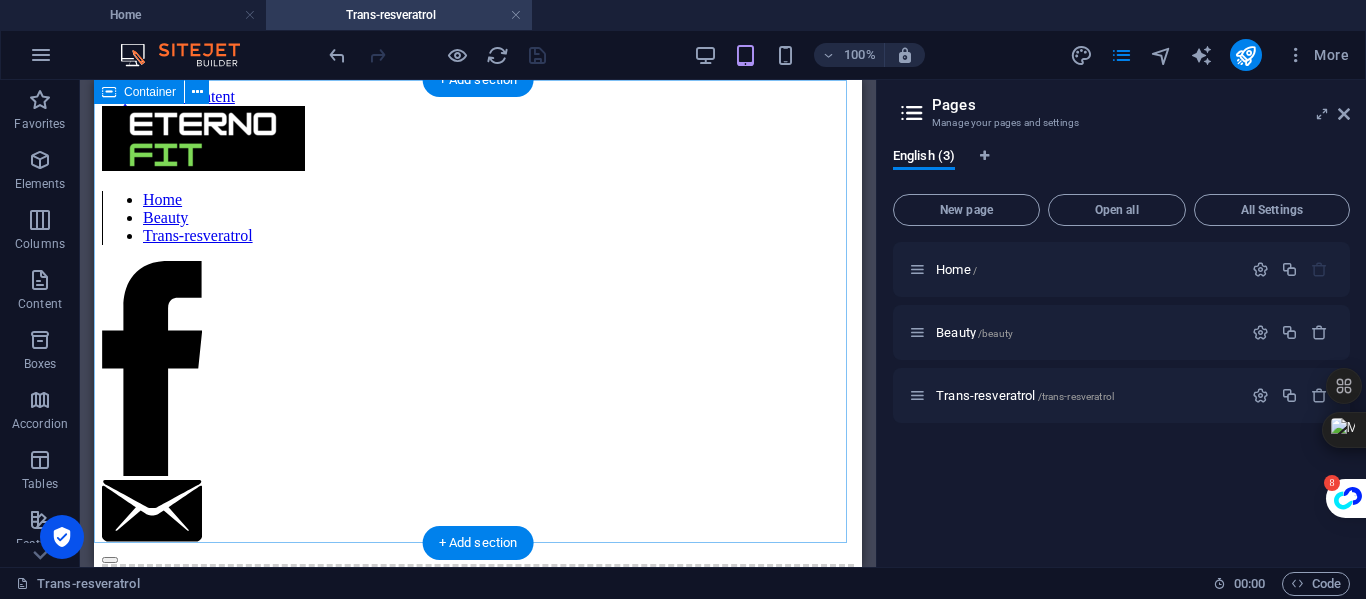 scroll, scrollTop: 0, scrollLeft: 0, axis: both 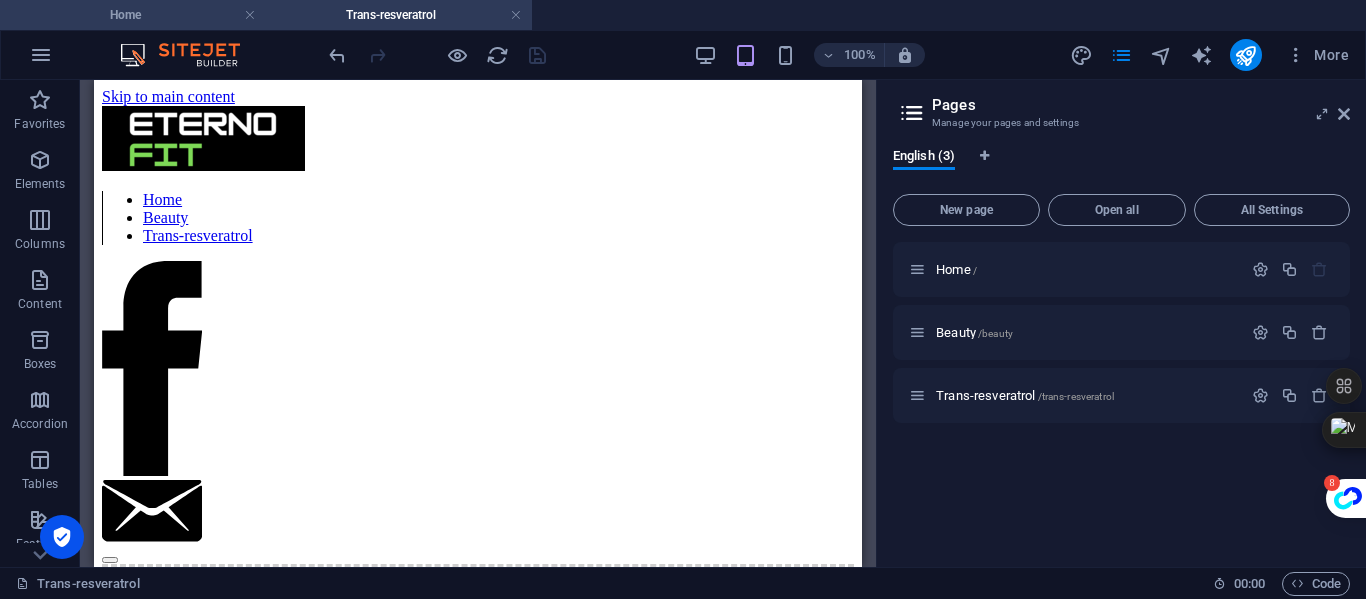 click on "Home" at bounding box center (133, 15) 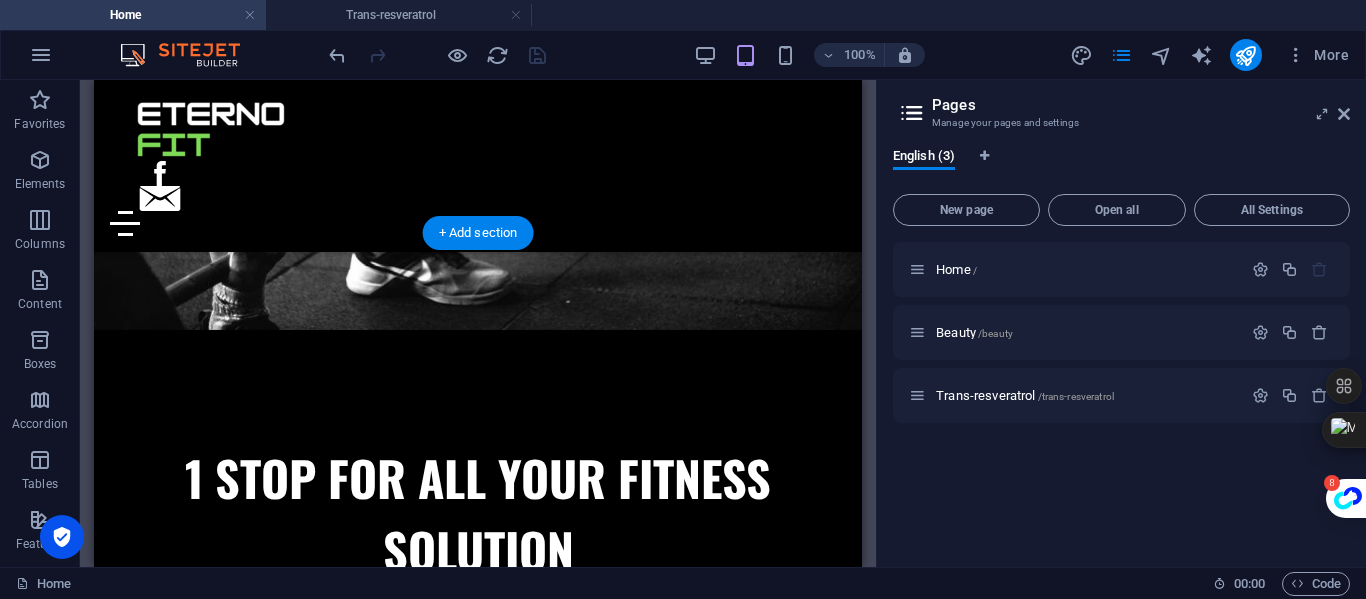 scroll, scrollTop: 313, scrollLeft: 0, axis: vertical 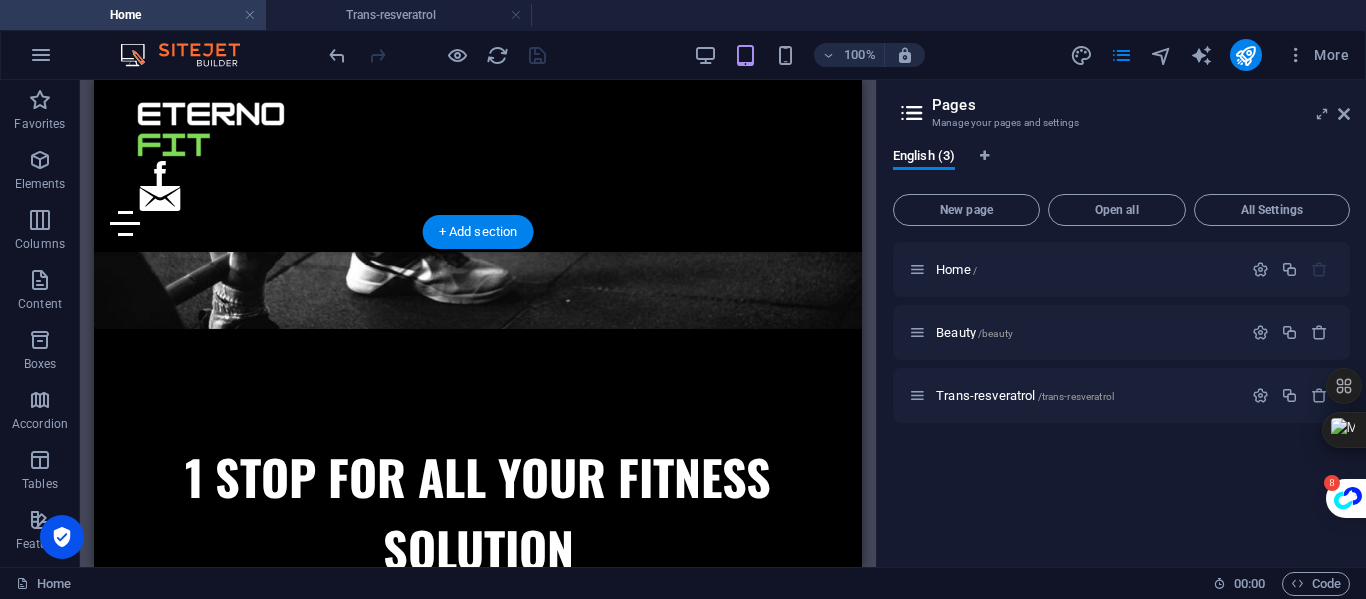 click at bounding box center [478, 1099] 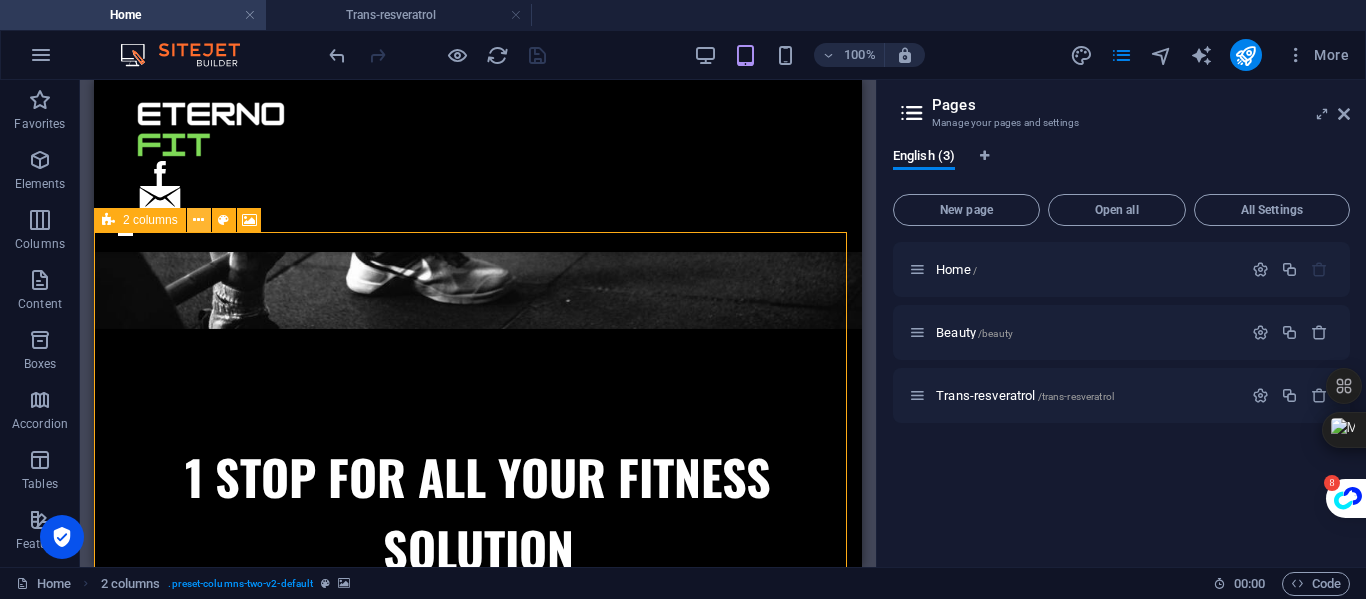 click at bounding box center [198, 220] 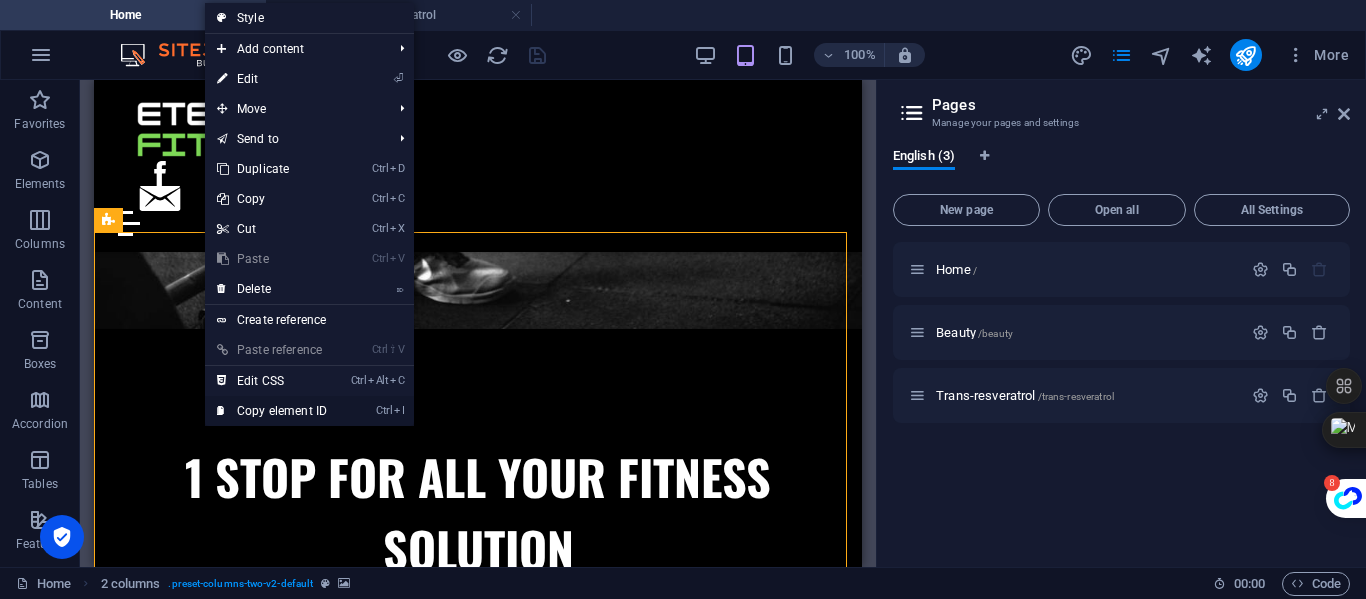 click on "Ctrl I  Copy element ID" at bounding box center (272, 411) 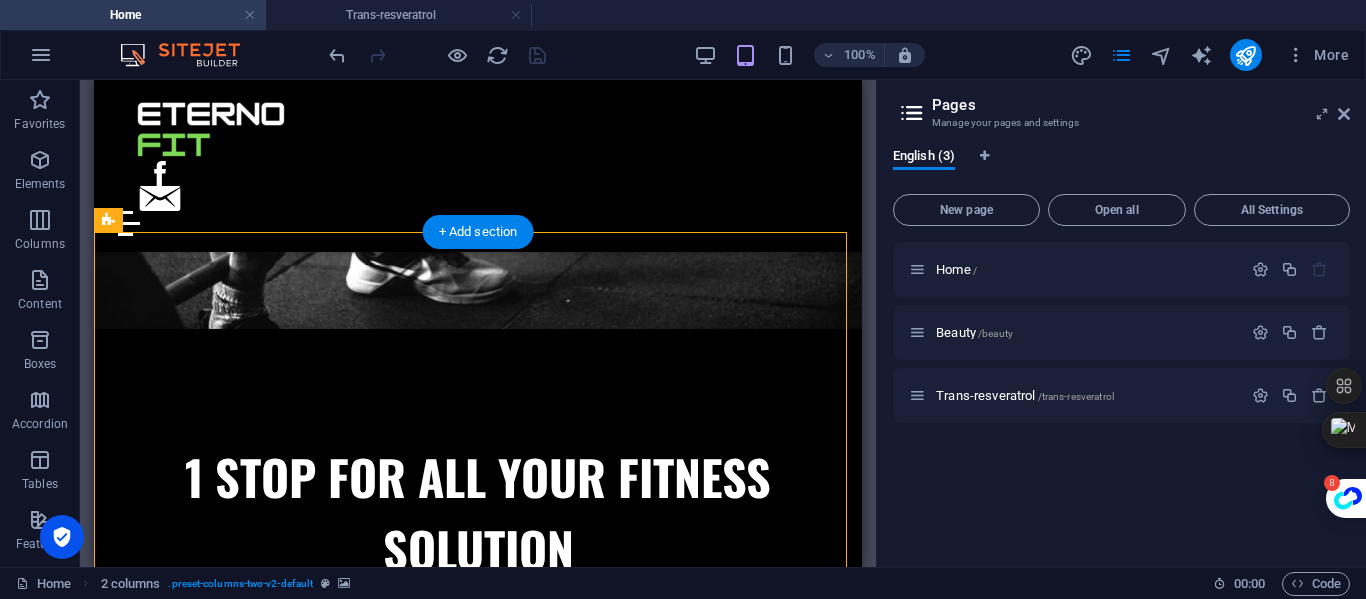 click at bounding box center [478, 96] 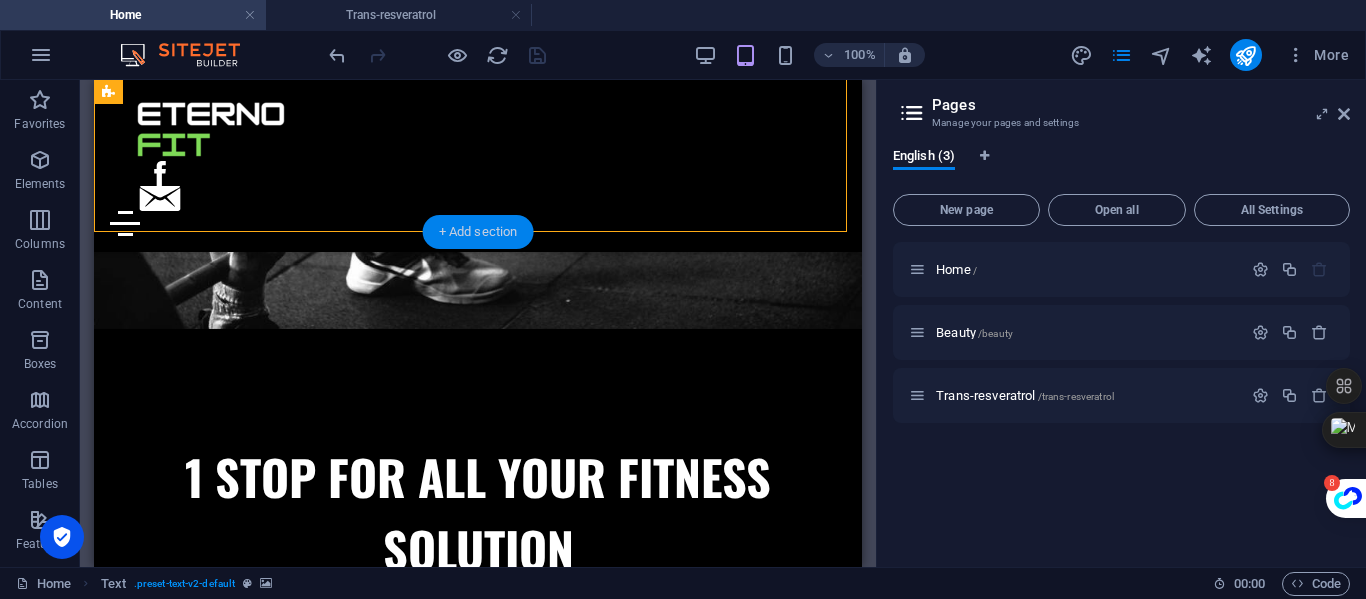 click on "+ Add section" at bounding box center (478, 232) 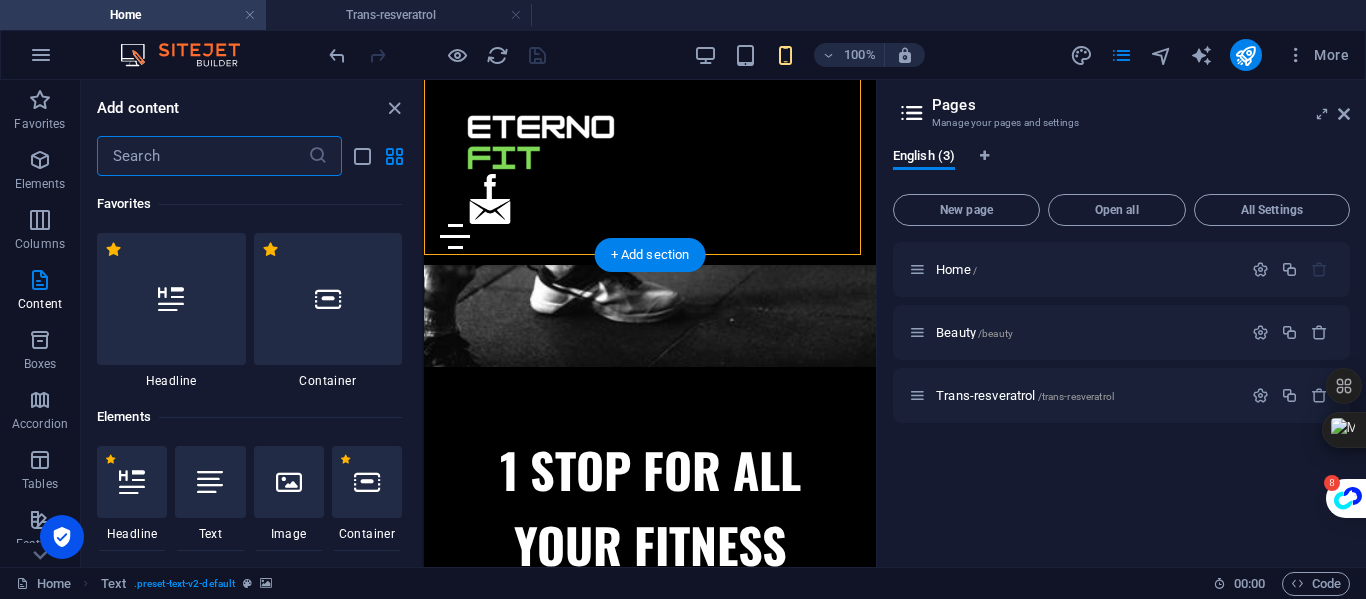 scroll, scrollTop: 3499, scrollLeft: 0, axis: vertical 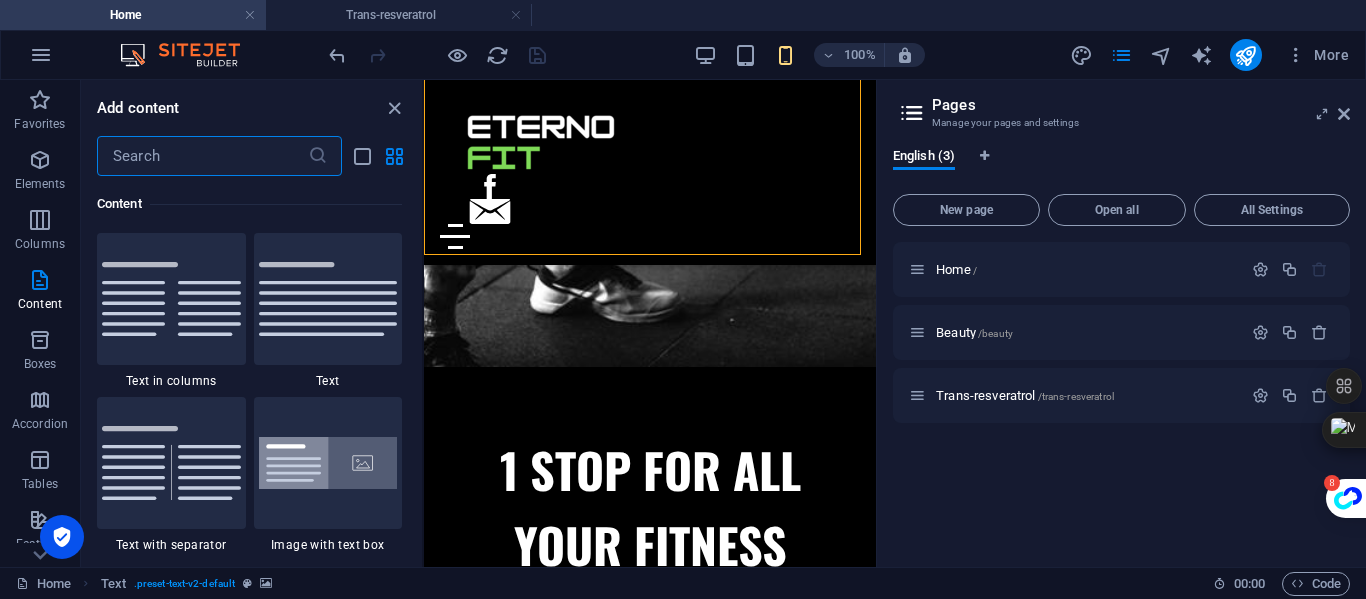click at bounding box center (202, 156) 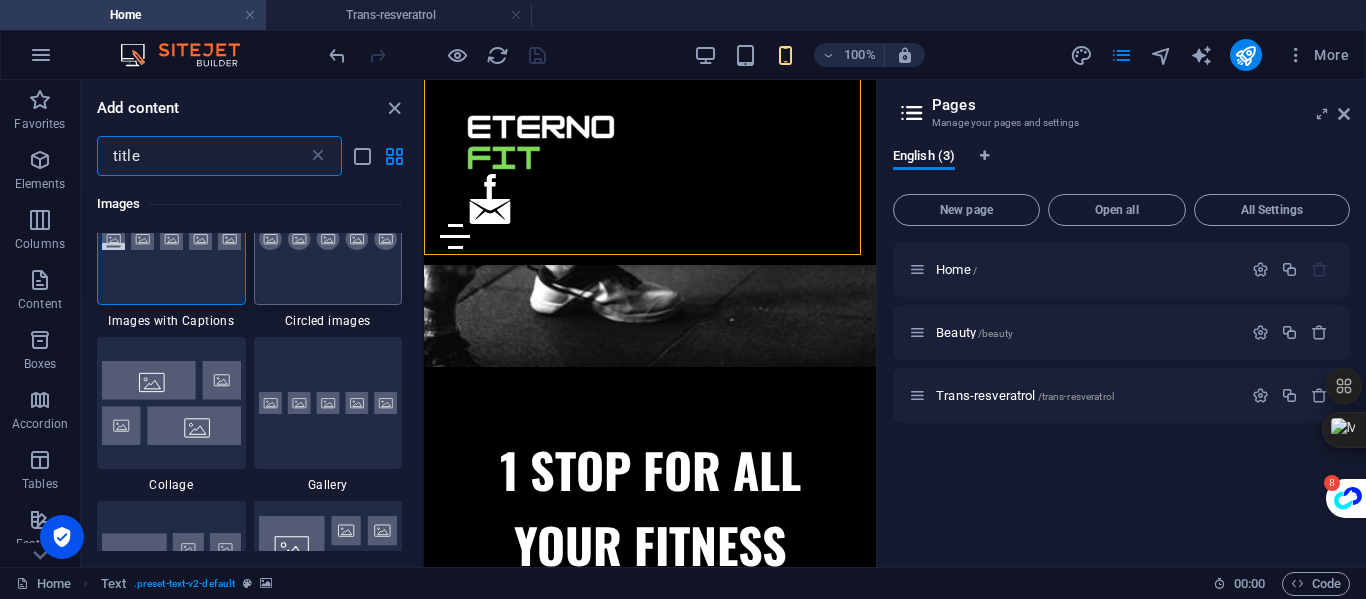 scroll, scrollTop: 0, scrollLeft: 0, axis: both 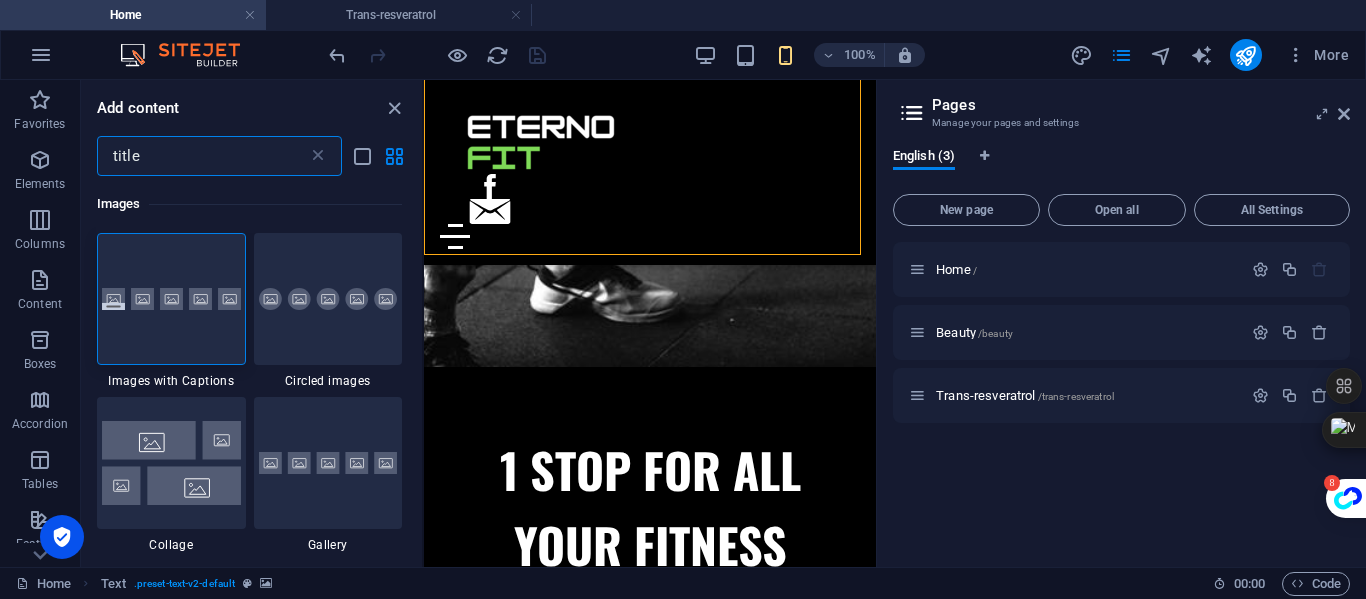 click on "title" at bounding box center [202, 156] 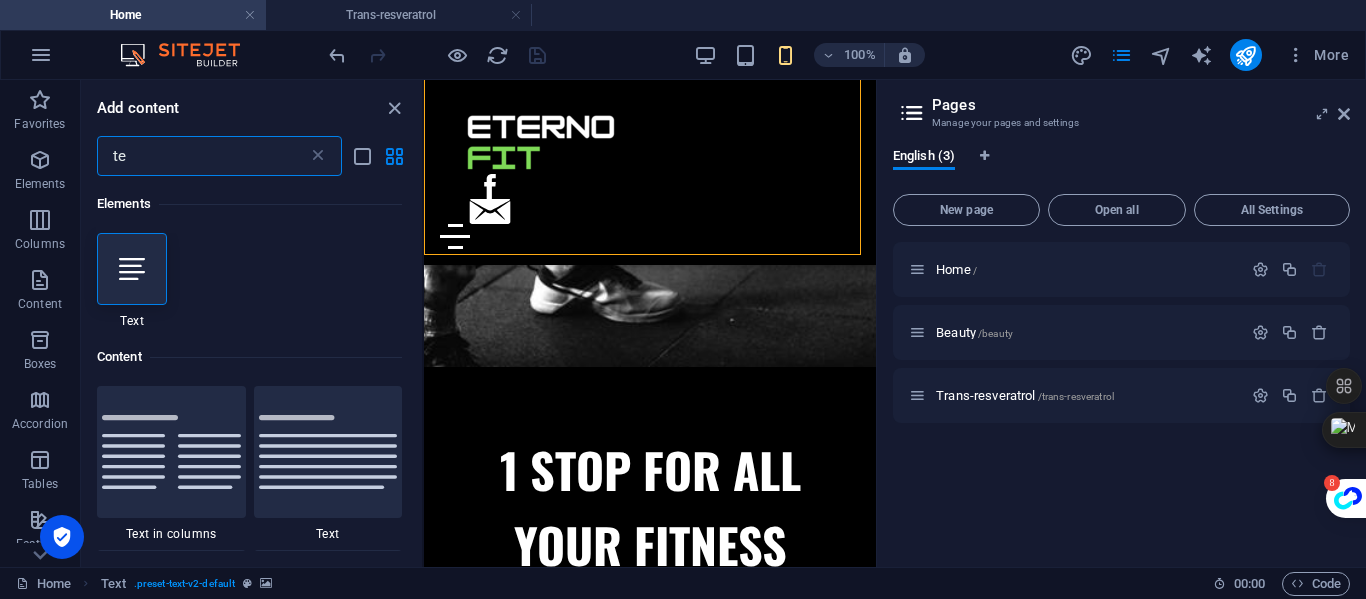 type on "t" 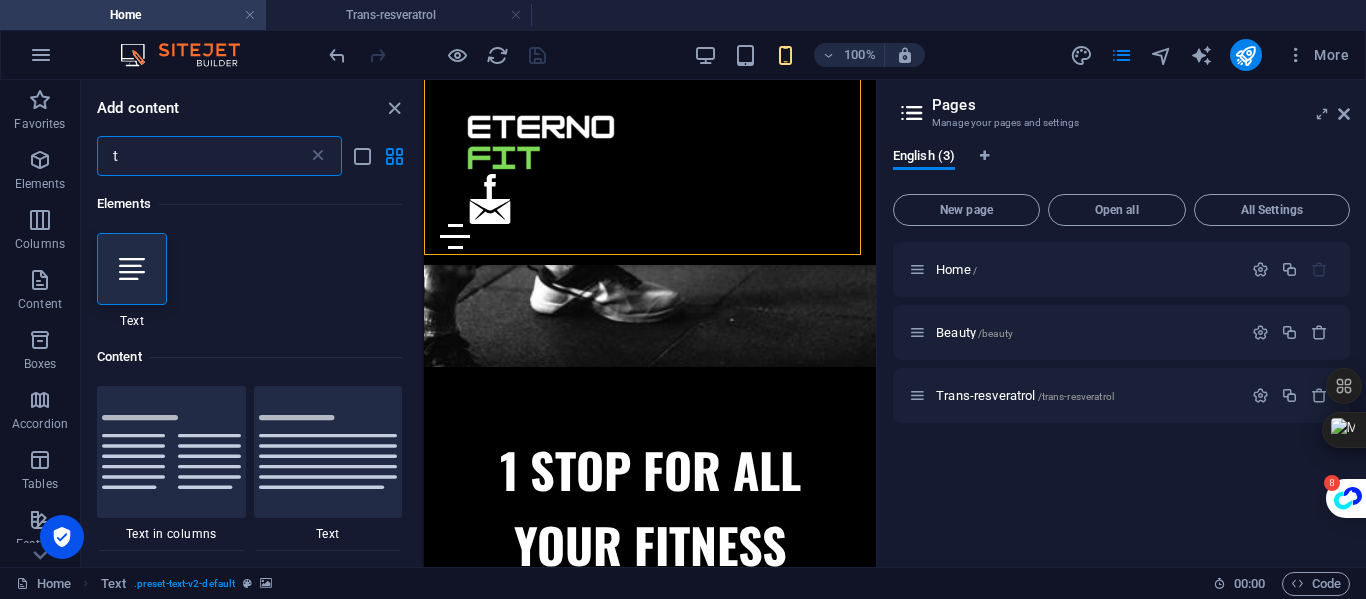 type 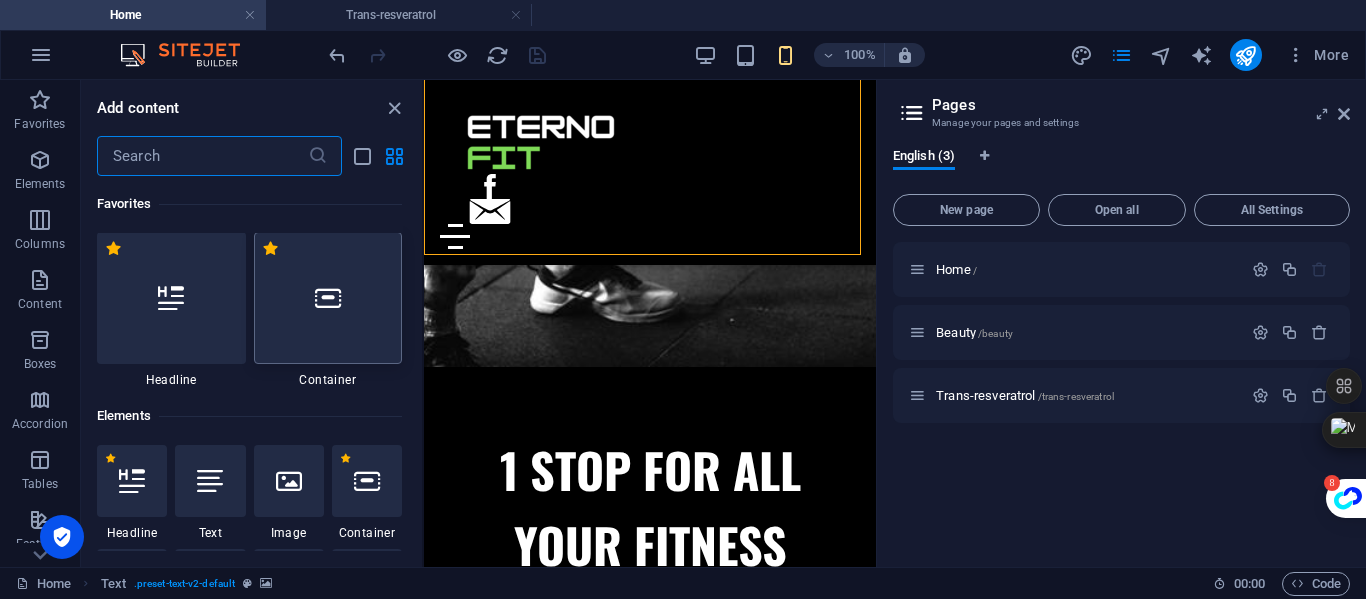 scroll, scrollTop: 0, scrollLeft: 0, axis: both 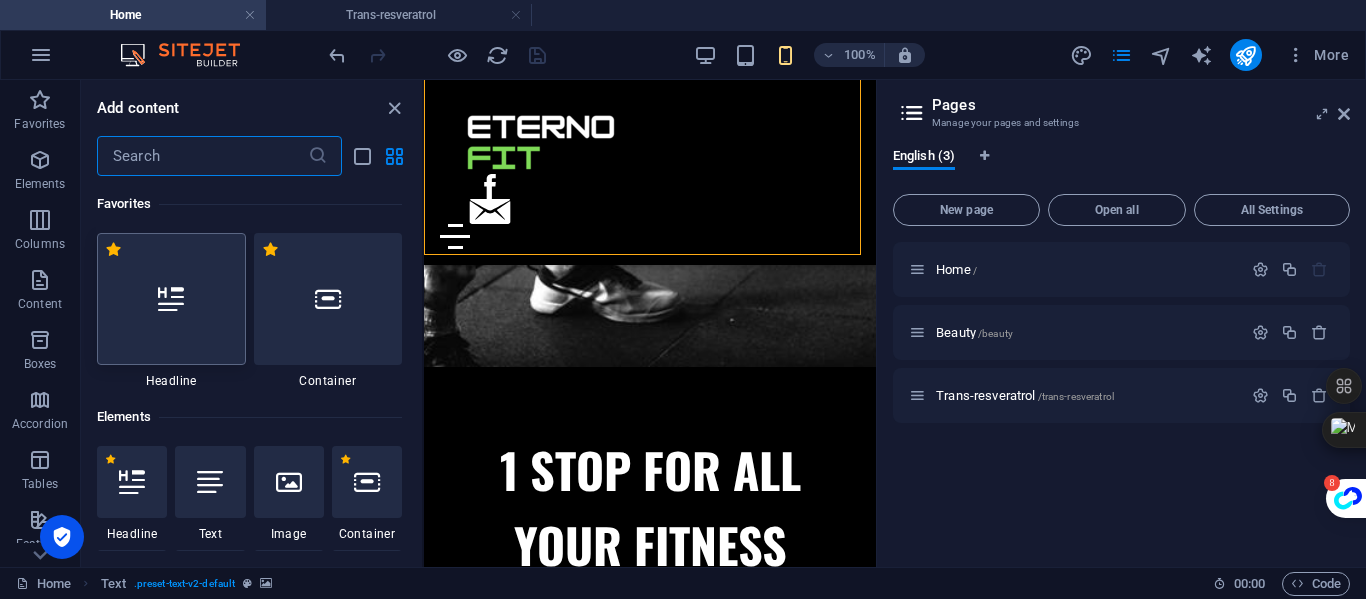 click at bounding box center (171, 299) 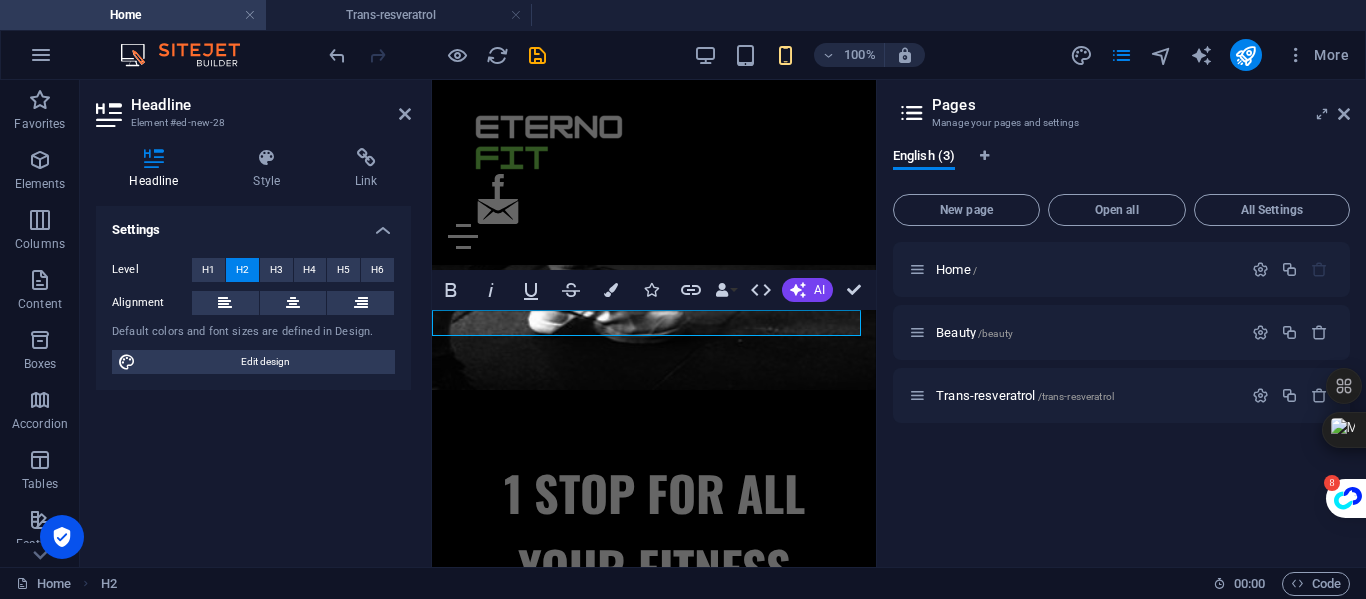 scroll, scrollTop: 258, scrollLeft: 0, axis: vertical 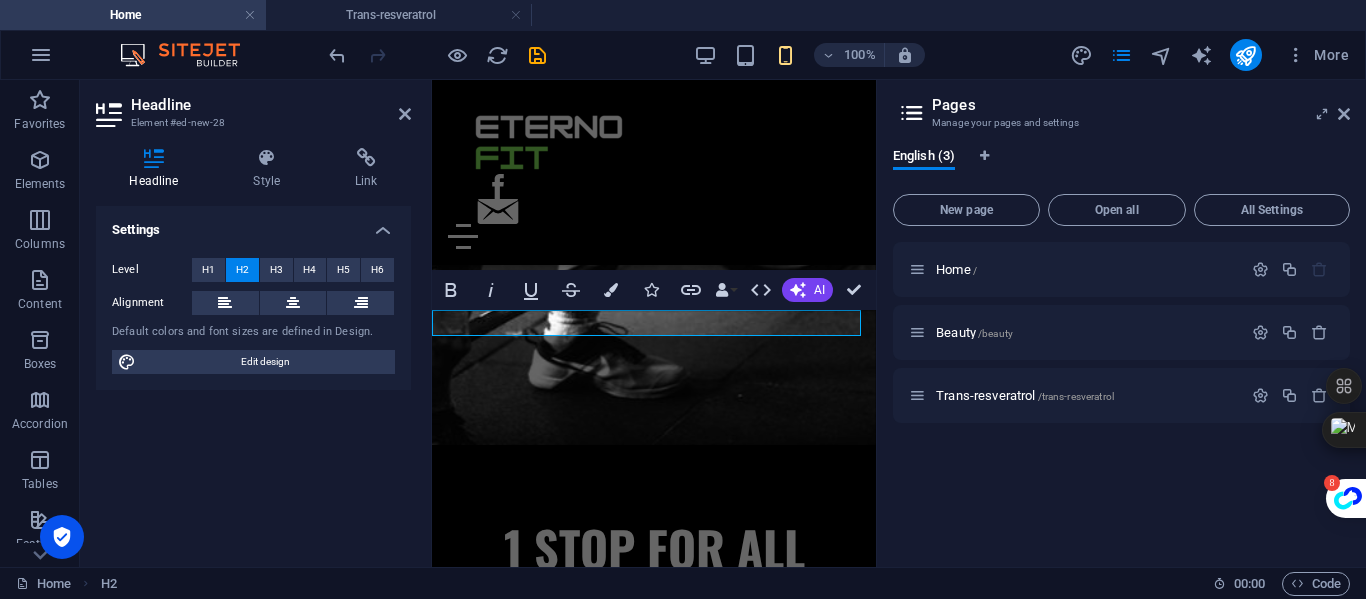 type 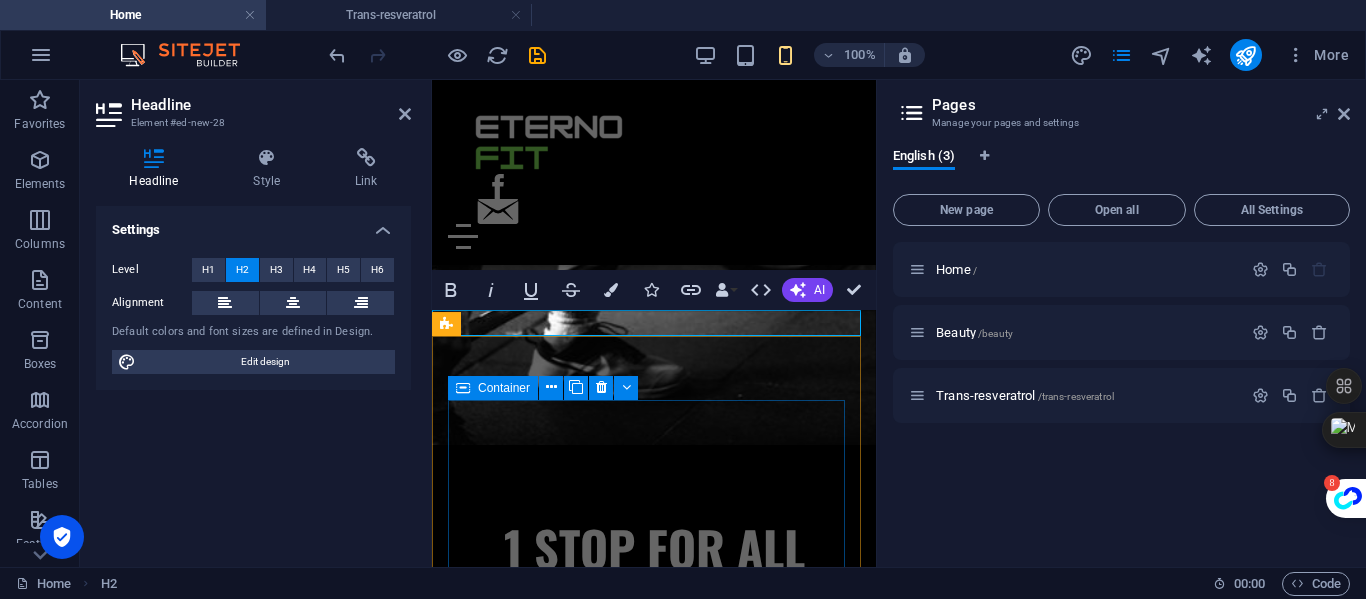 click on "98% Pure Trans-Resveratrol" at bounding box center [654, 3397] 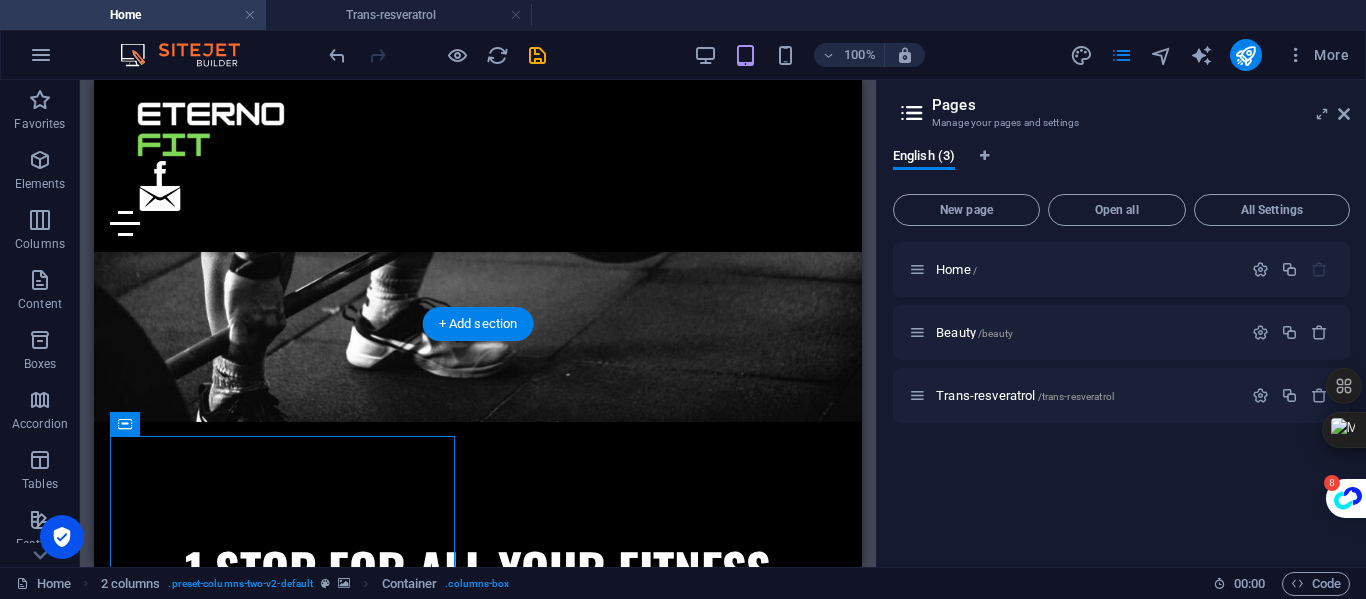 click at bounding box center [478, 1229] 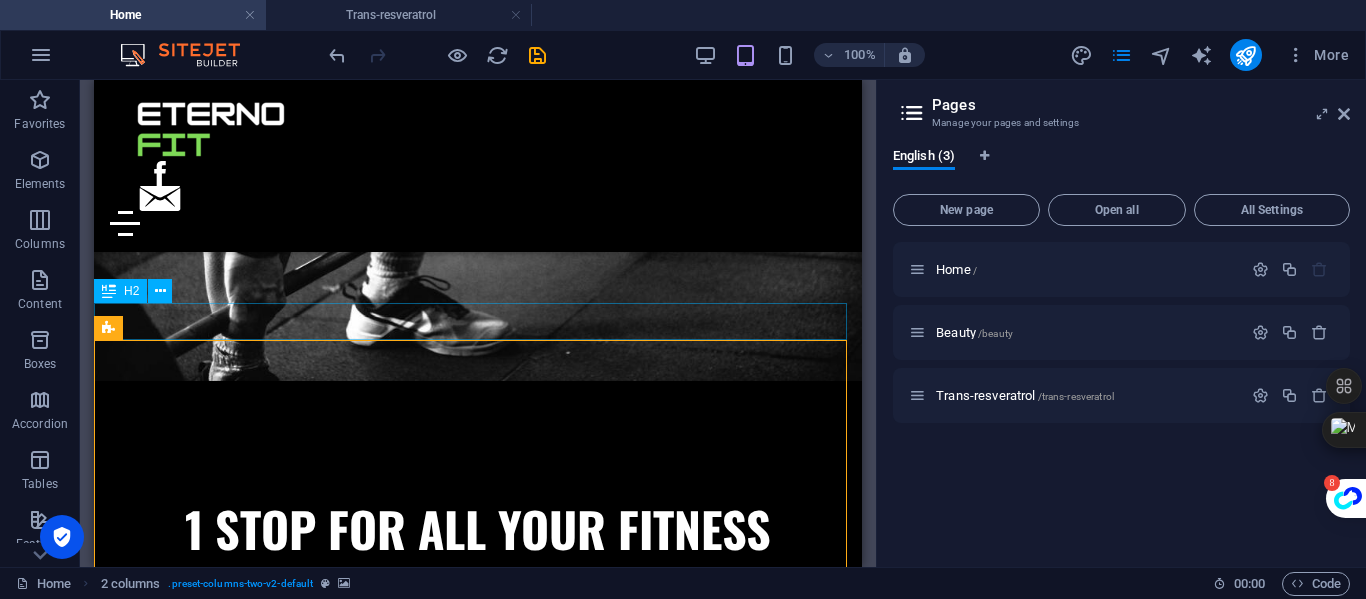 scroll, scrollTop: 266, scrollLeft: 0, axis: vertical 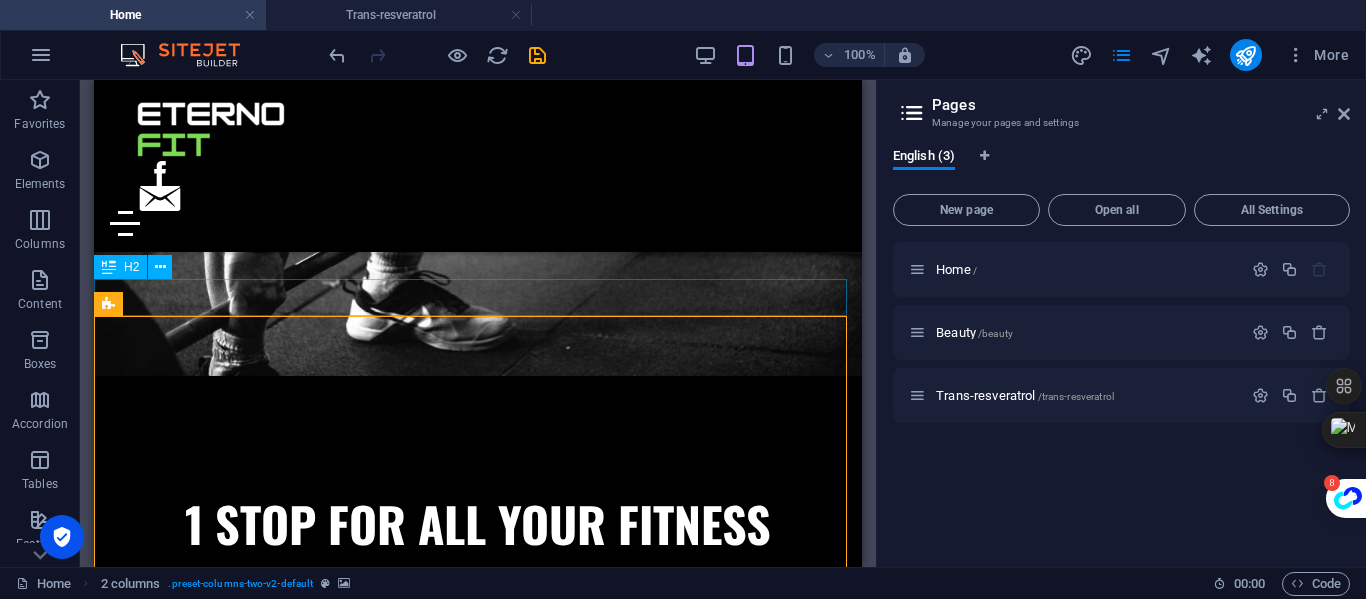 click on "OUR TOP PRODUCTS" at bounding box center (478, 762) 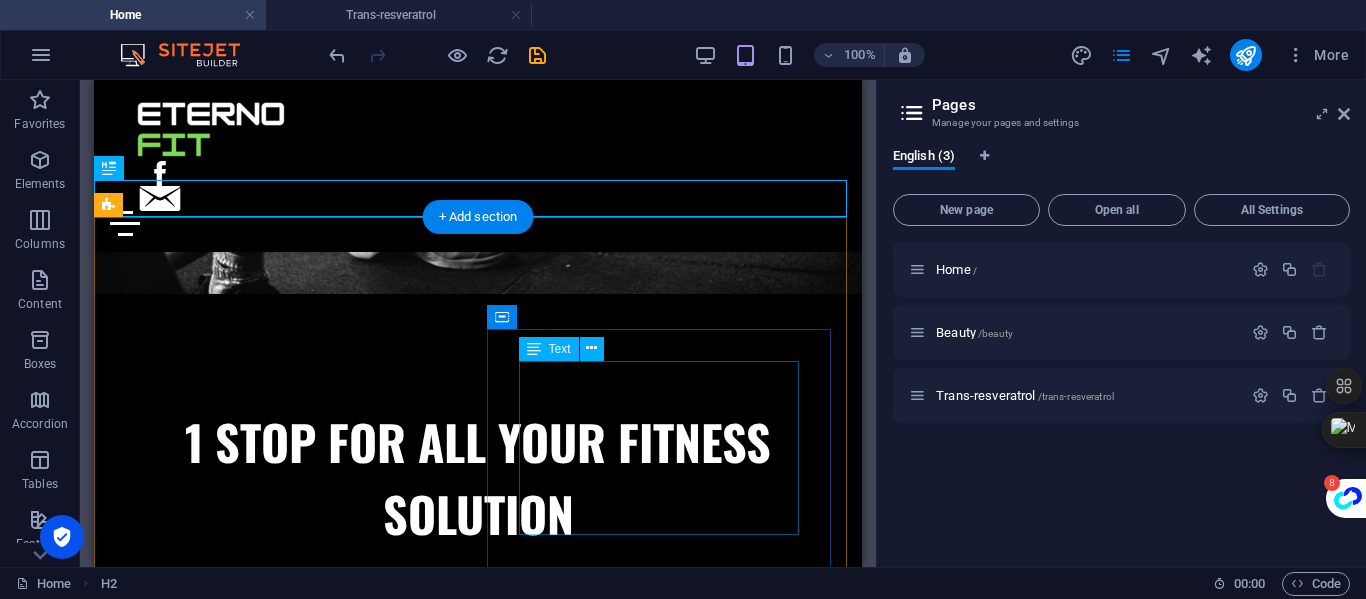 scroll, scrollTop: 332, scrollLeft: 0, axis: vertical 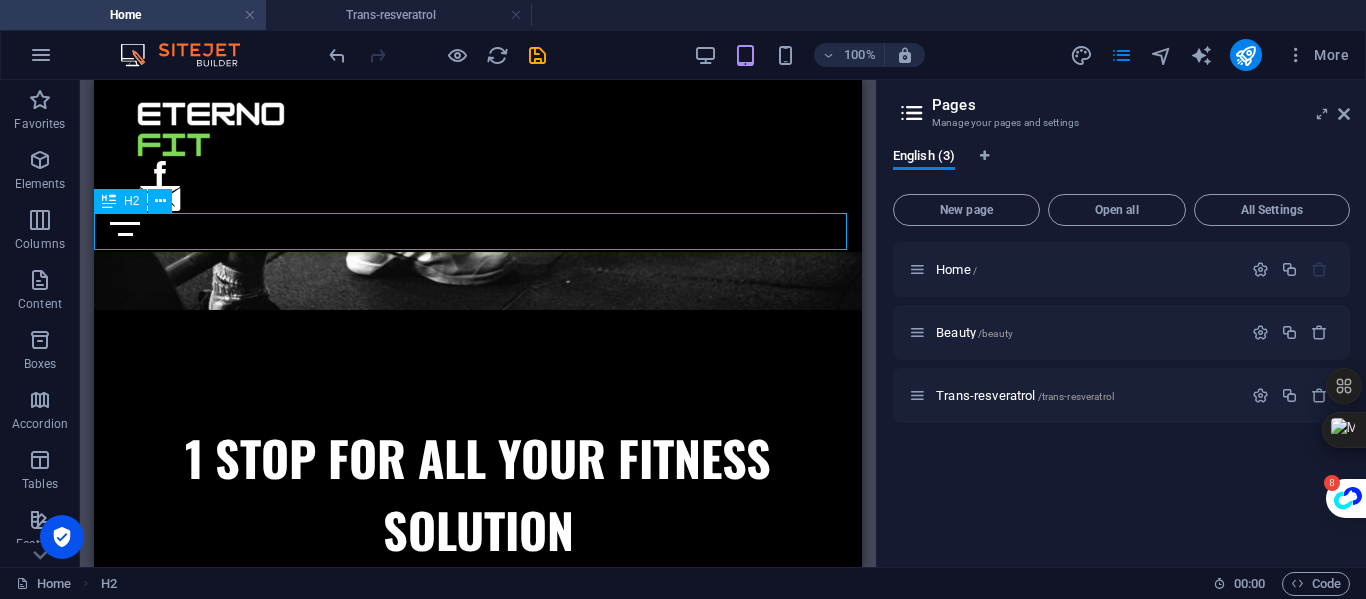 click on "OUR TOP PRODUCTS" at bounding box center (478, 696) 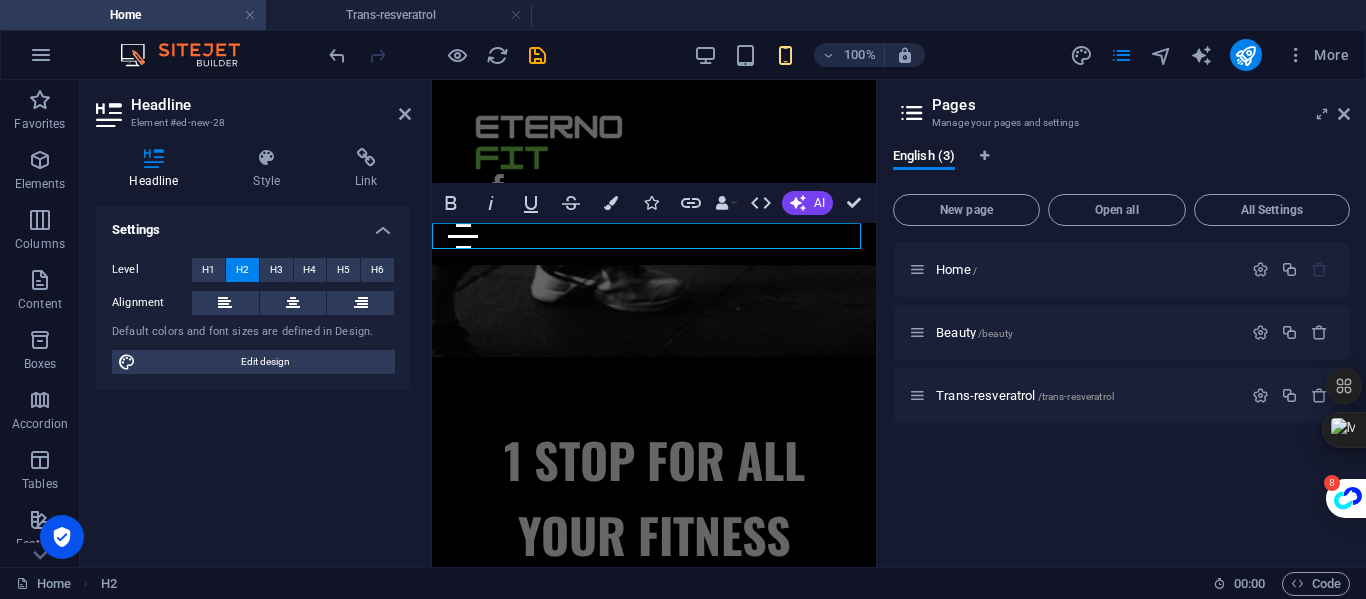 scroll, scrollTop: 345, scrollLeft: 0, axis: vertical 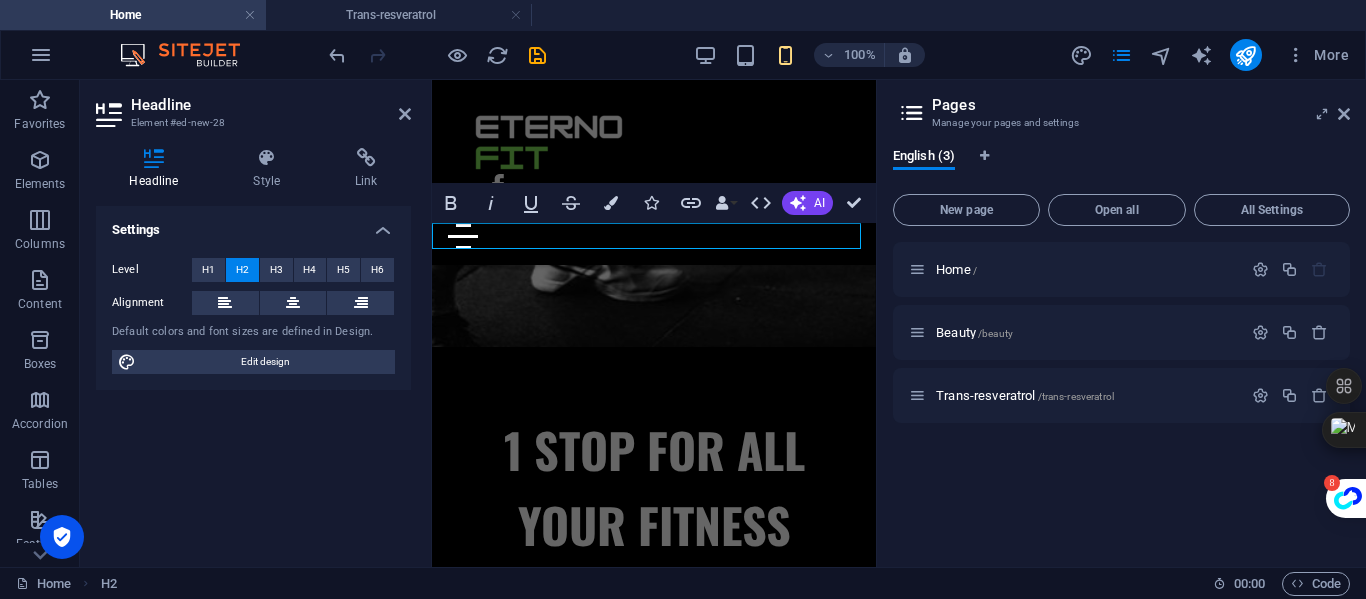 drag, startPoint x: 565, startPoint y: 239, endPoint x: 547, endPoint y: 243, distance: 18.439089 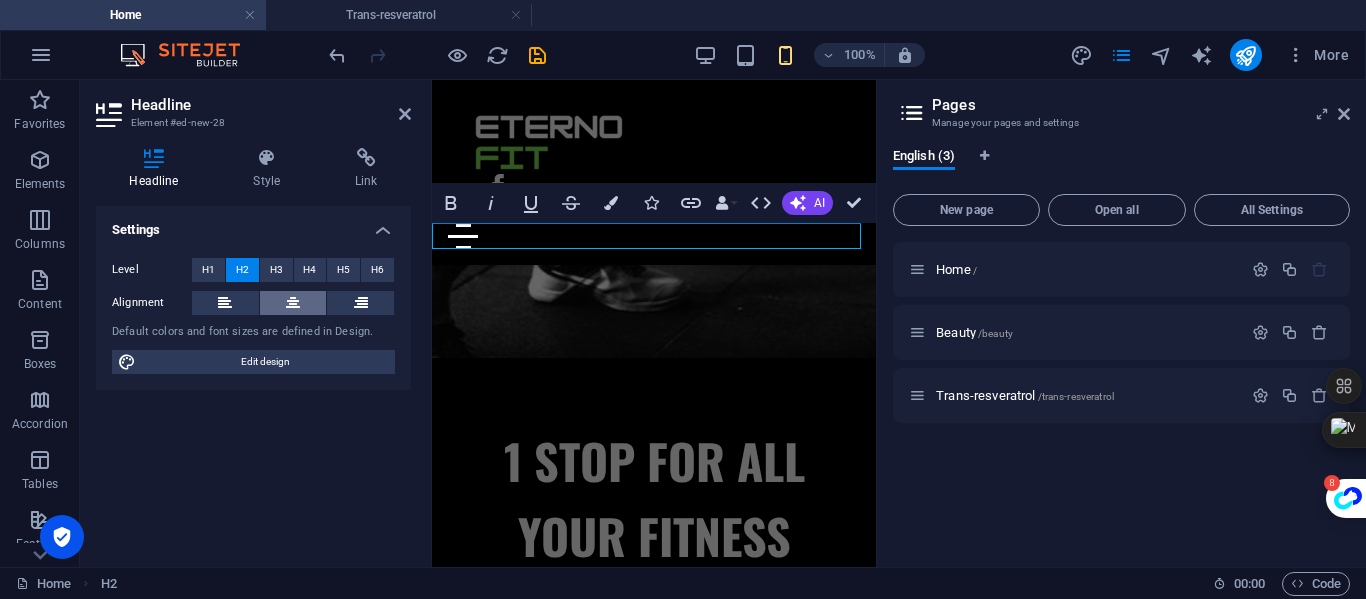 click at bounding box center [293, 303] 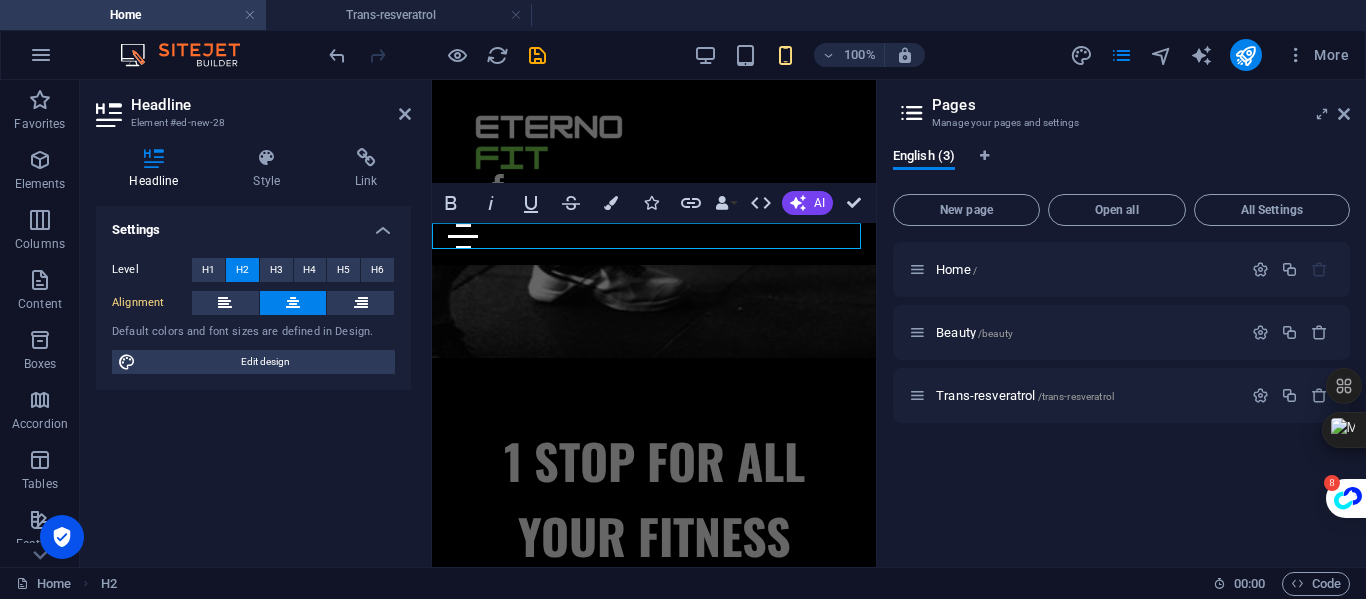 click on "Settings Level H1 H2 H3 H4 H5 H6 Alignment Default colors and font sizes are defined in Design. Edit design" at bounding box center (253, 378) 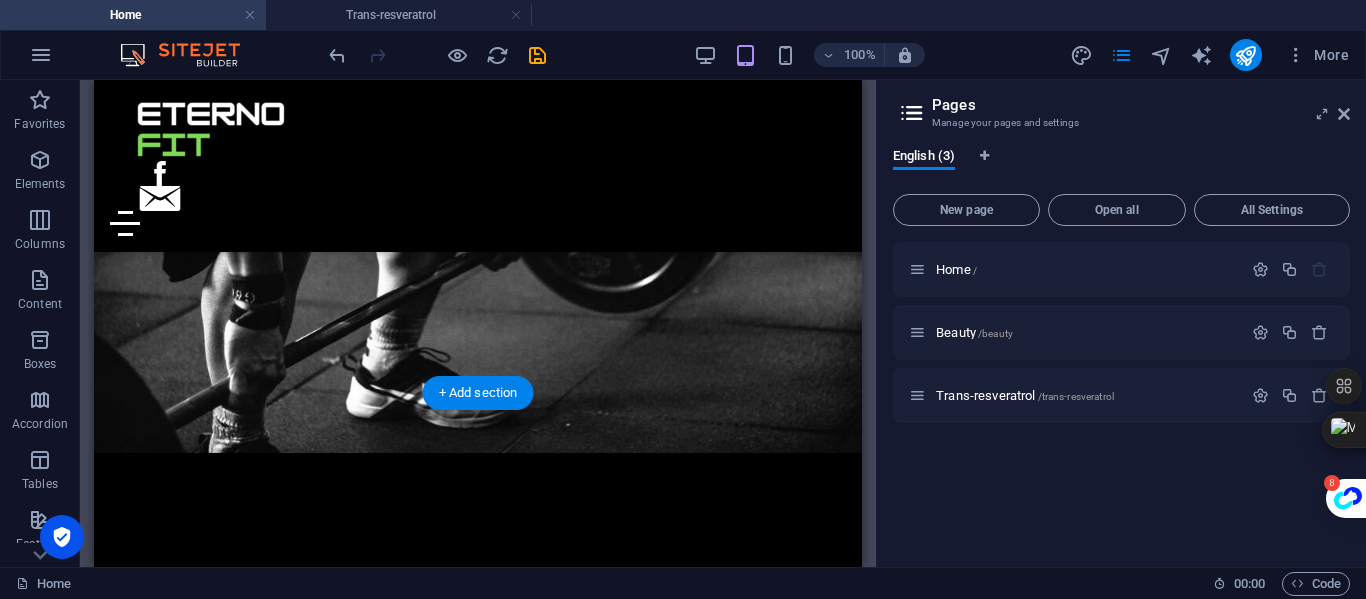 scroll, scrollTop: 188, scrollLeft: 0, axis: vertical 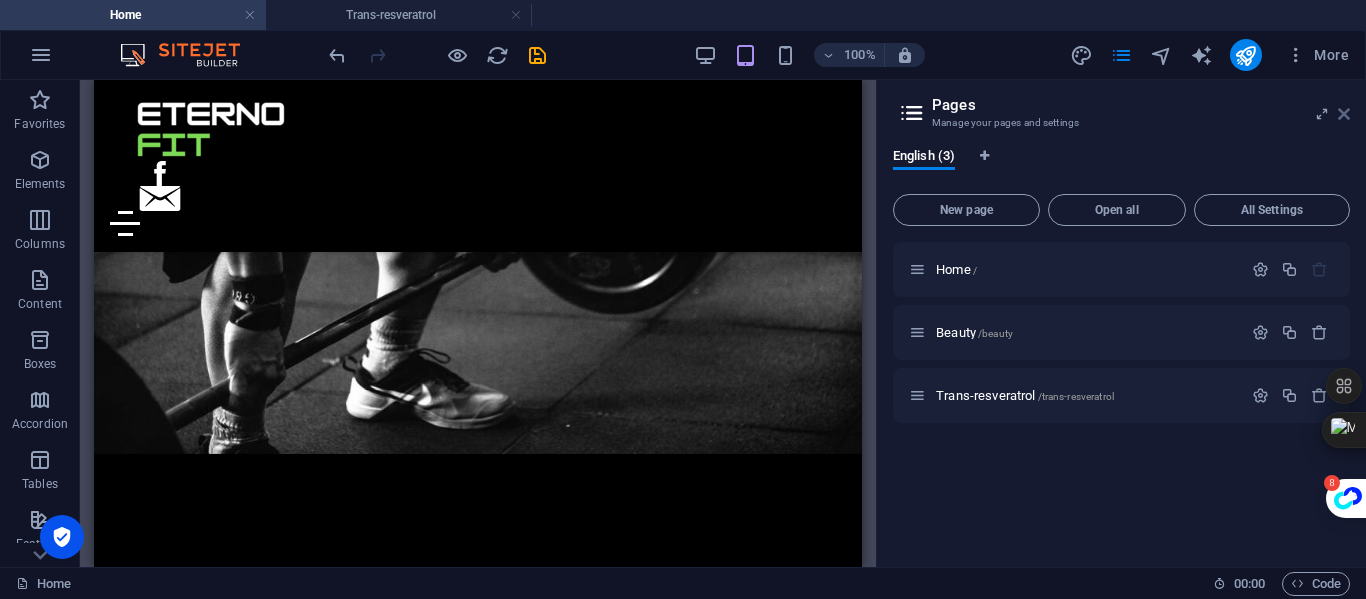 click at bounding box center [1344, 114] 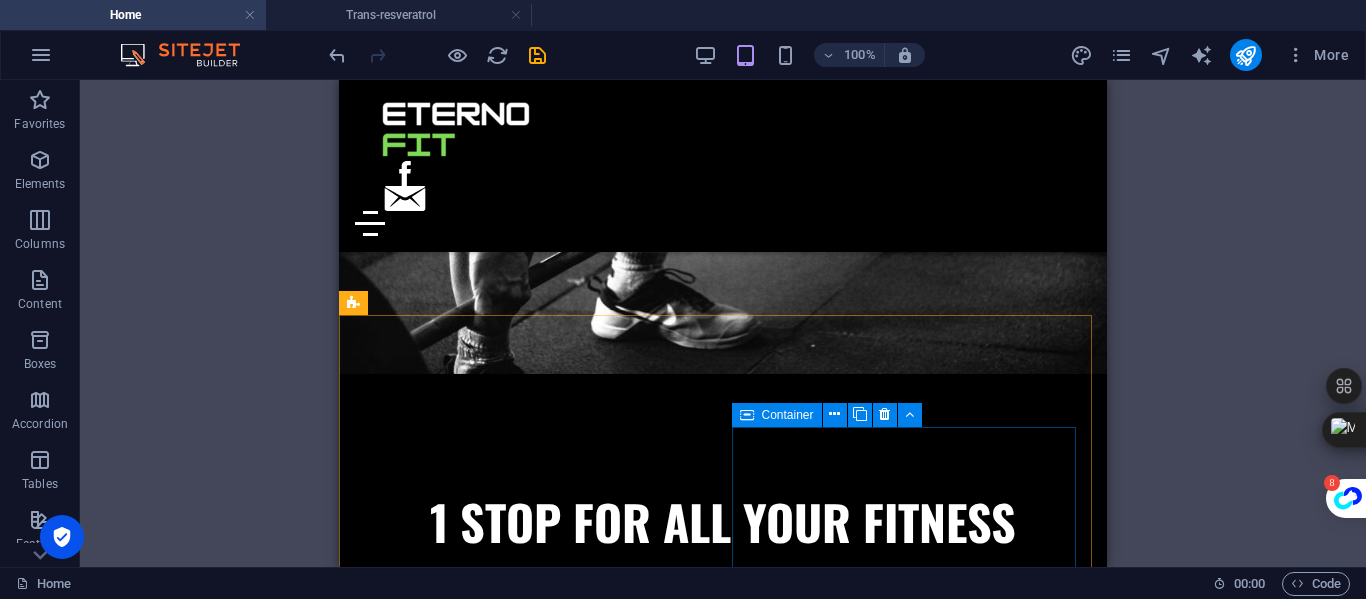 scroll, scrollTop: 267, scrollLeft: 0, axis: vertical 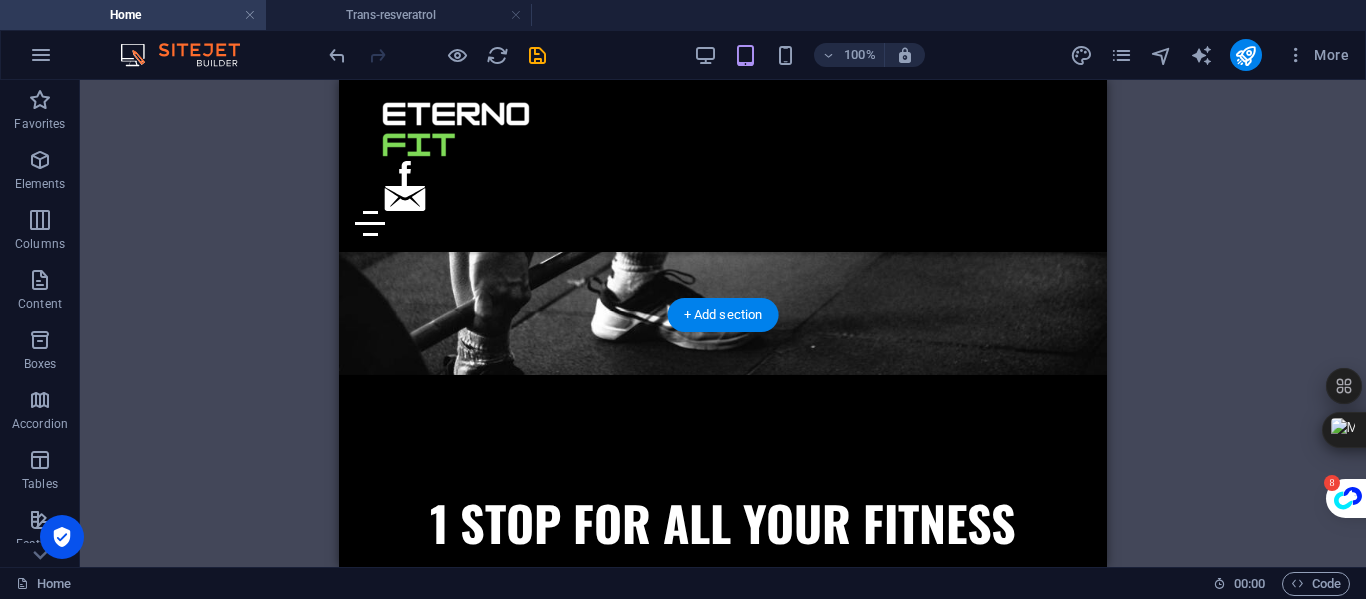 click at bounding box center (723, 1182) 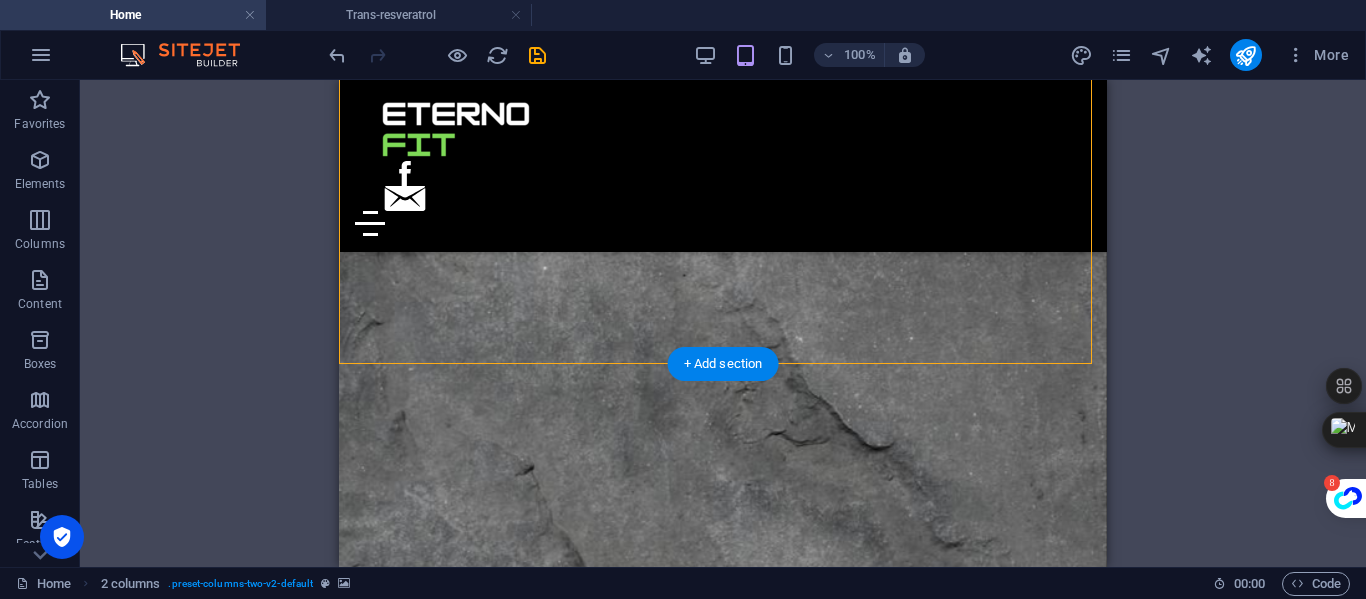 scroll, scrollTop: 1023, scrollLeft: 0, axis: vertical 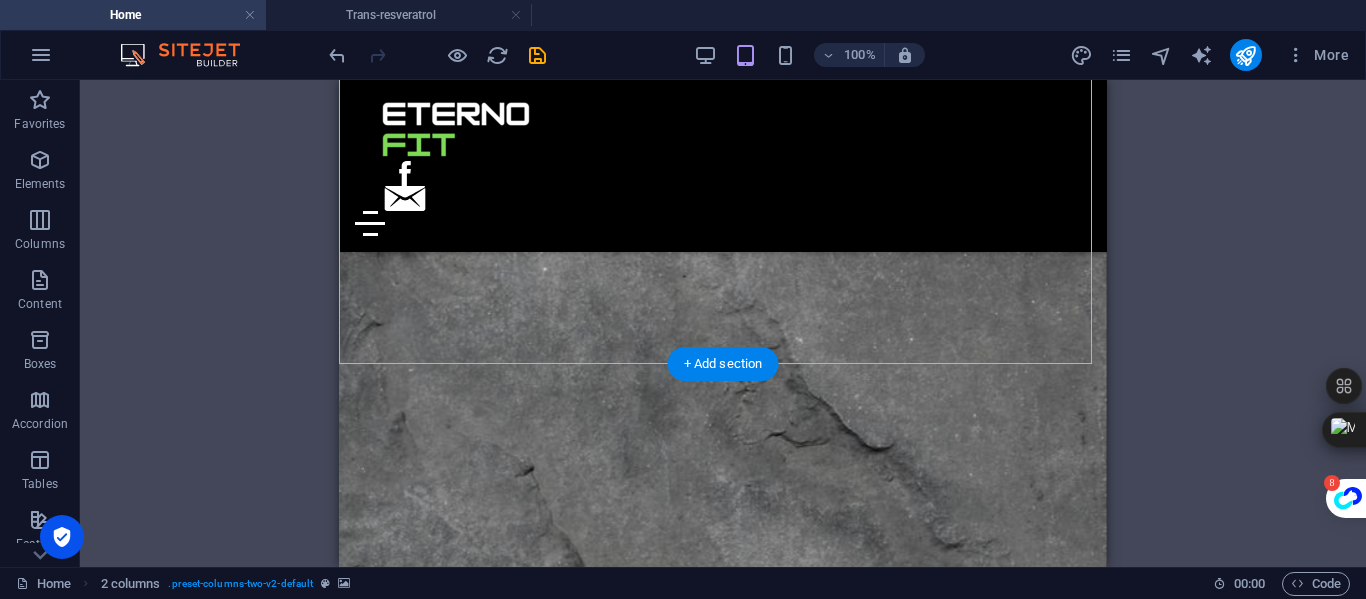 click at bounding box center (723, 3694) 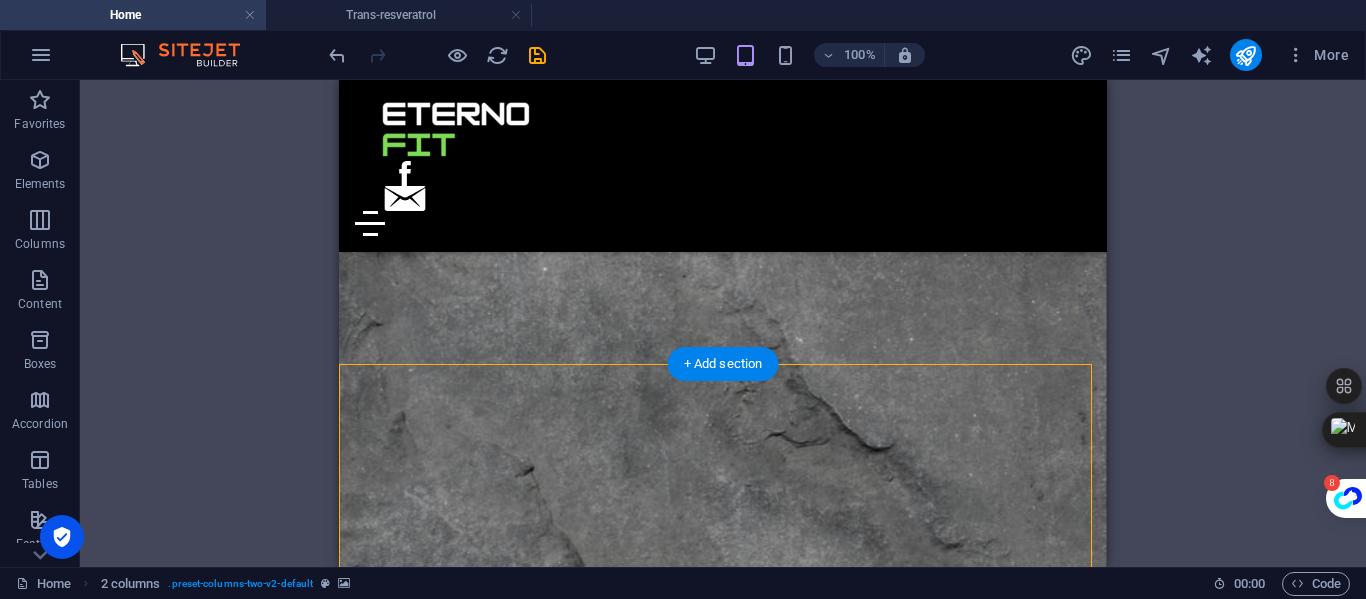 click at bounding box center (723, 3694) 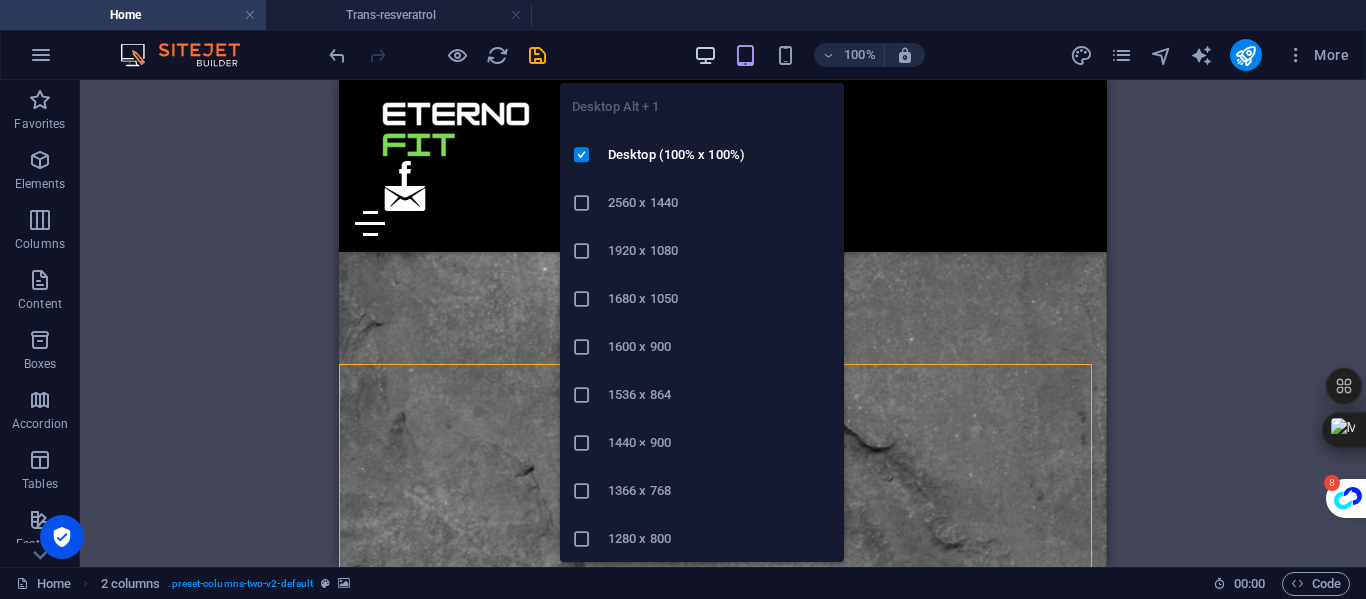 click at bounding box center [705, 55] 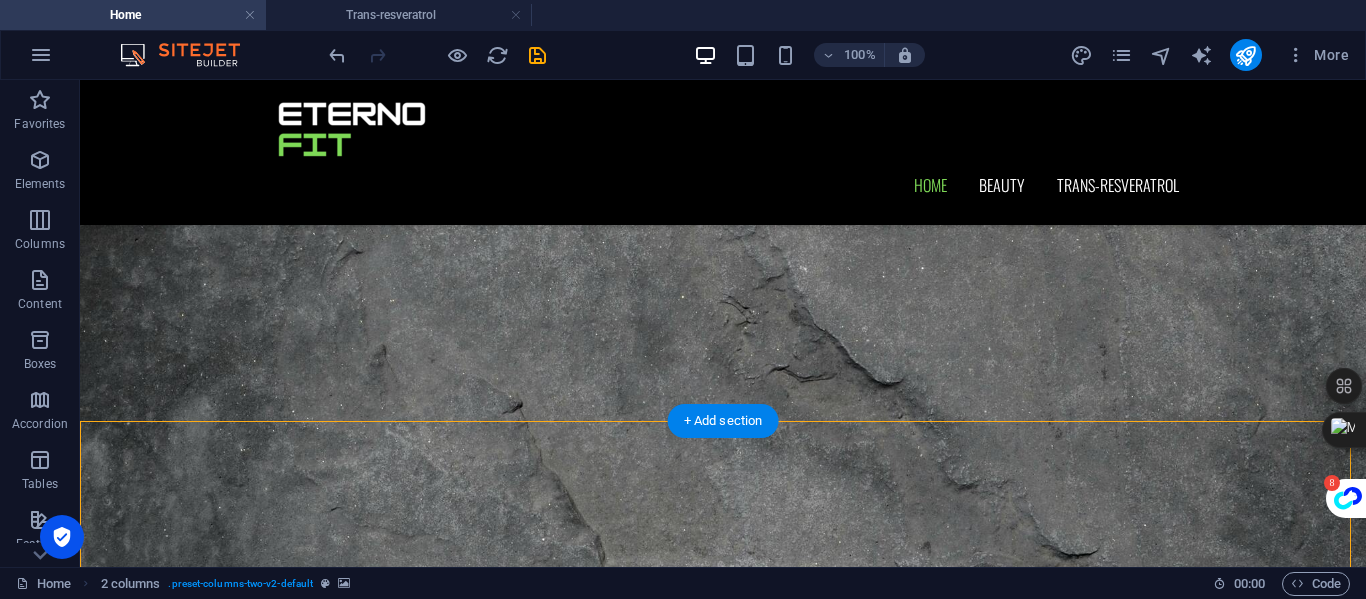 click at bounding box center (723, 3881) 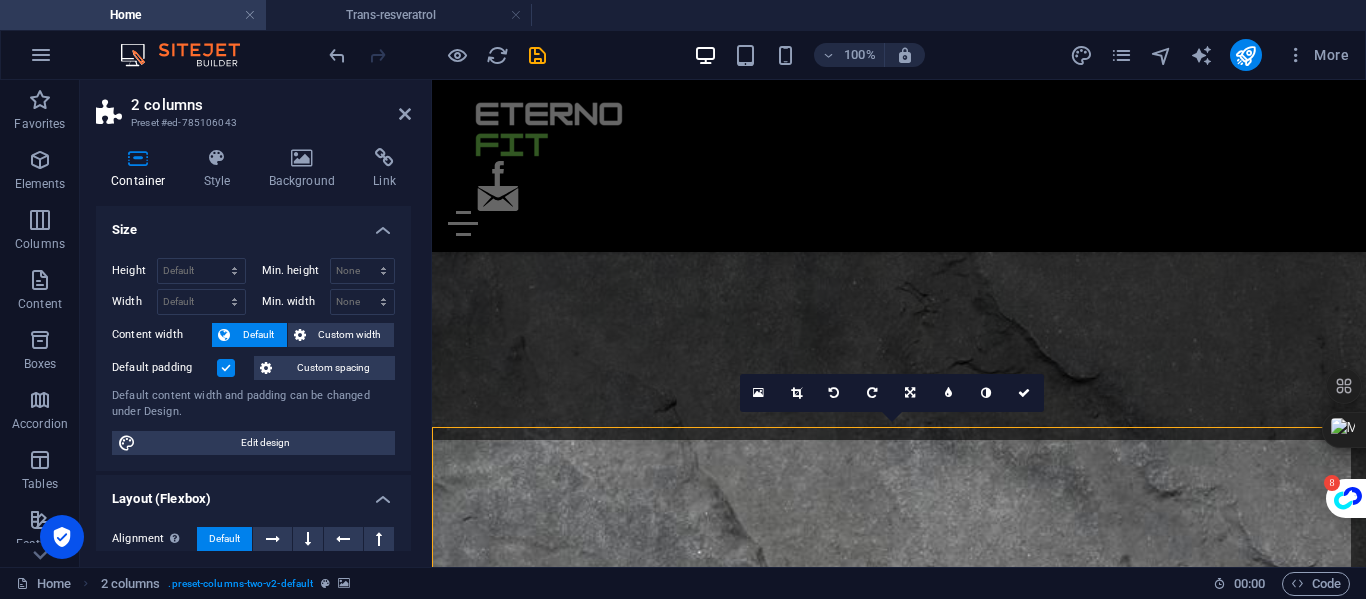 scroll, scrollTop: 1017, scrollLeft: 0, axis: vertical 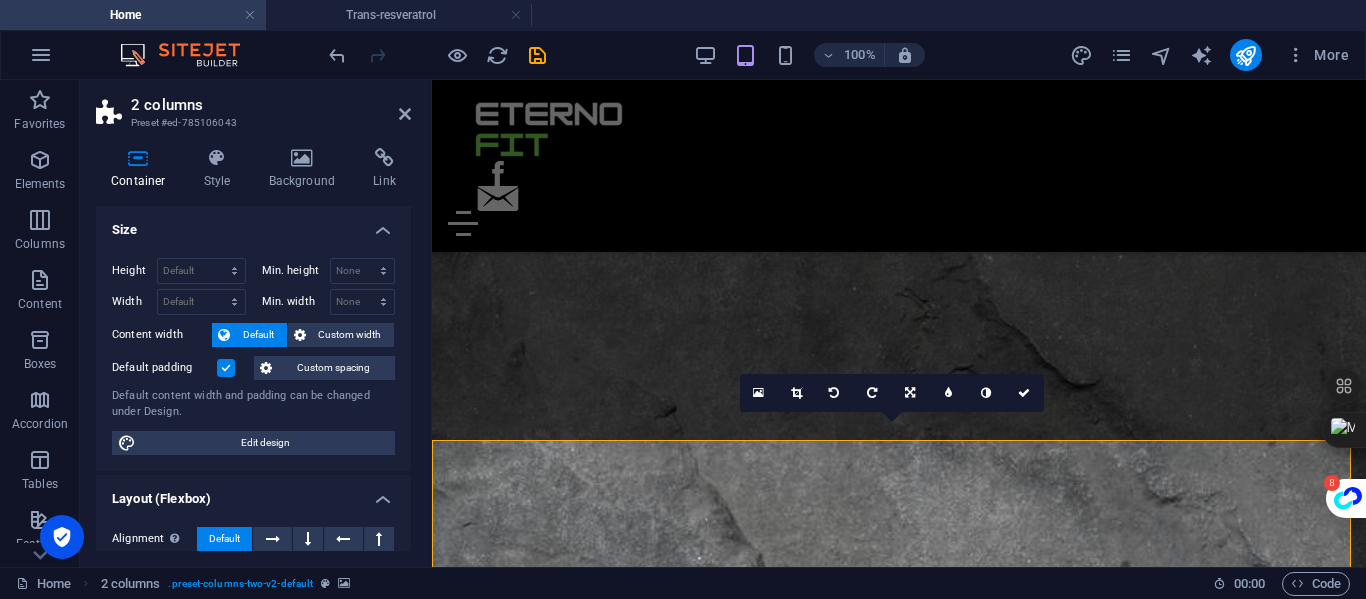 click at bounding box center [899, 3769] 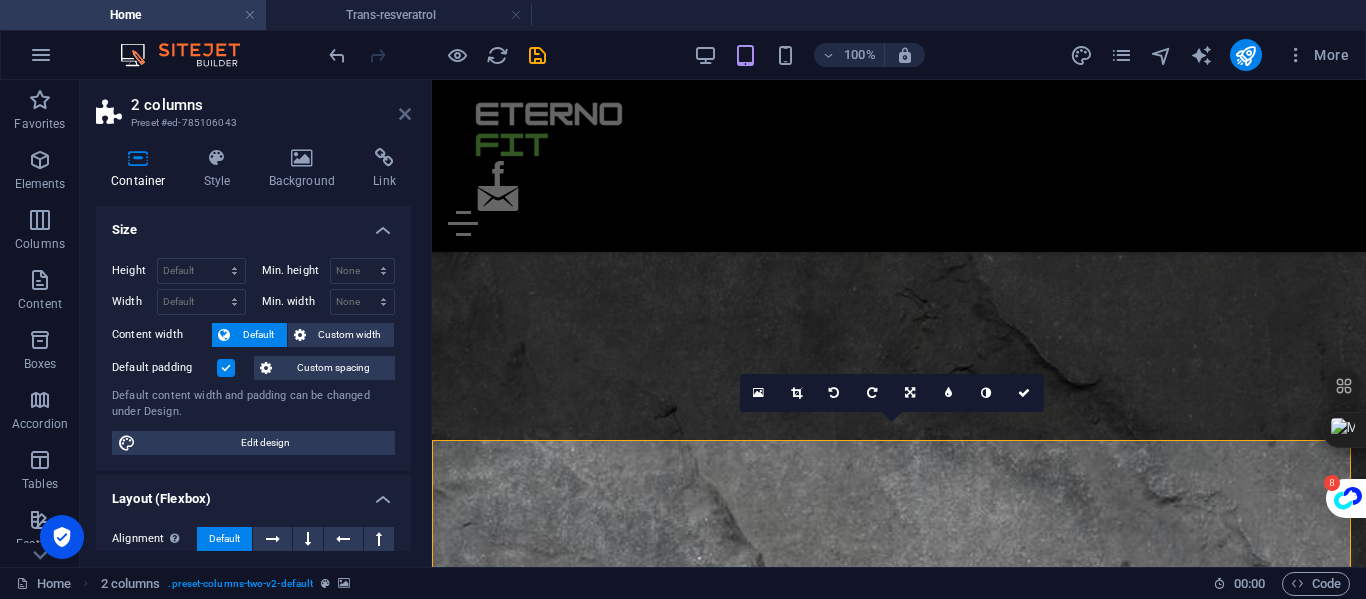 click at bounding box center [405, 114] 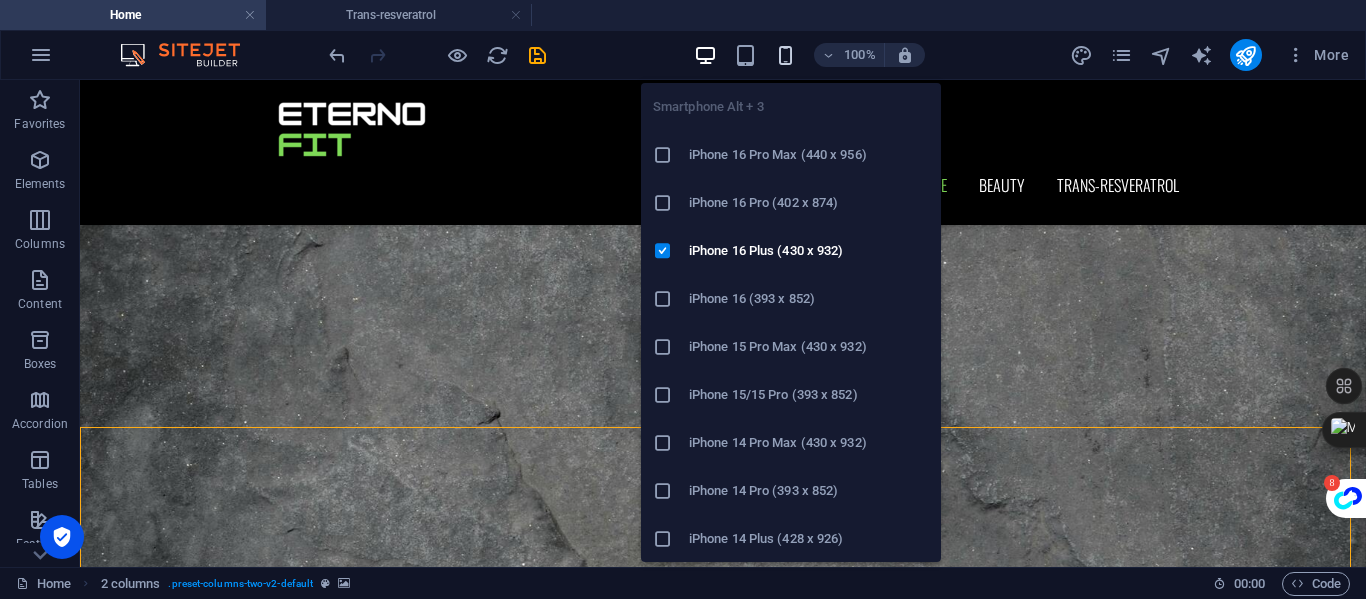 click at bounding box center (785, 55) 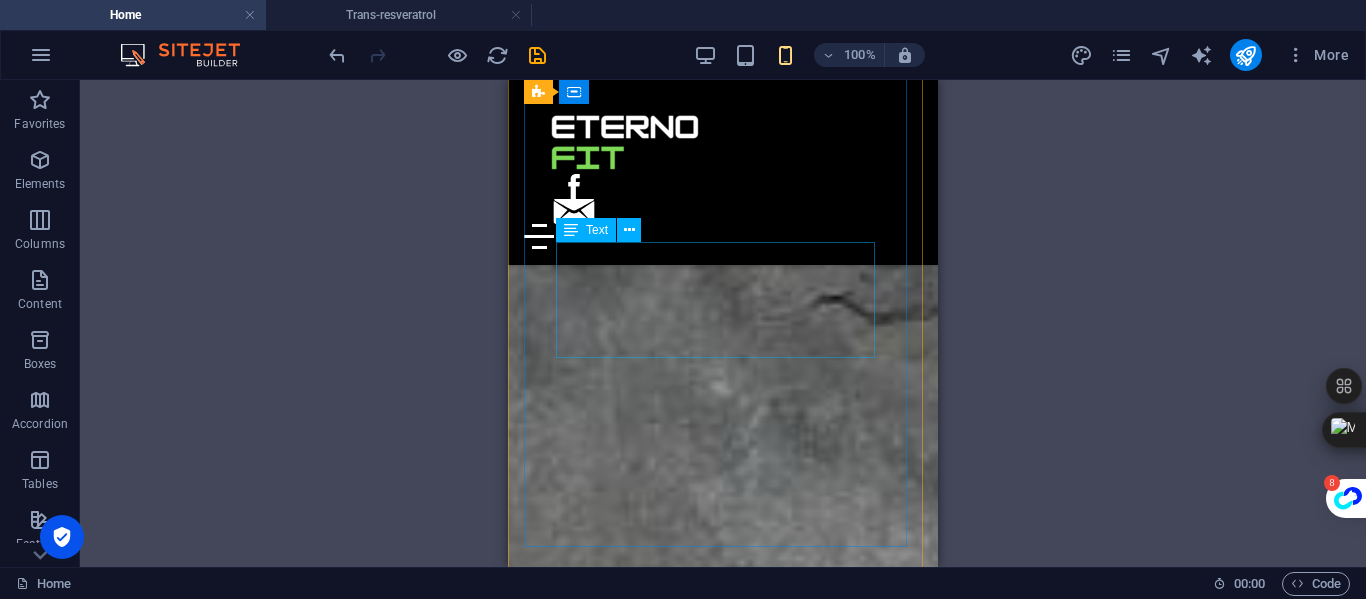 scroll, scrollTop: 1958, scrollLeft: 0, axis: vertical 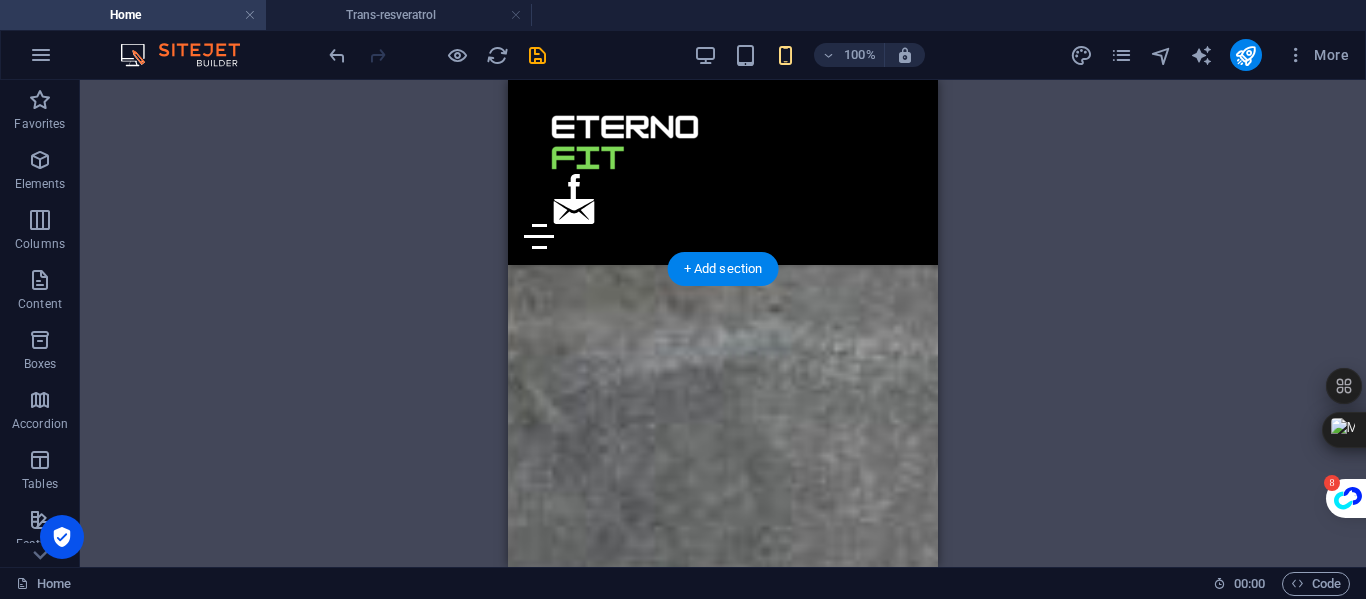 click at bounding box center [723, 4283] 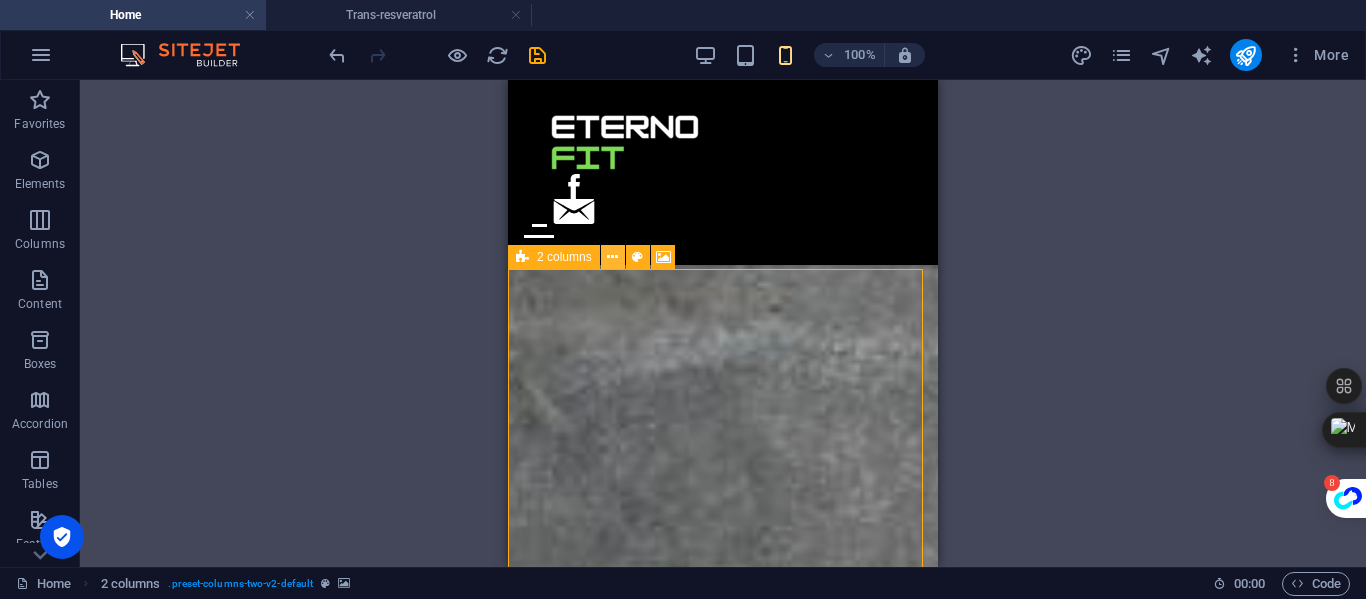 click at bounding box center (613, 257) 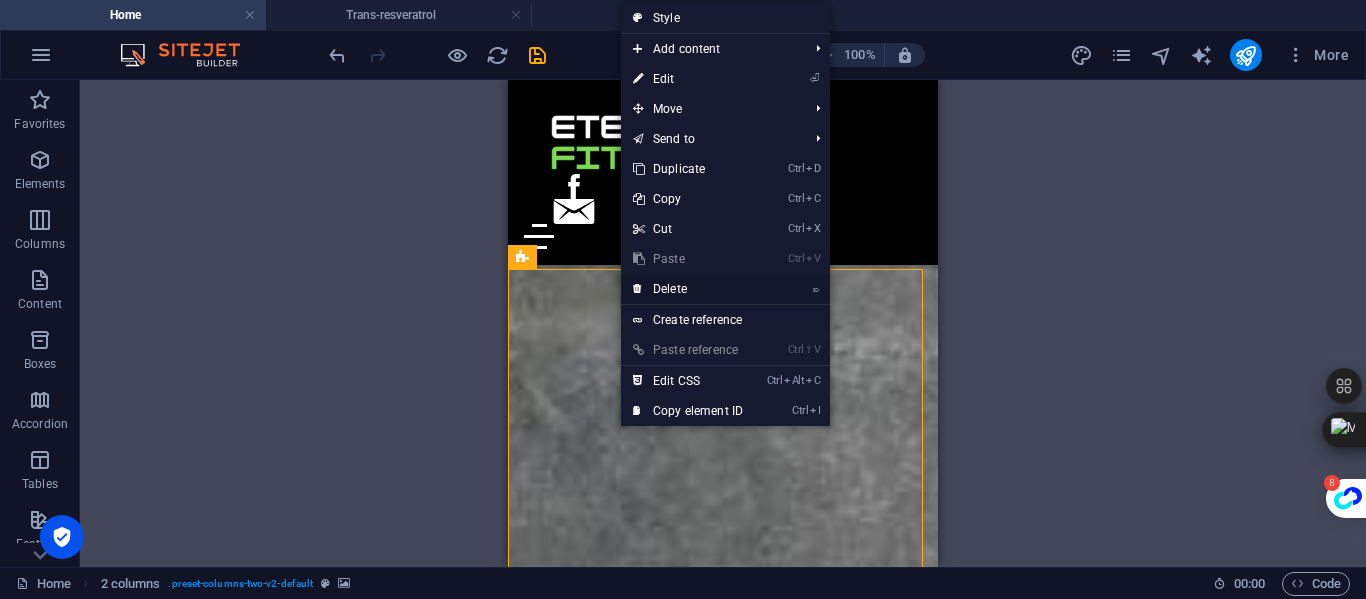 click on "⌦  Delete" at bounding box center [688, 289] 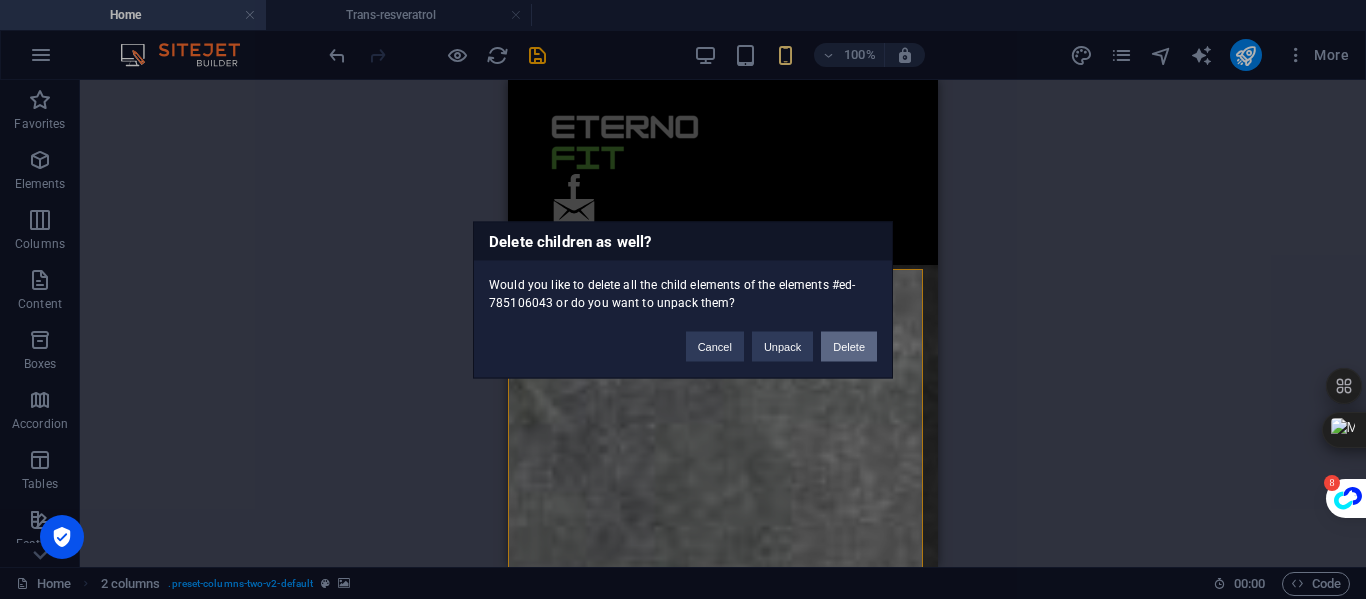 click on "Delete" at bounding box center [849, 346] 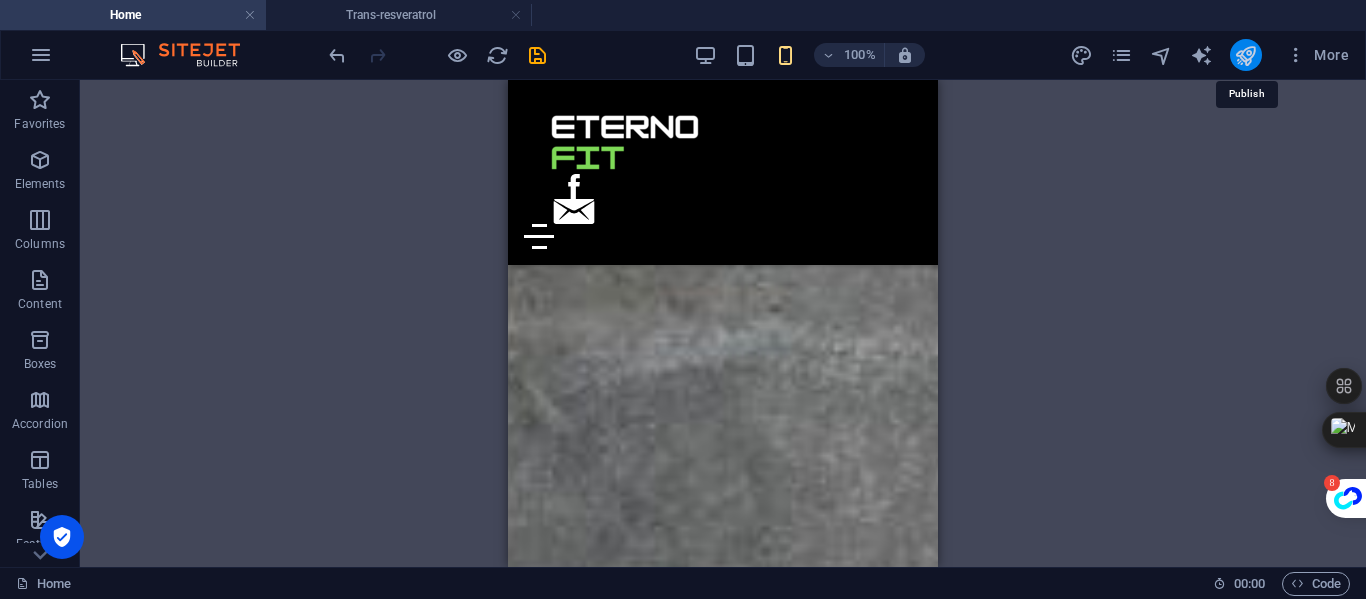 click at bounding box center [1245, 55] 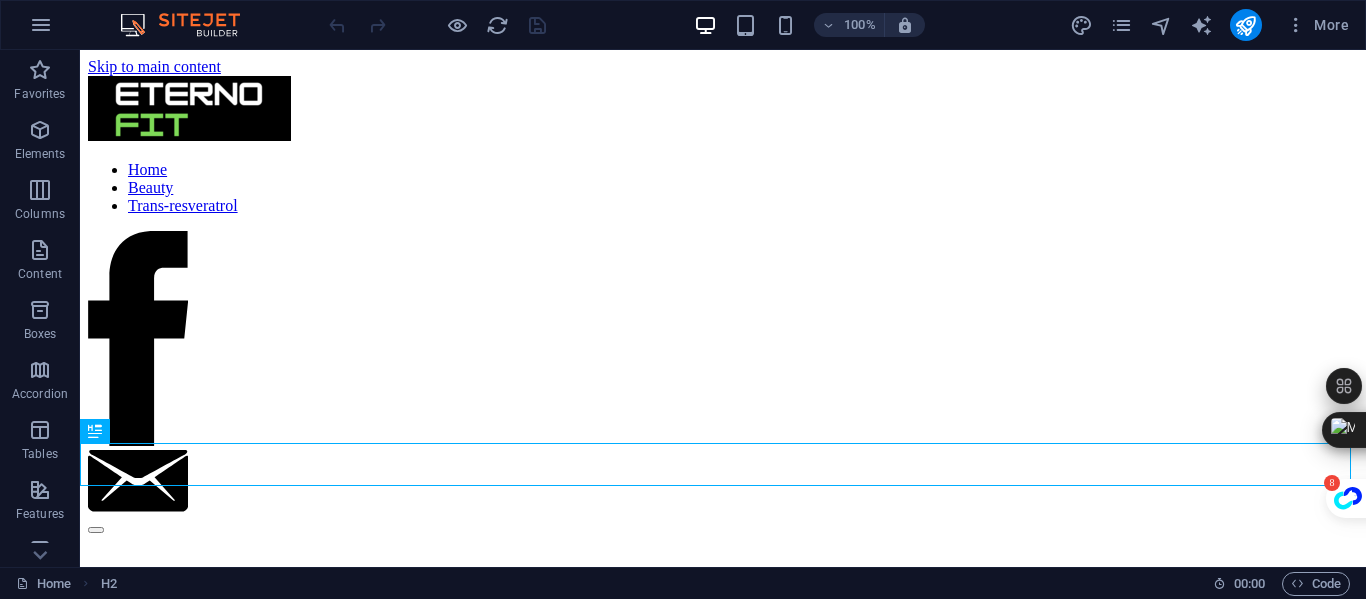 scroll, scrollTop: 94, scrollLeft: 0, axis: vertical 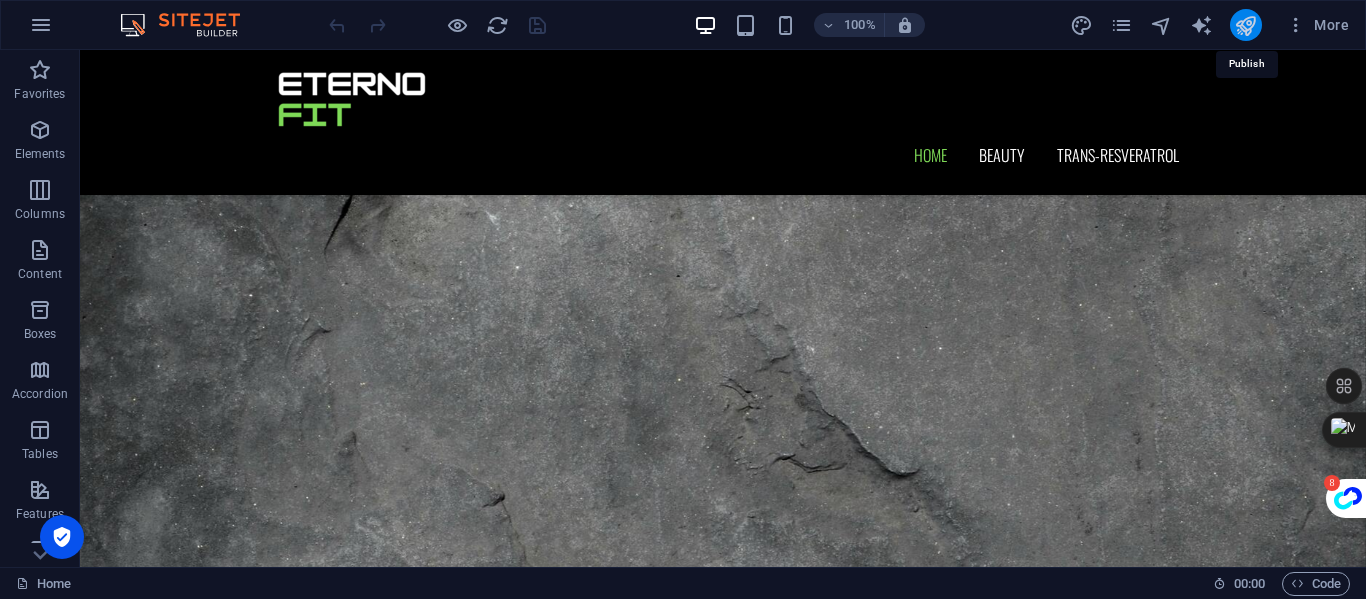 click at bounding box center (1245, 25) 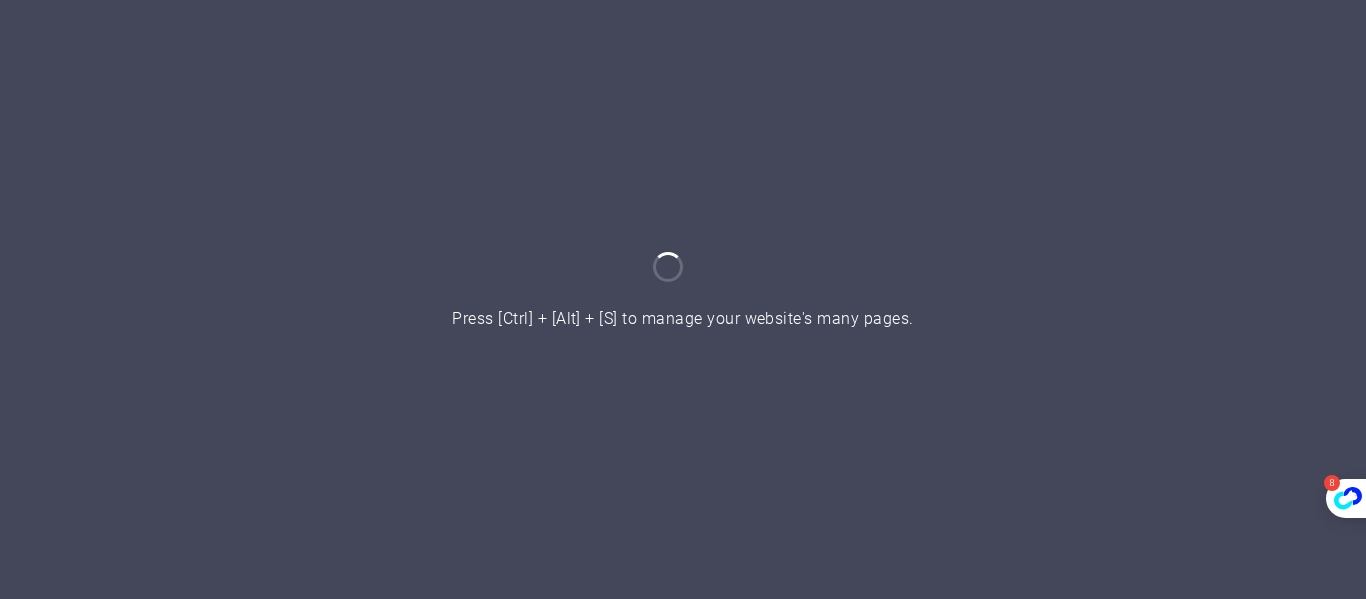 scroll, scrollTop: 0, scrollLeft: 0, axis: both 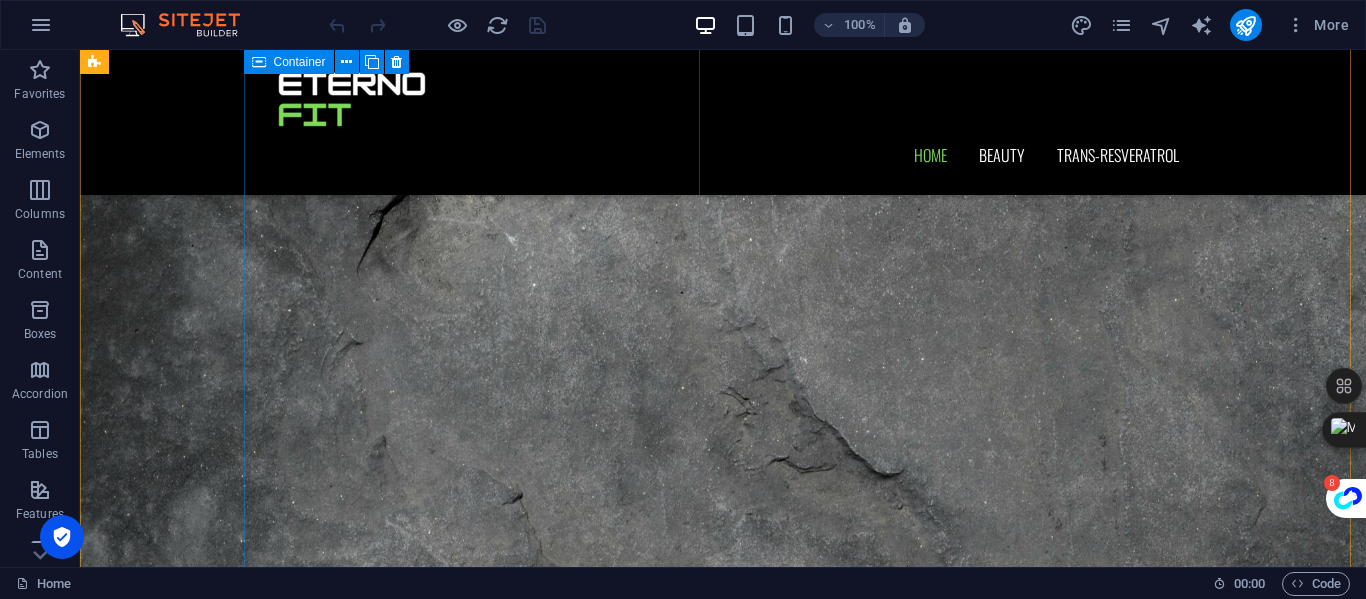 click on "Liposomal FISETIN" at bounding box center [324, 13263] 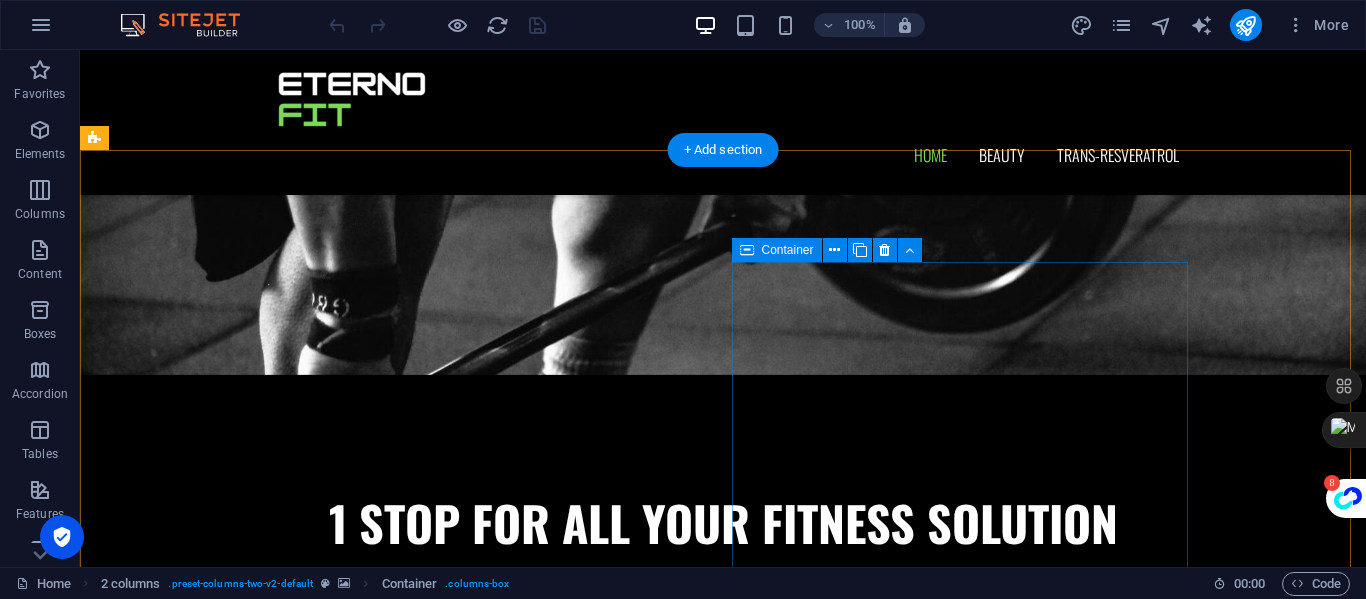 scroll, scrollTop: 0, scrollLeft: 0, axis: both 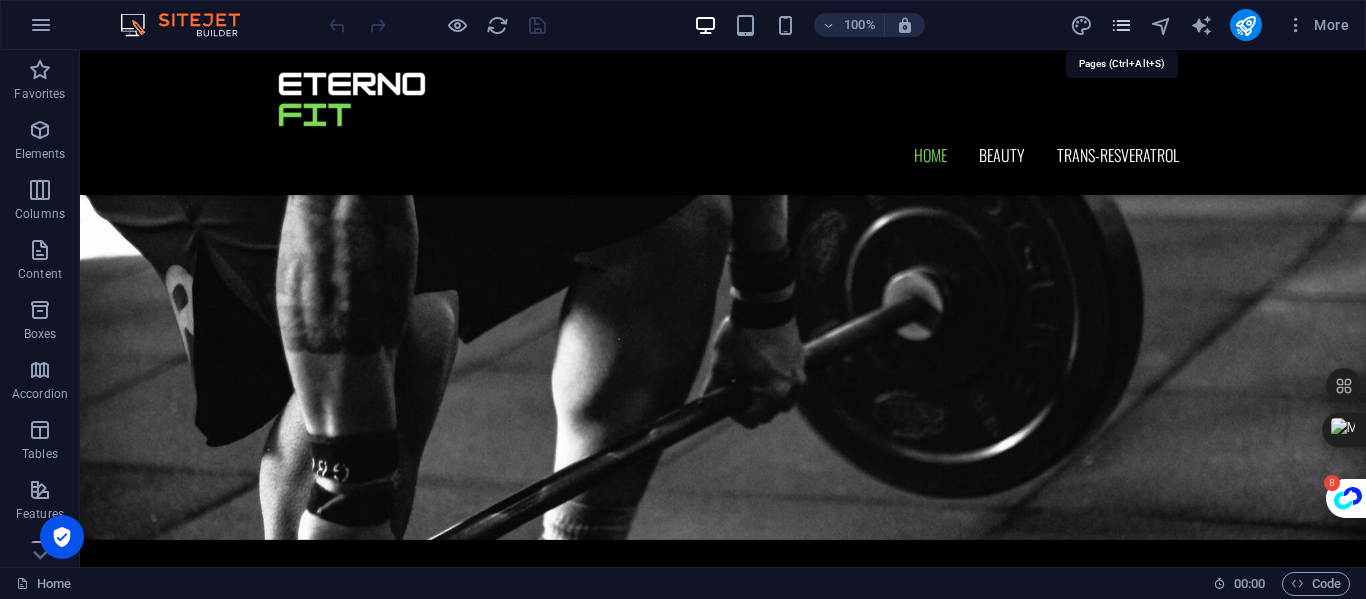 click at bounding box center (1121, 25) 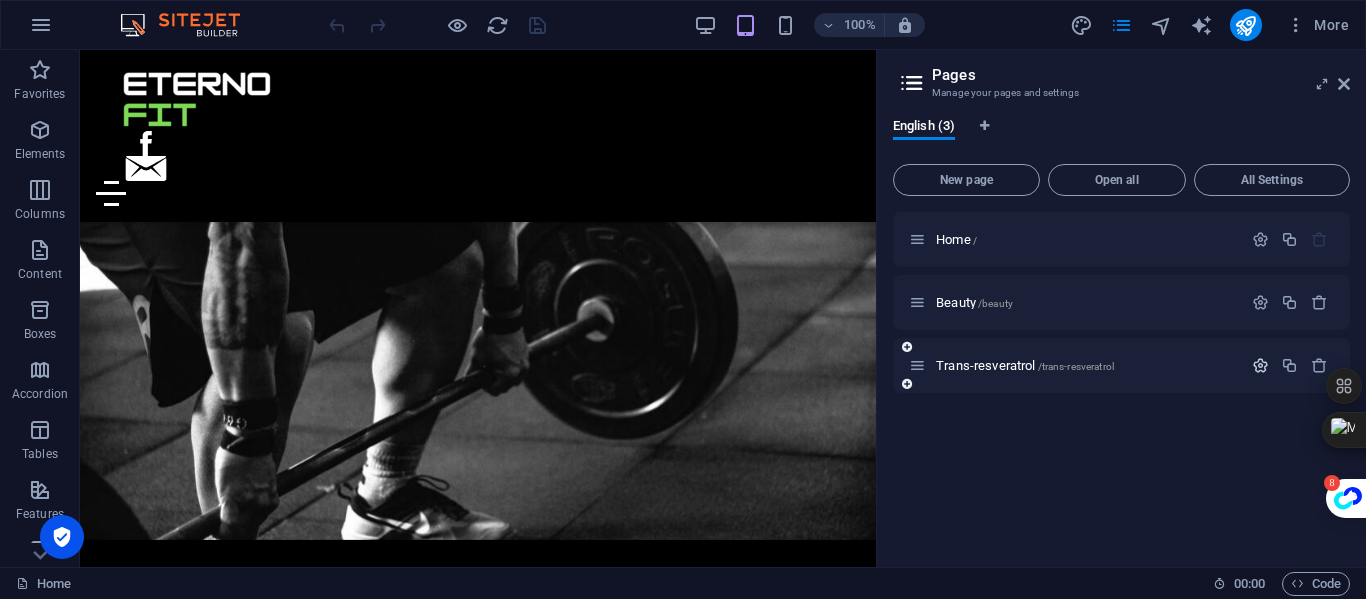click at bounding box center [1260, 365] 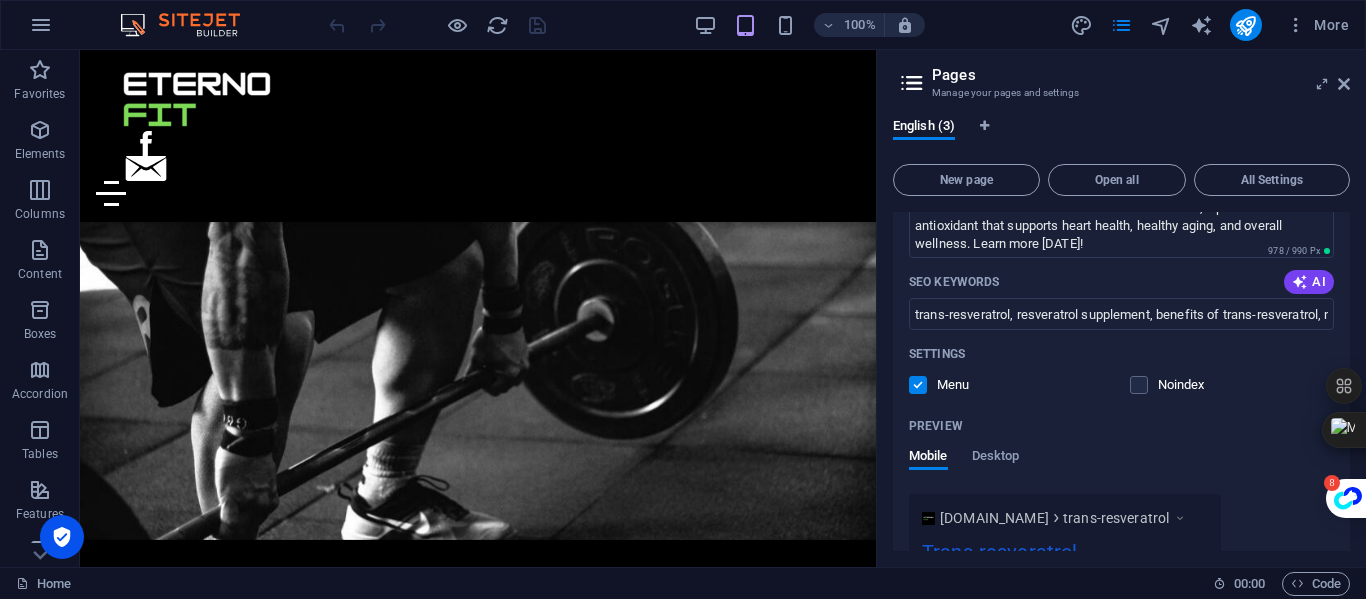 scroll, scrollTop: 471, scrollLeft: 0, axis: vertical 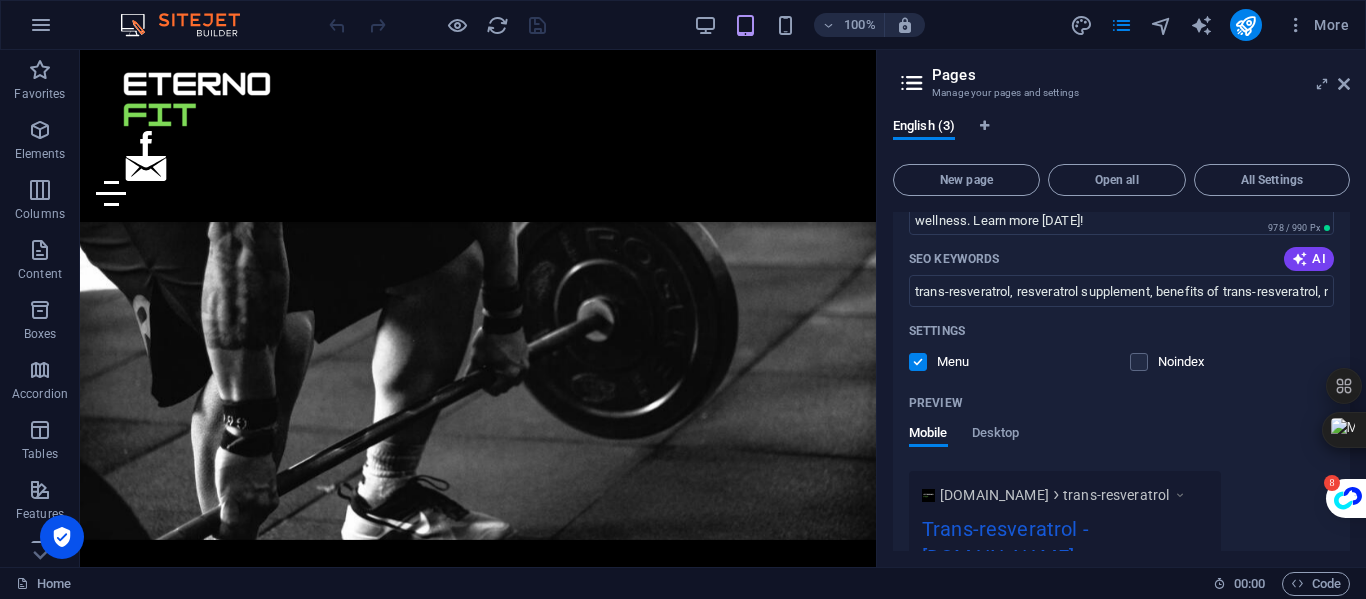 click at bounding box center (918, 362) 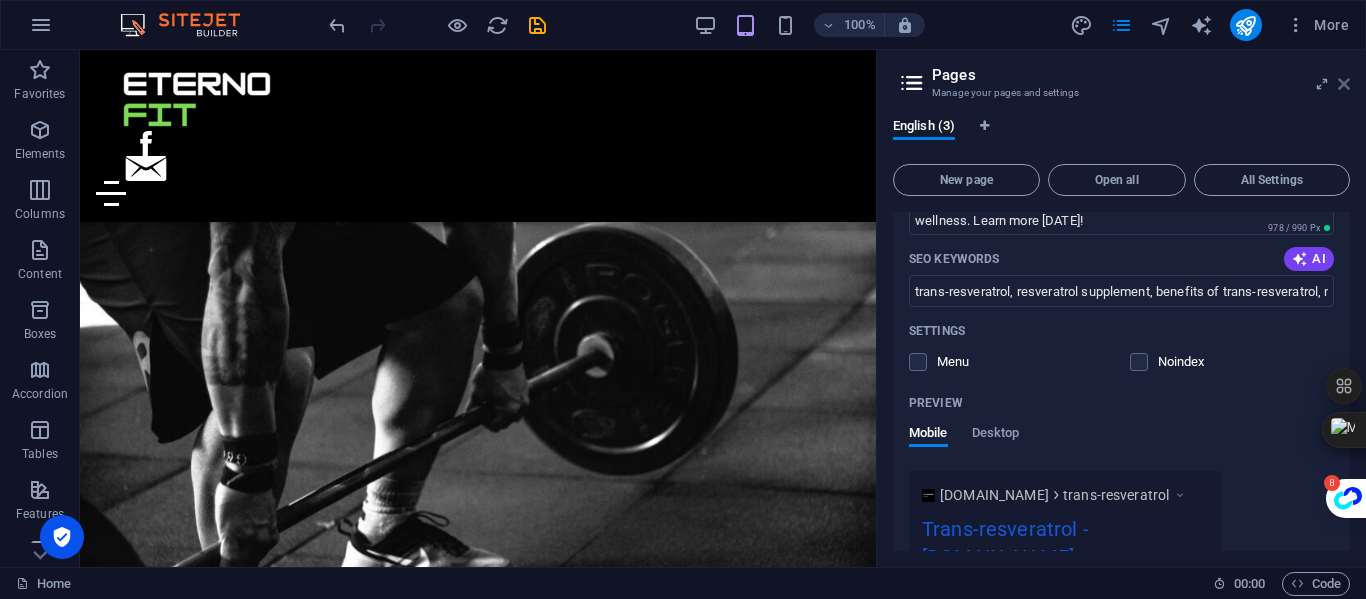 click at bounding box center [1344, 84] 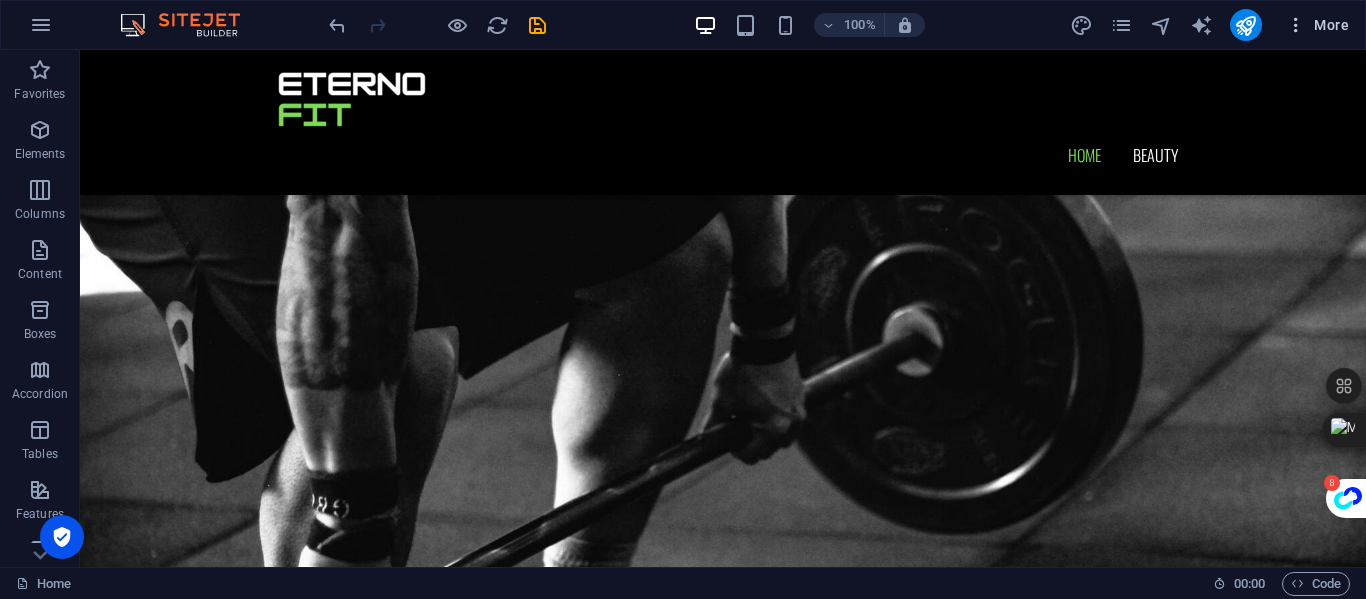 click on "More" at bounding box center [1317, 25] 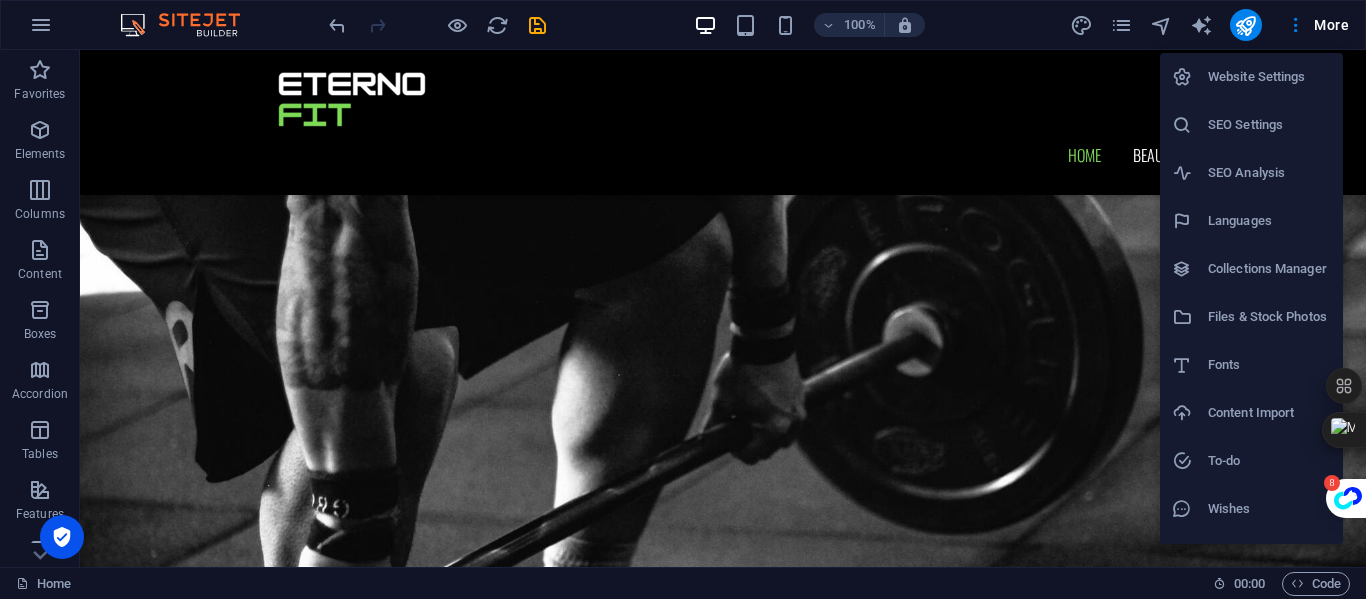 click at bounding box center [683, 299] 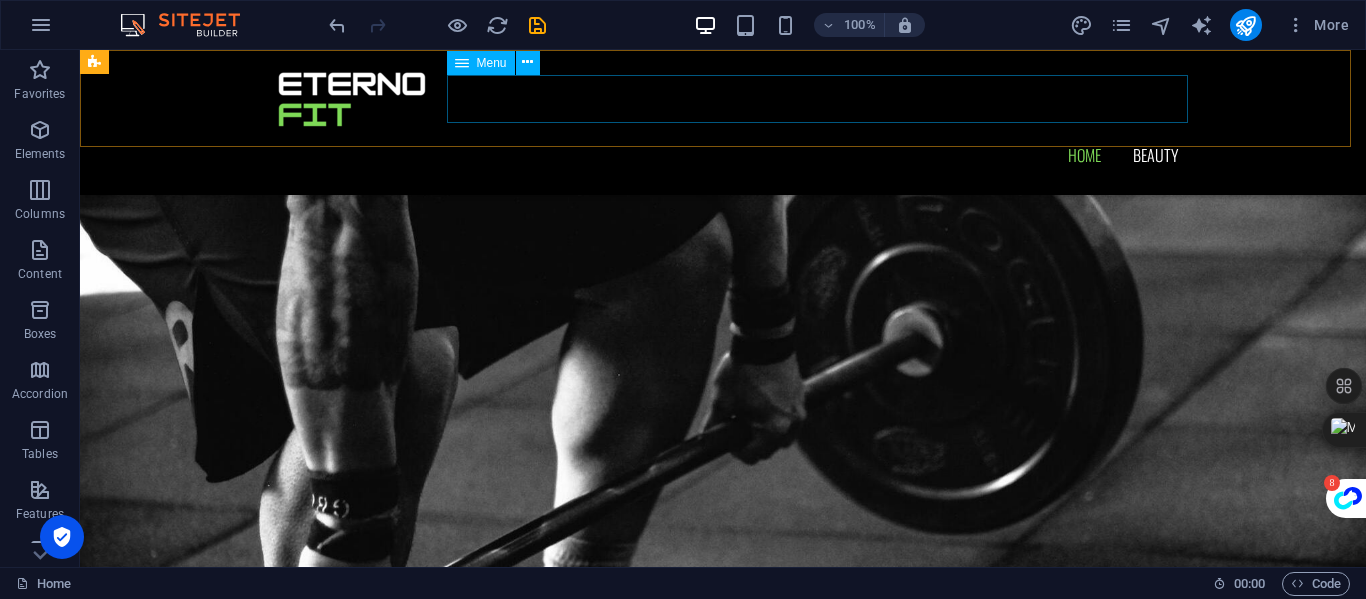 click on "Home Beauty" at bounding box center (723, 155) 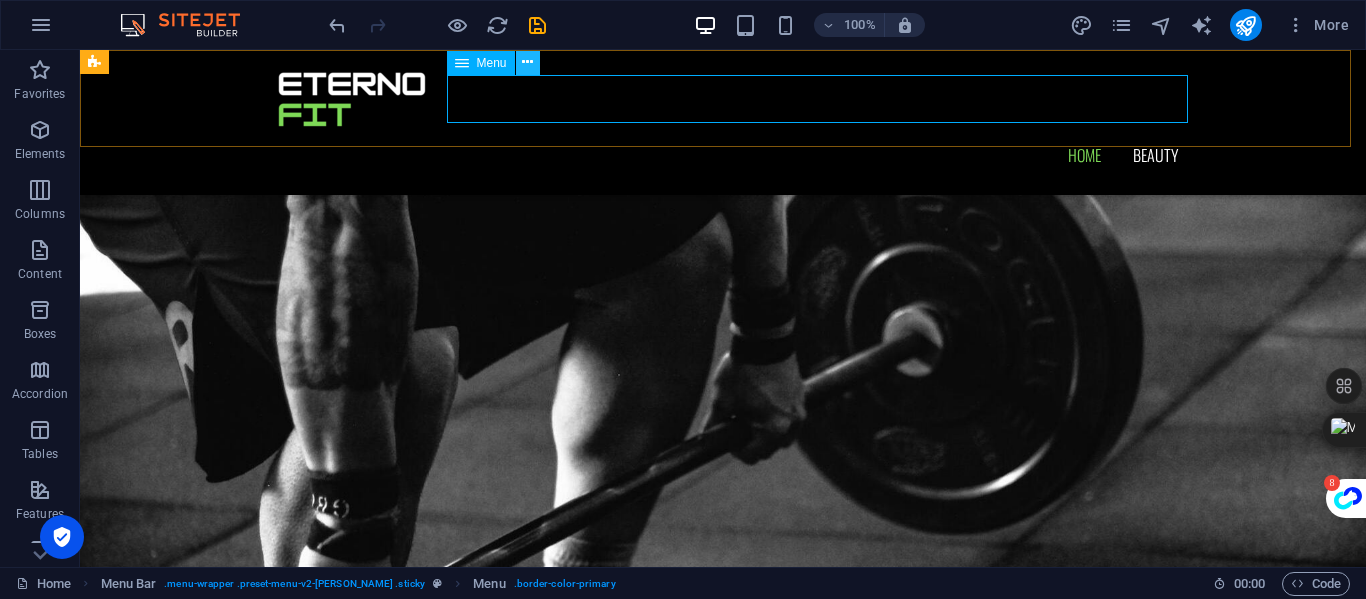 click at bounding box center (527, 62) 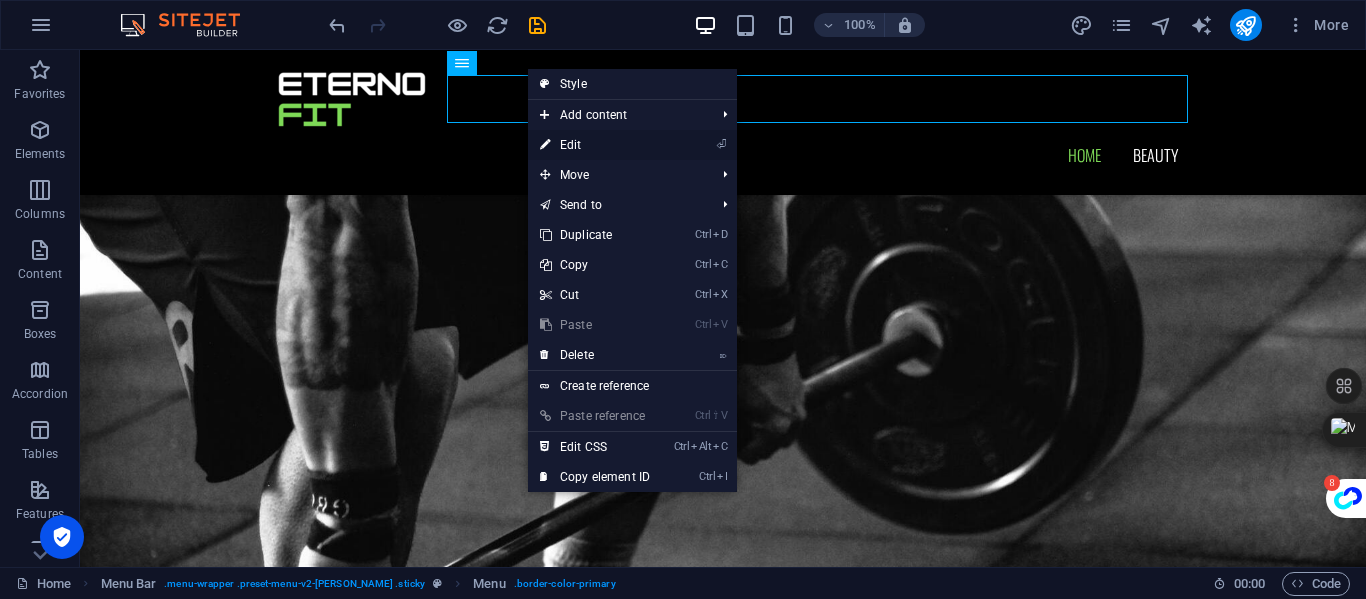 click on "⏎  Edit" at bounding box center (595, 145) 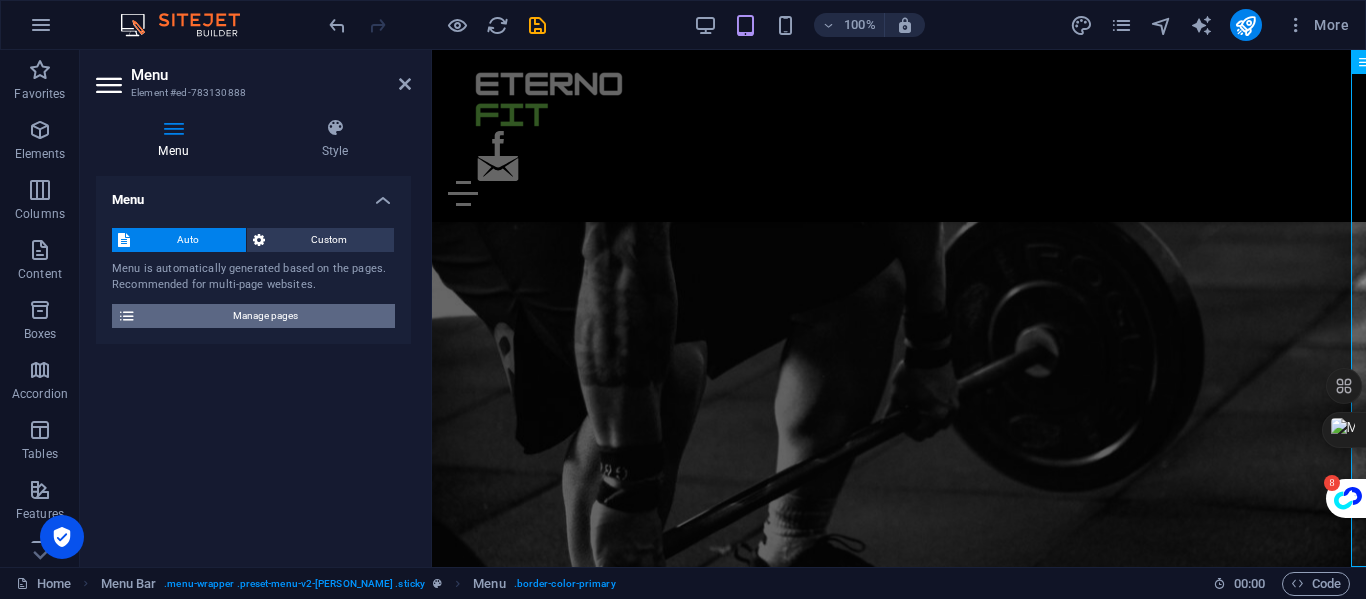 click on "Manage pages" at bounding box center [265, 316] 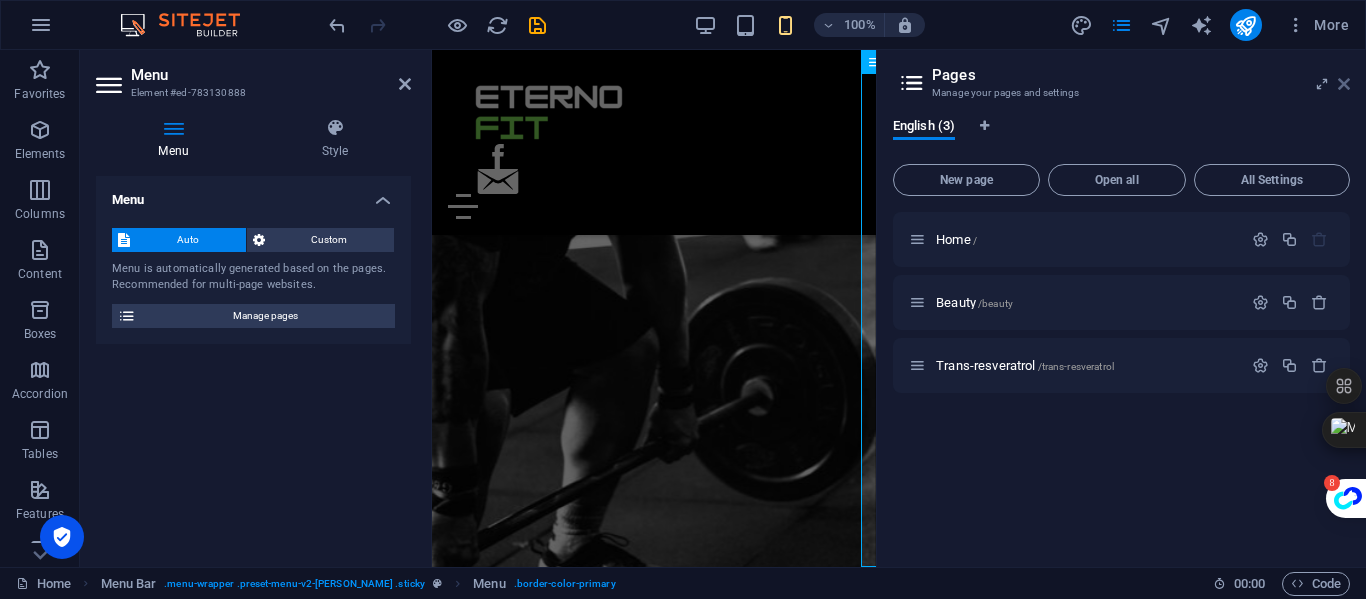 click at bounding box center (1344, 84) 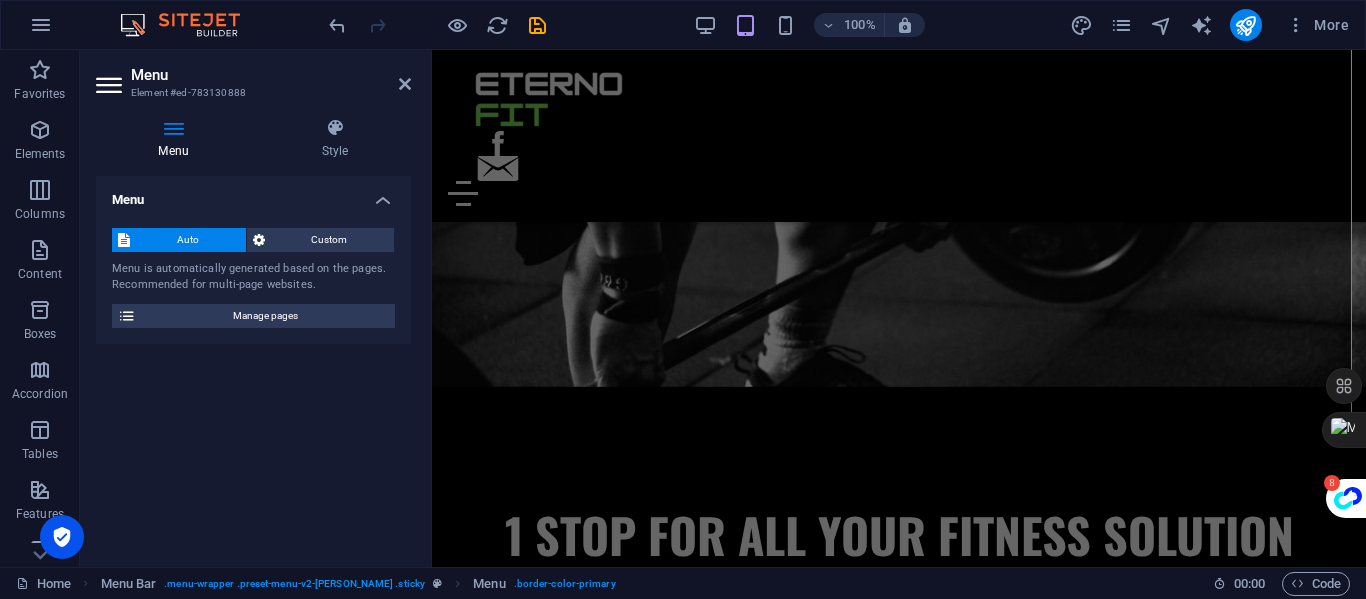 scroll, scrollTop: 152, scrollLeft: 0, axis: vertical 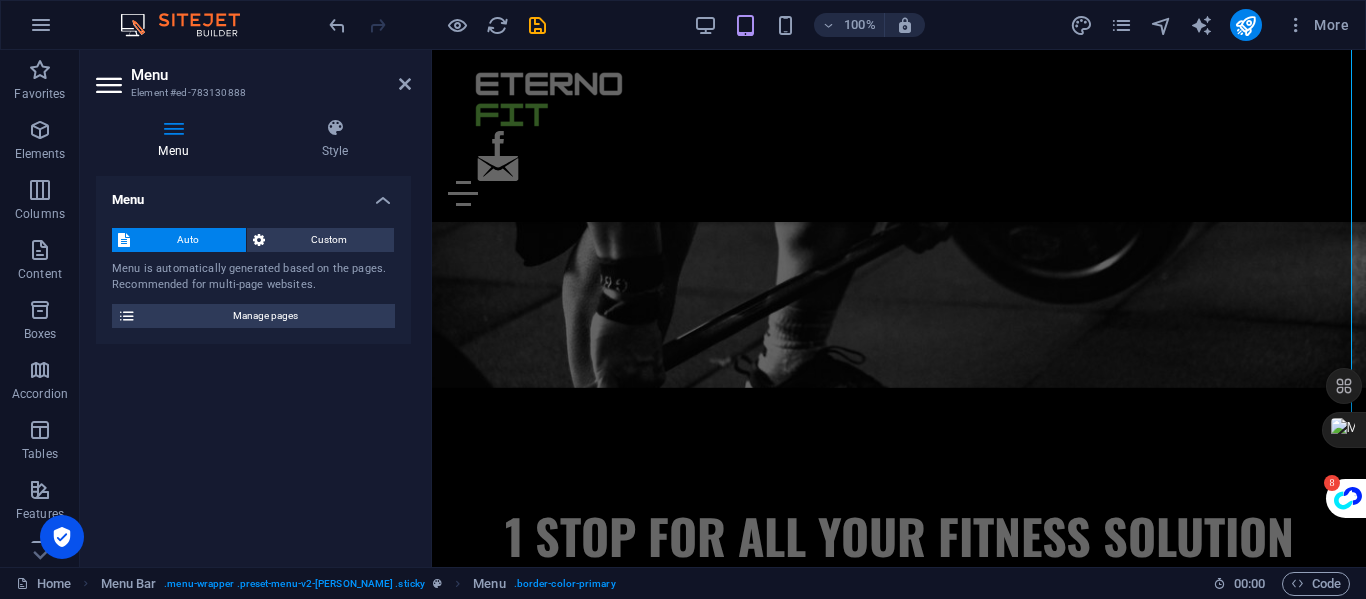 click on "Menu Element #ed-783130888" at bounding box center [253, 76] 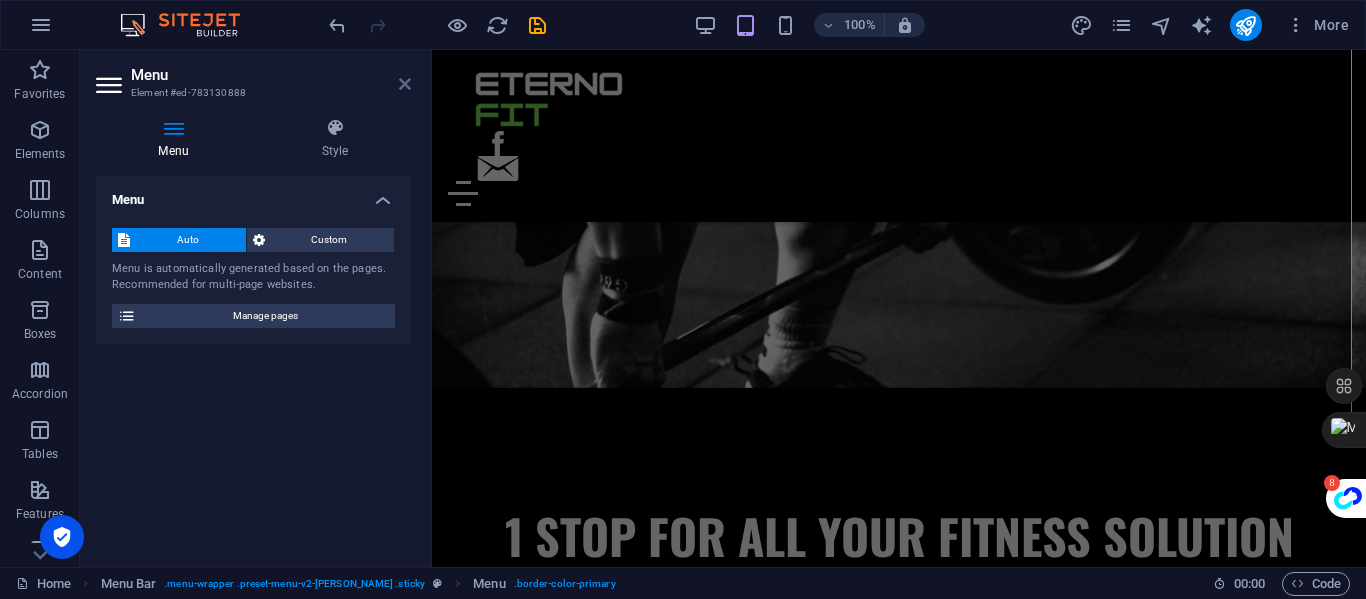 click at bounding box center (405, 84) 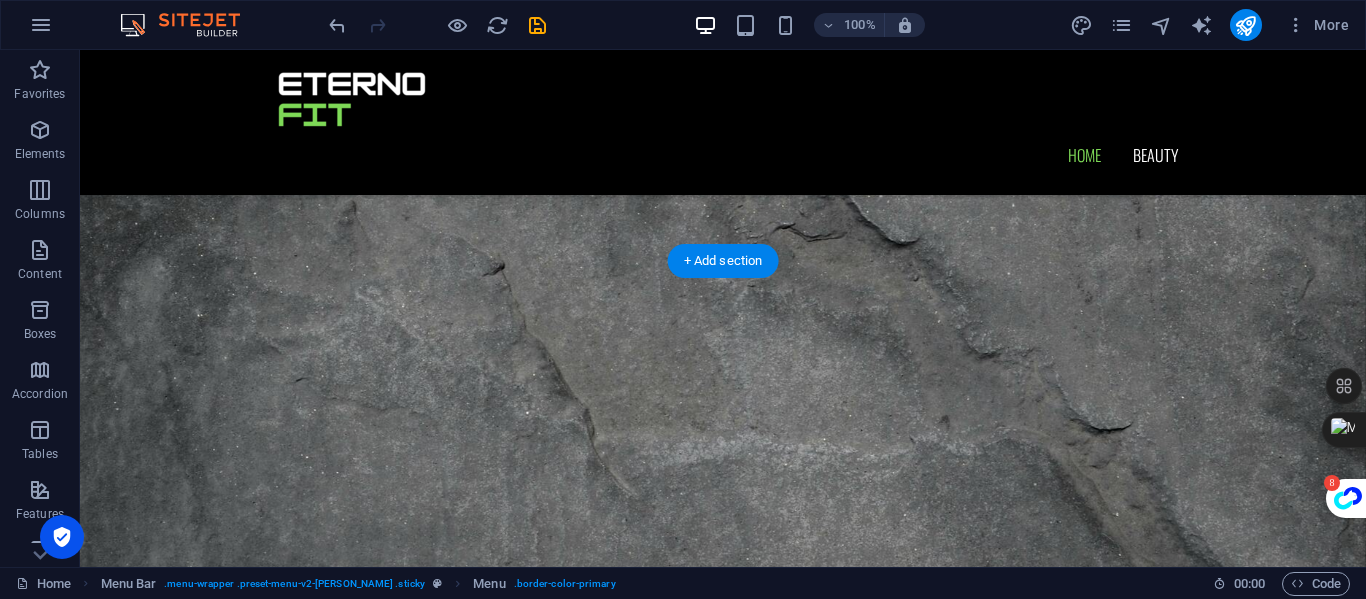 scroll, scrollTop: 1153, scrollLeft: 0, axis: vertical 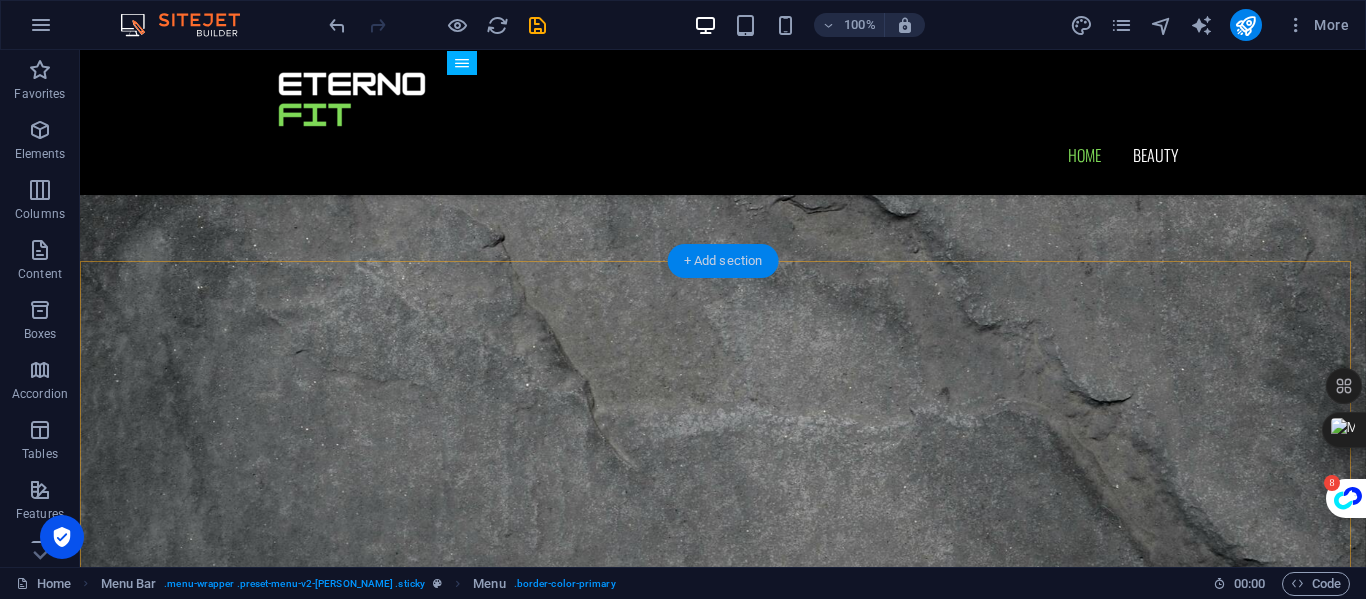 click on "+ Add section" at bounding box center [723, 261] 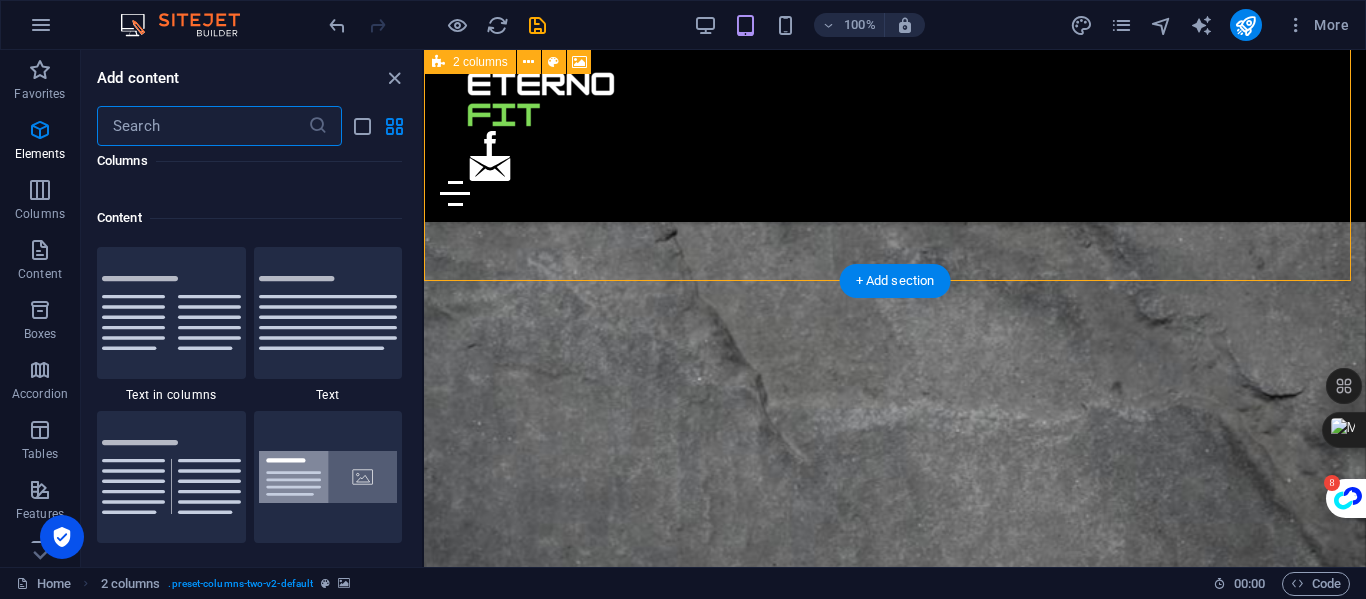 scroll, scrollTop: 3499, scrollLeft: 0, axis: vertical 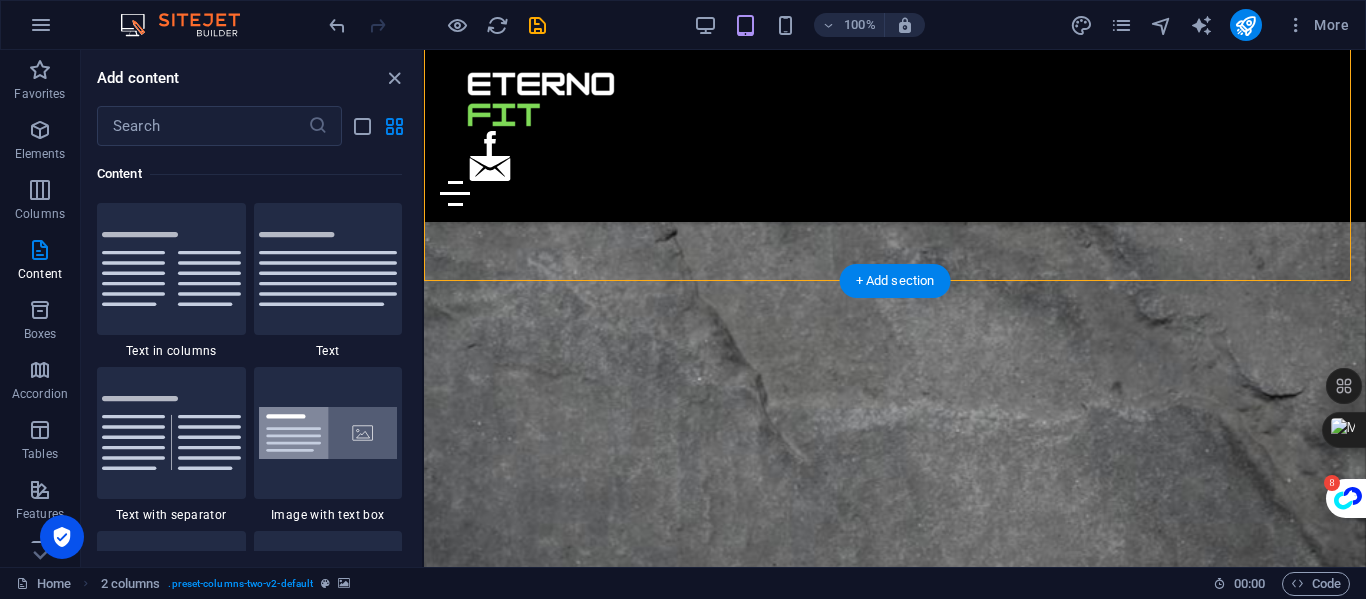 click at bounding box center (895, 3584) 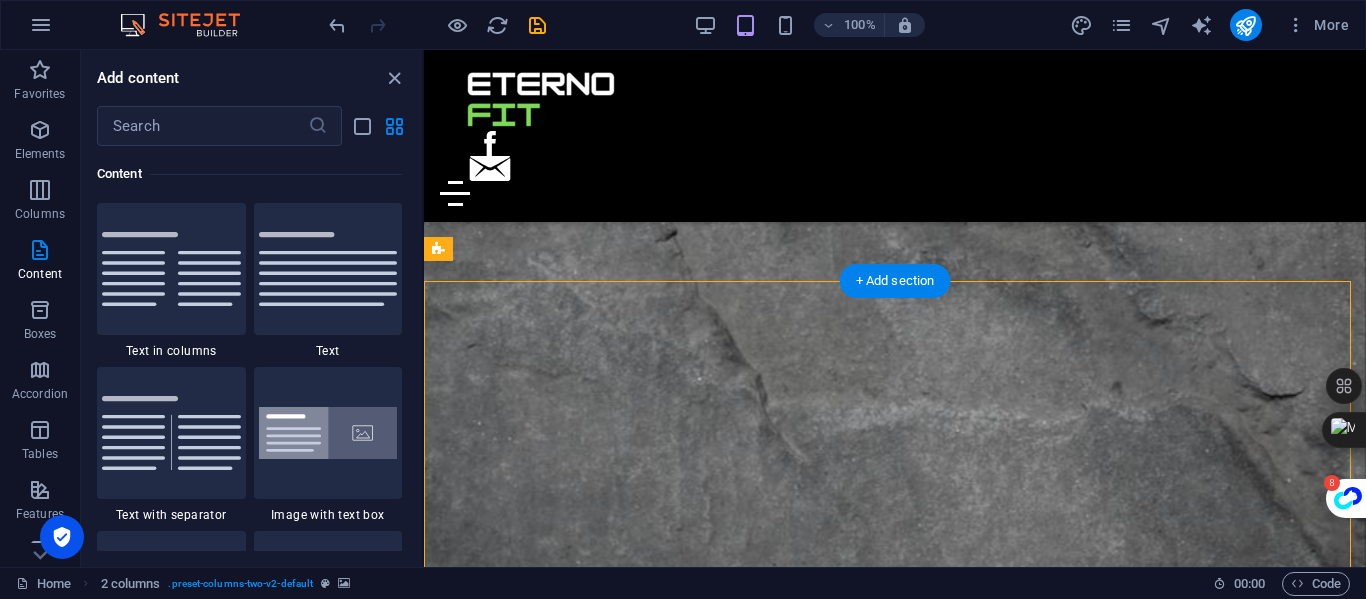 click at bounding box center (895, 3584) 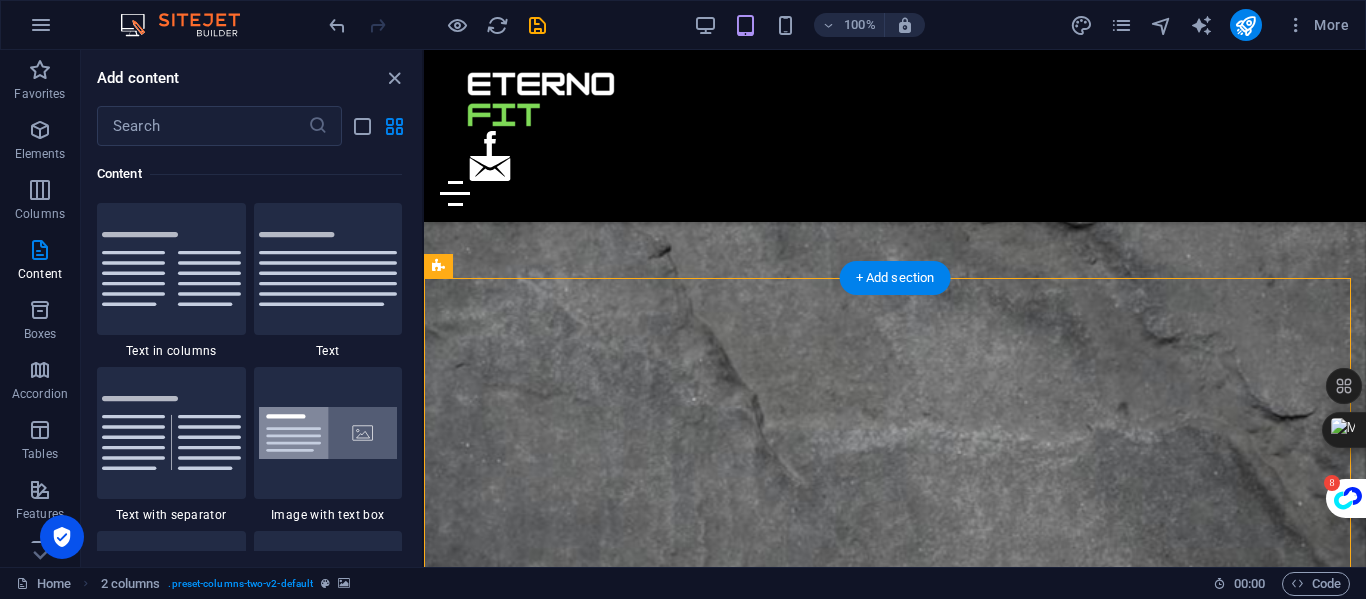 scroll, scrollTop: 1157, scrollLeft: 0, axis: vertical 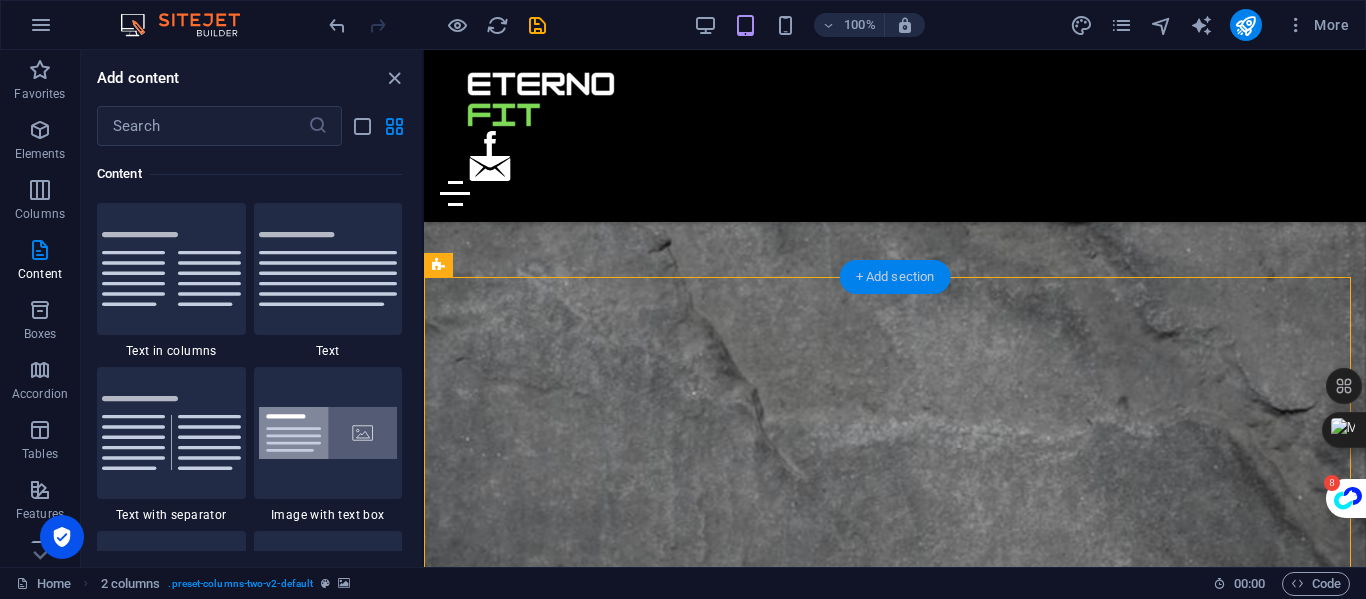 click on "+ Add section" at bounding box center [895, 277] 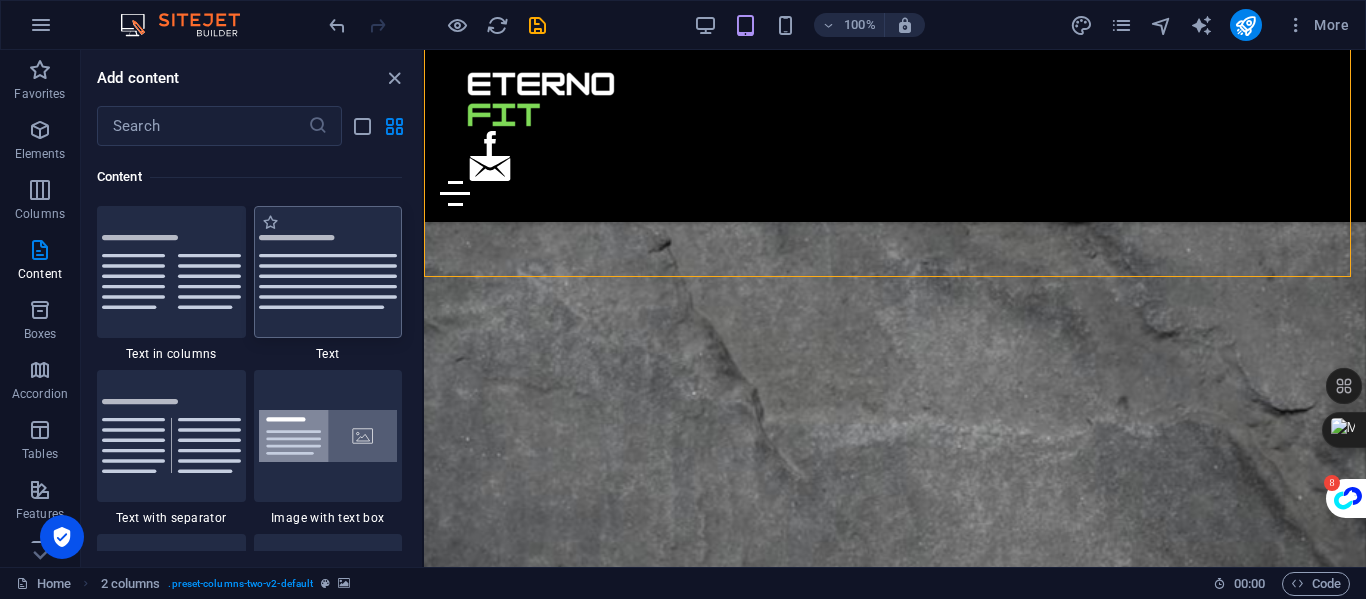 scroll, scrollTop: 3486, scrollLeft: 0, axis: vertical 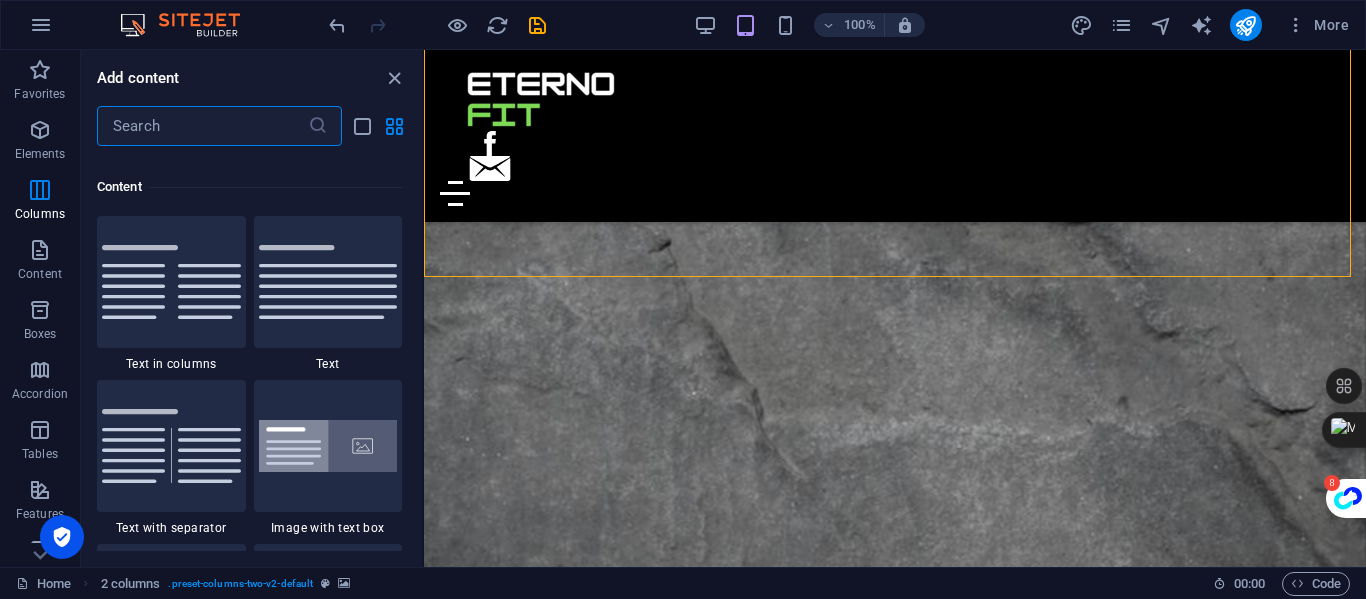 click at bounding box center [202, 126] 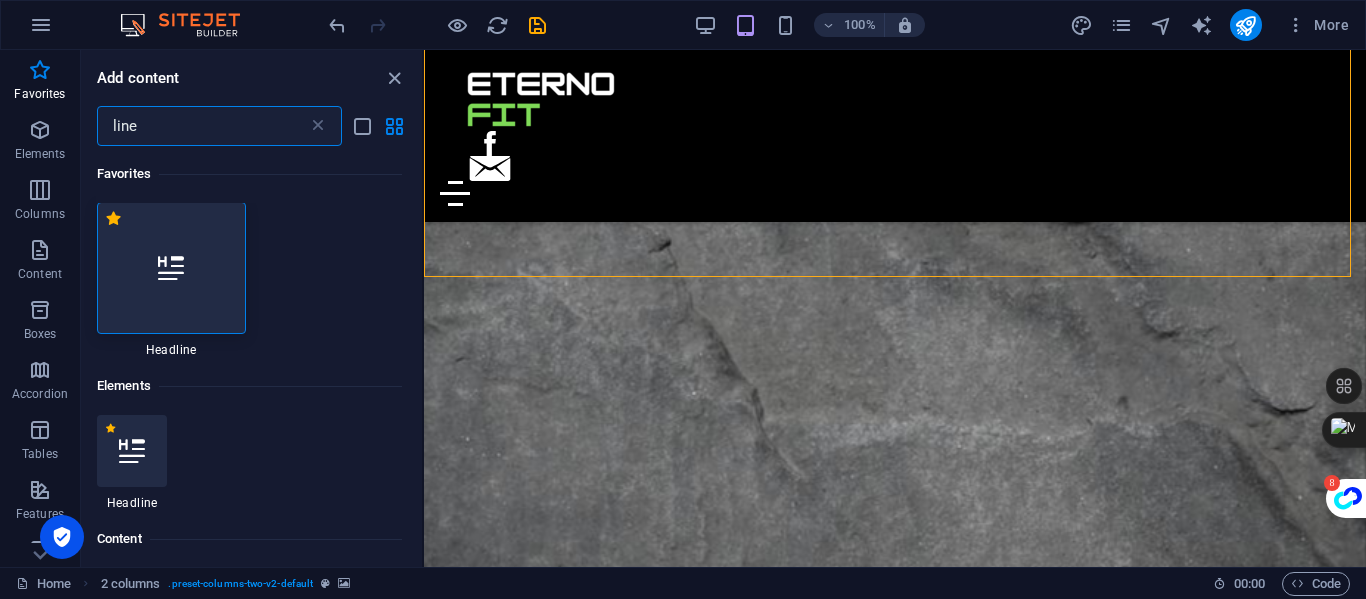 scroll, scrollTop: 0, scrollLeft: 0, axis: both 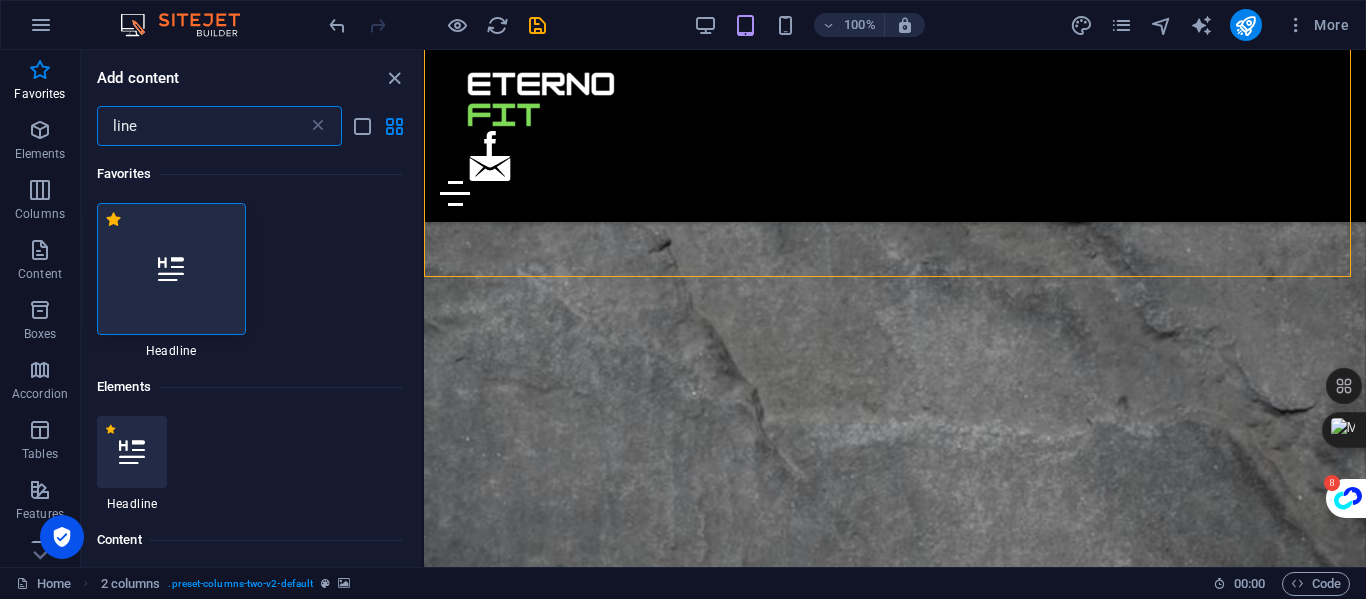 type on "line" 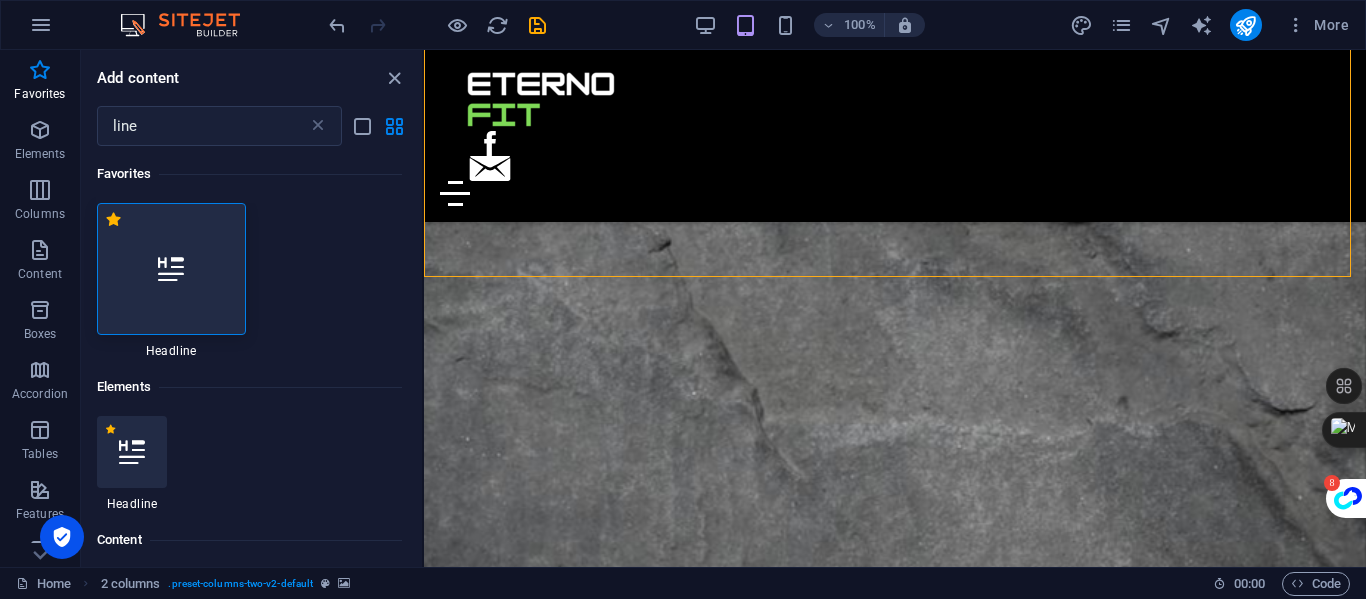 click at bounding box center (171, 269) 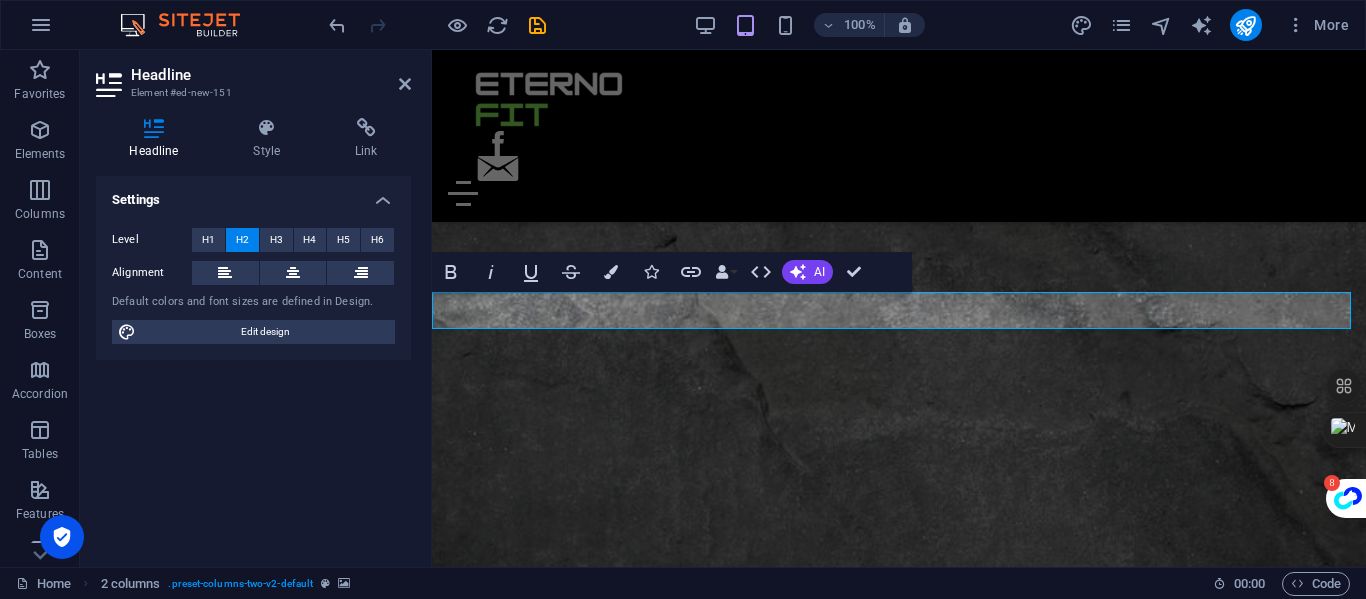 scroll, scrollTop: 1137, scrollLeft: 0, axis: vertical 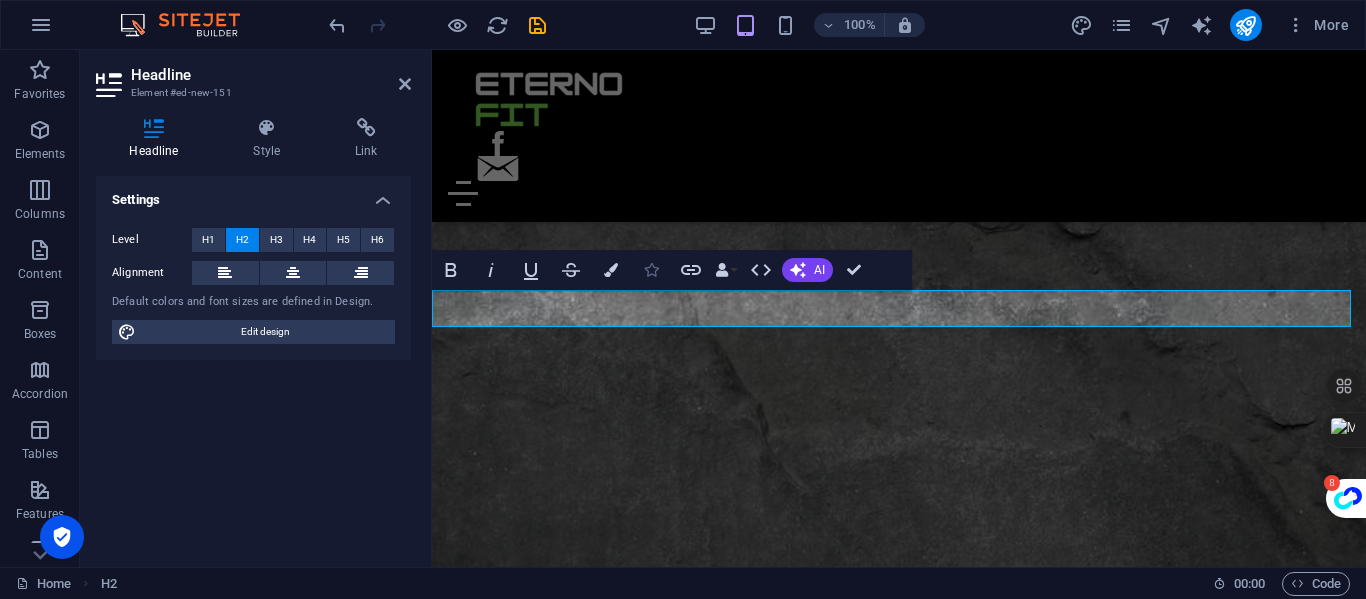 type 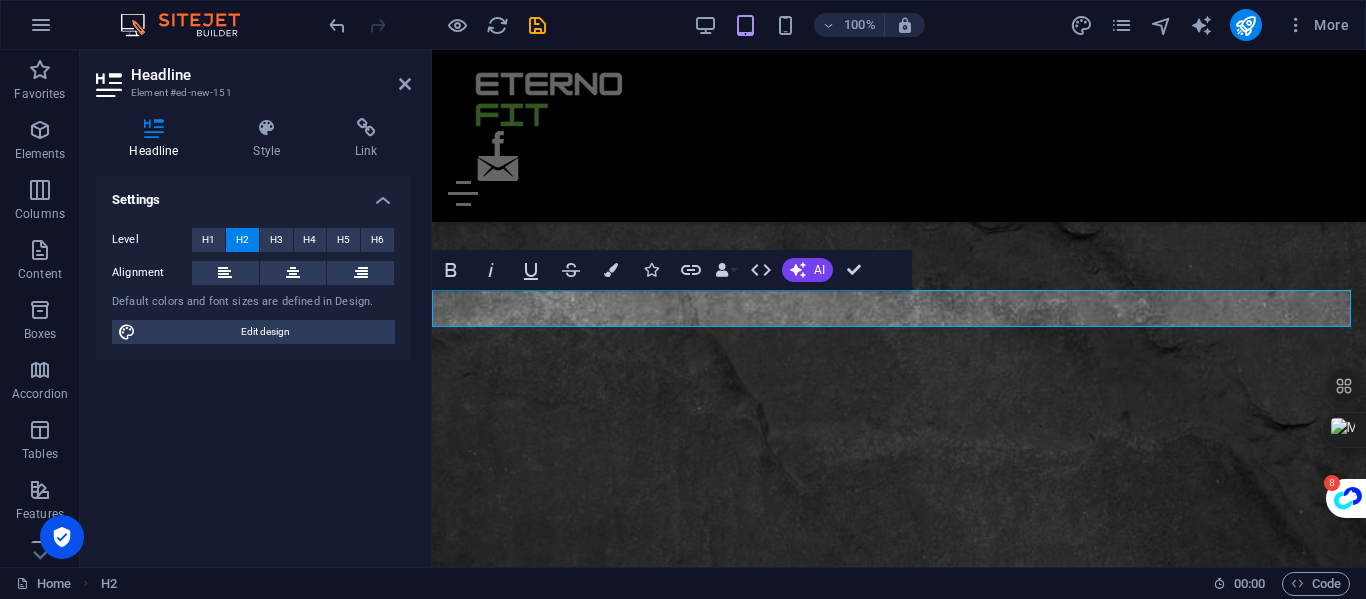 click at bounding box center [899, 3665] 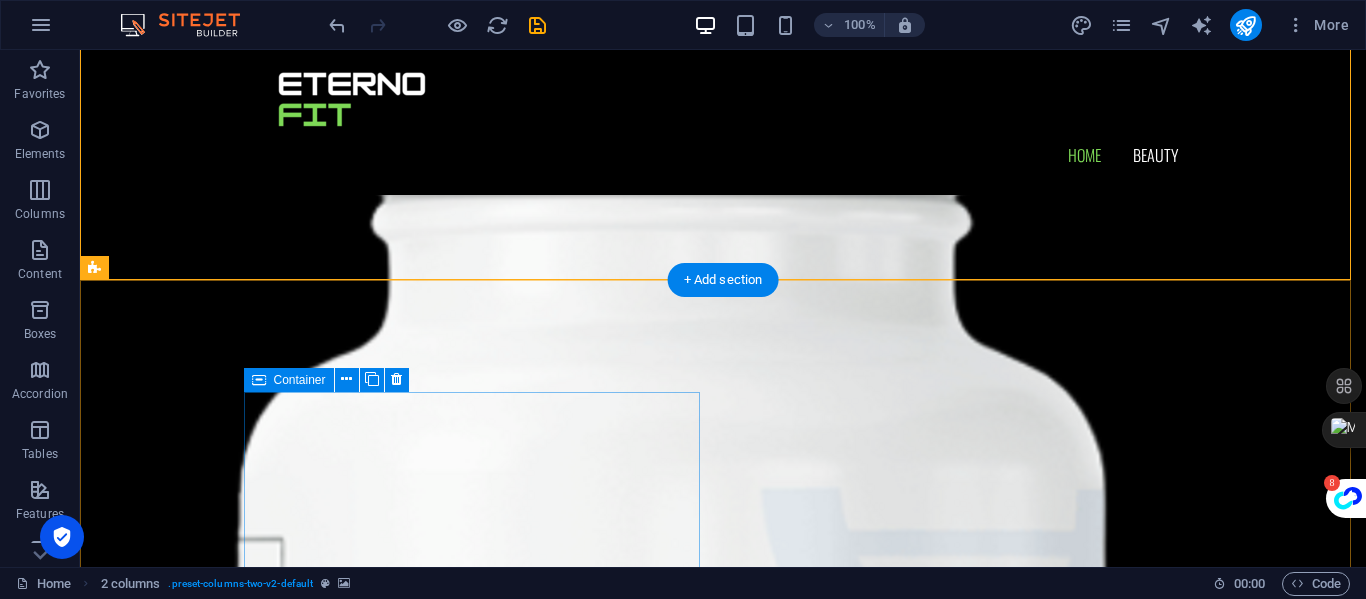 scroll, scrollTop: 2123, scrollLeft: 0, axis: vertical 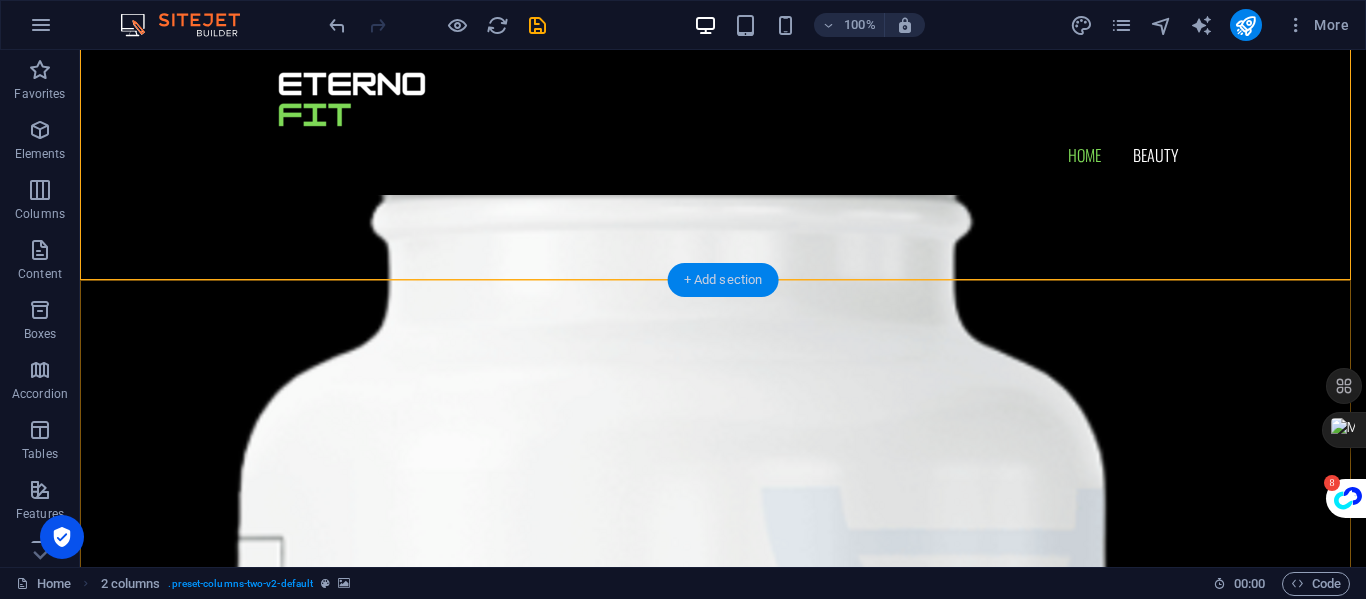 click on "+ Add section" at bounding box center [723, 280] 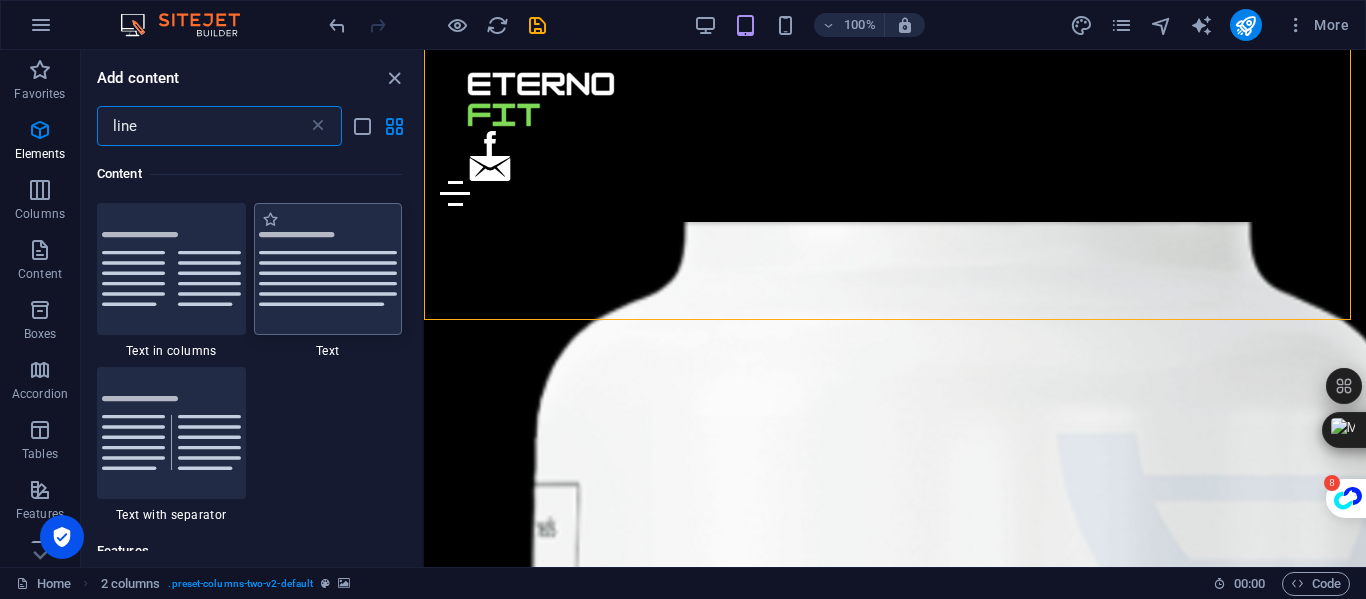 scroll, scrollTop: 0, scrollLeft: 0, axis: both 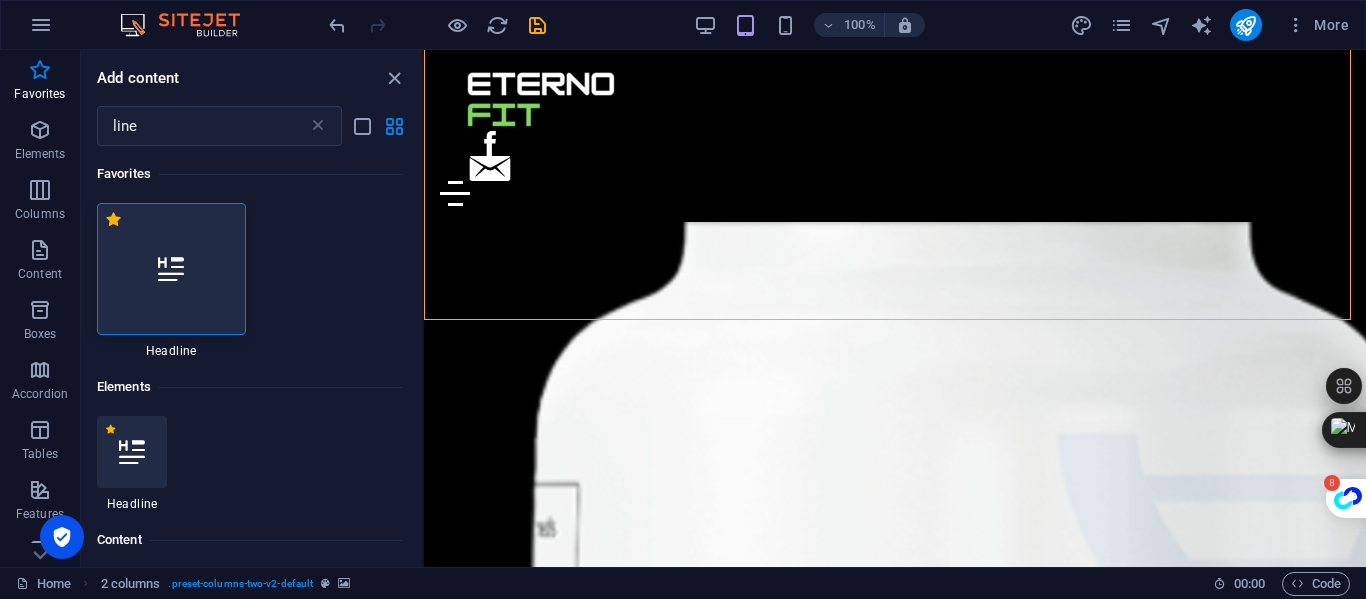 click at bounding box center [171, 269] 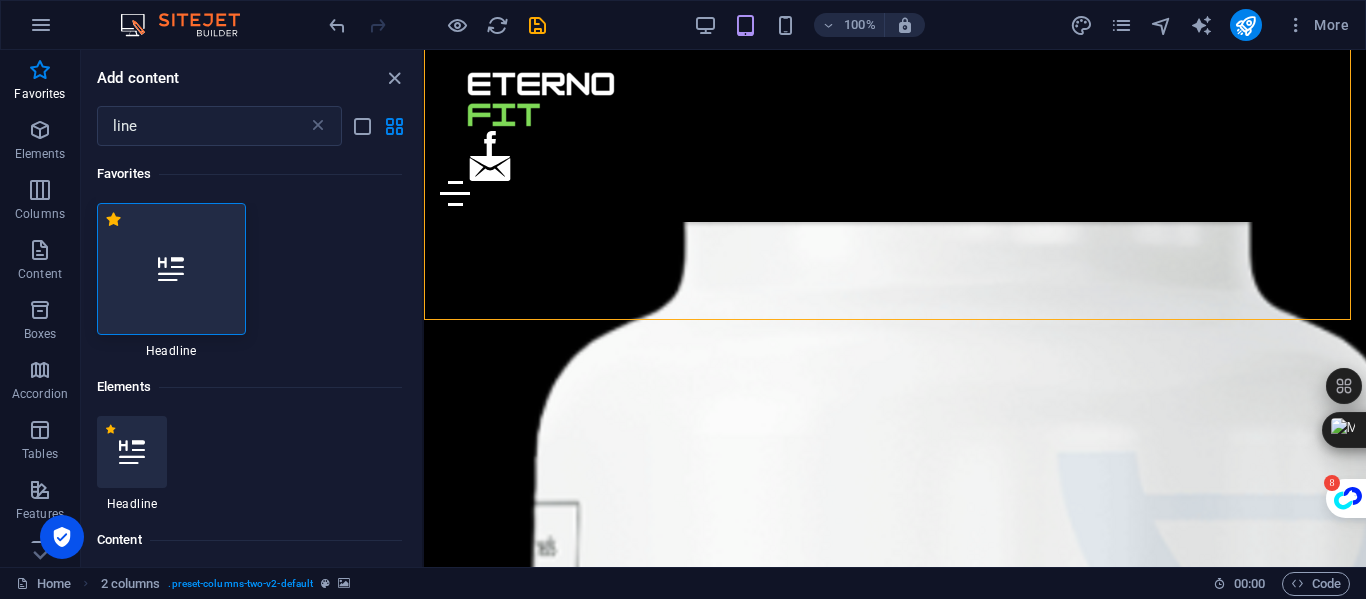scroll, scrollTop: 2139, scrollLeft: 0, axis: vertical 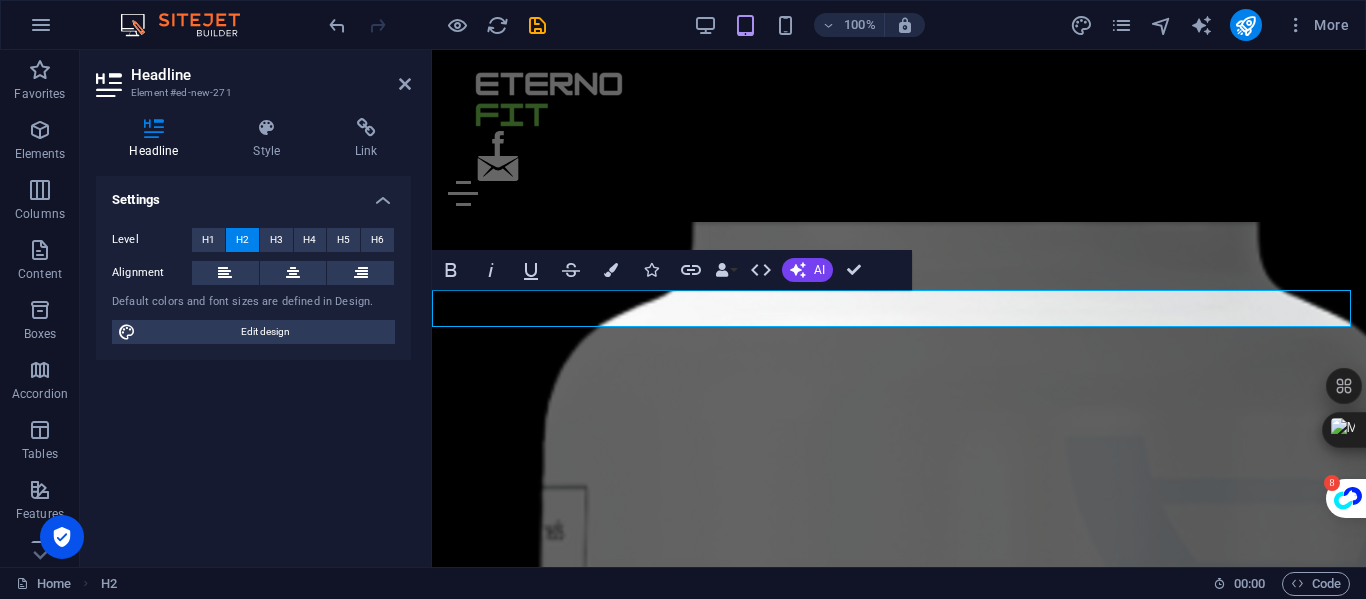 type 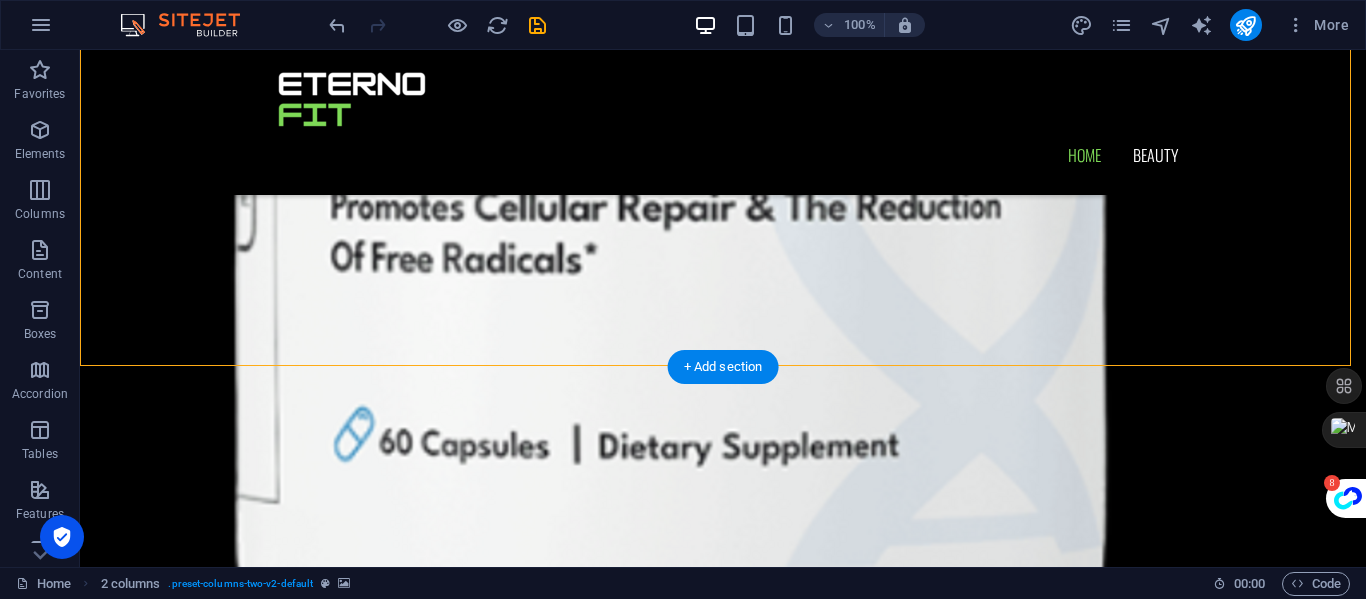 scroll, scrollTop: 3025, scrollLeft: 0, axis: vertical 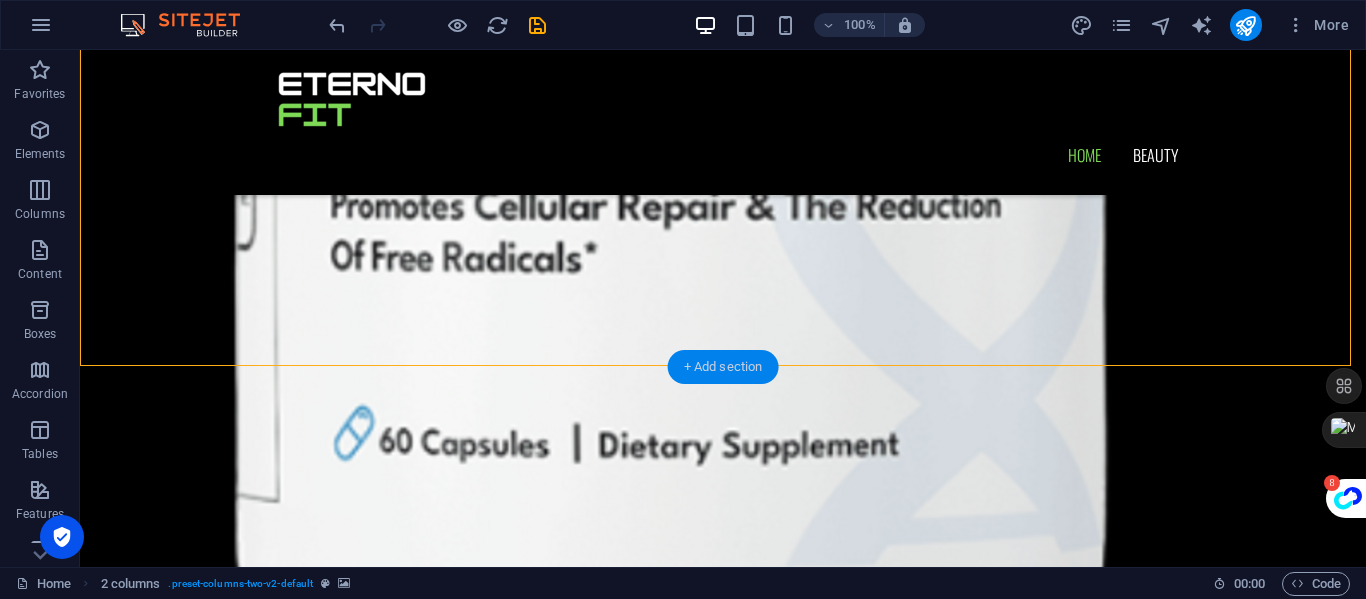 click on "+ Add section" at bounding box center (723, 367) 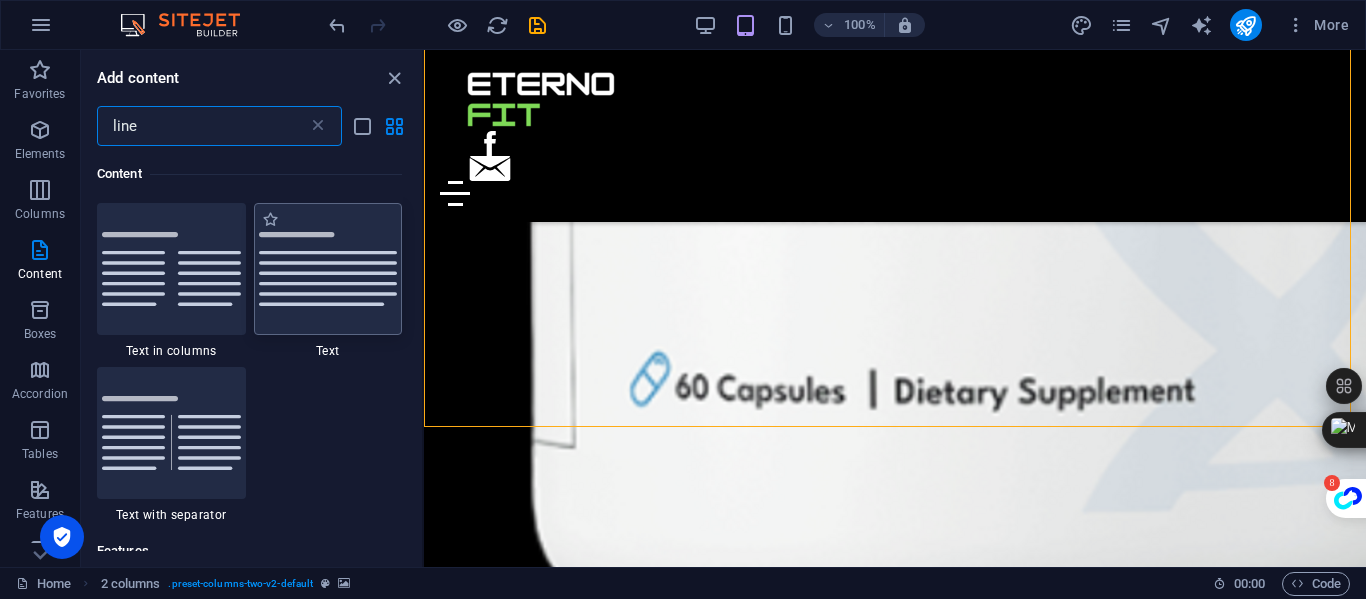 scroll, scrollTop: 0, scrollLeft: 0, axis: both 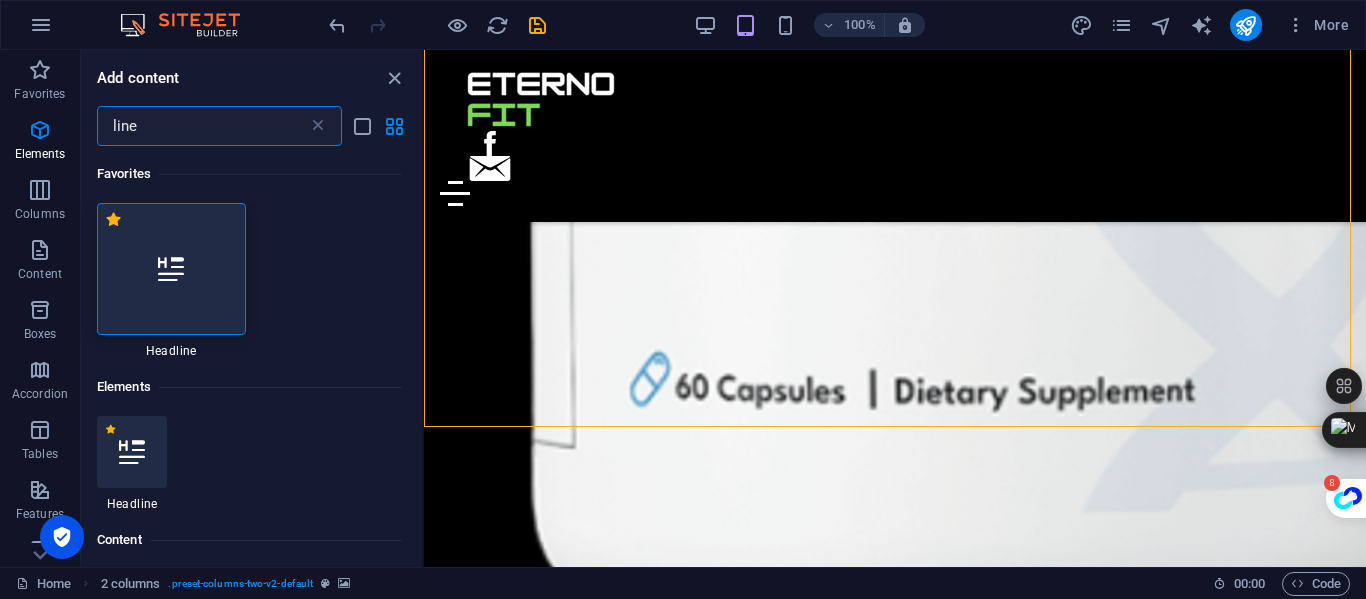 click at bounding box center (171, 269) 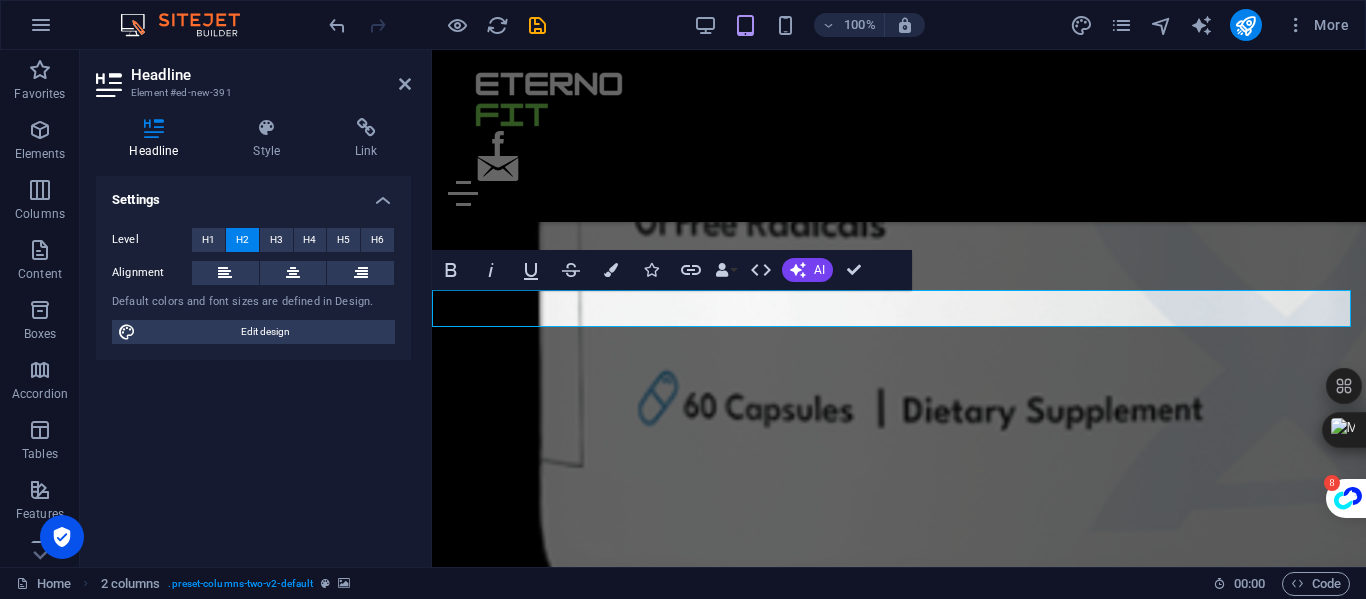scroll, scrollTop: 3141, scrollLeft: 0, axis: vertical 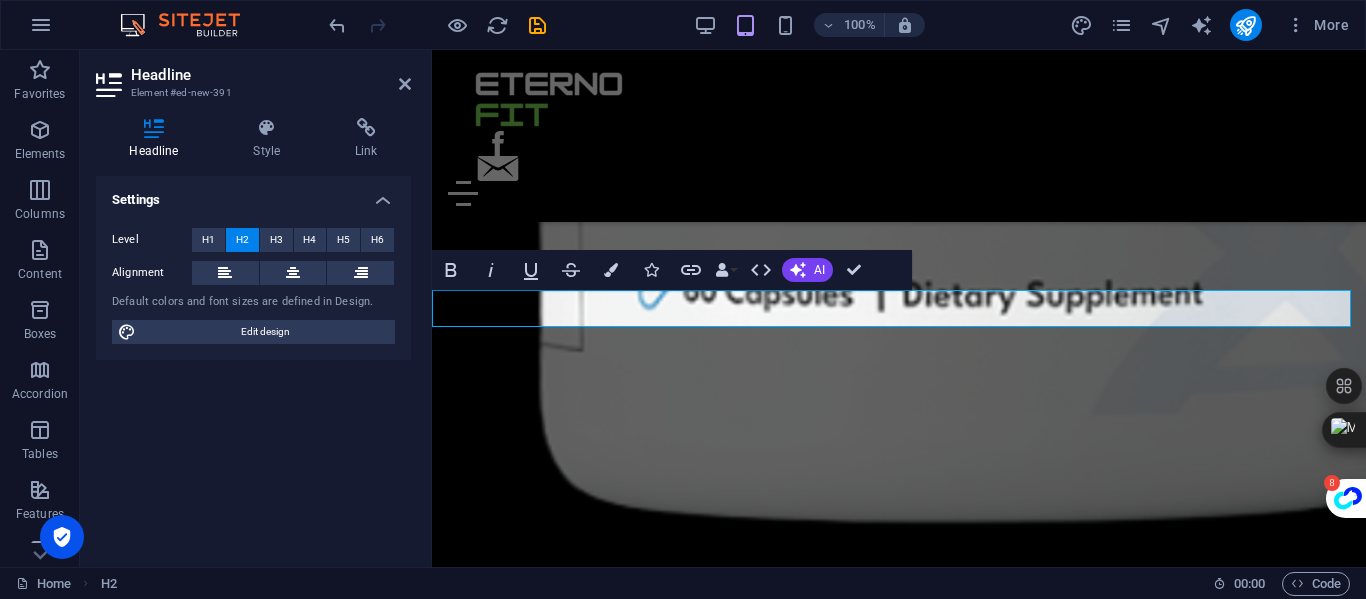type 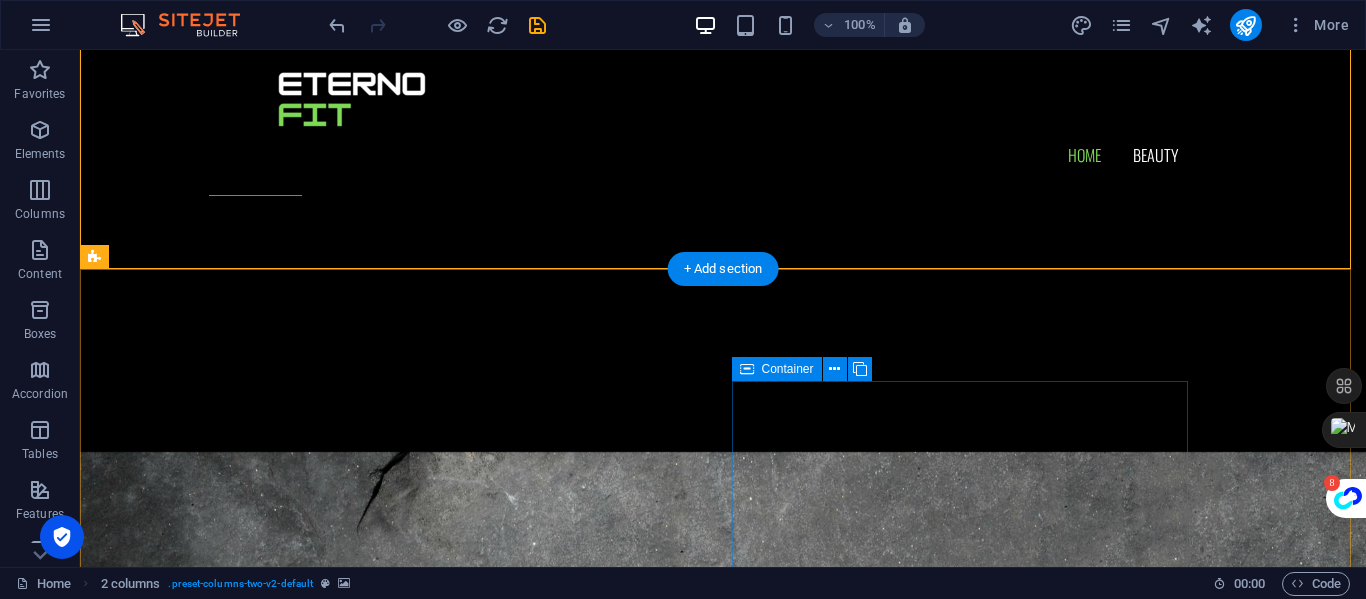 scroll, scrollTop: 4110, scrollLeft: 0, axis: vertical 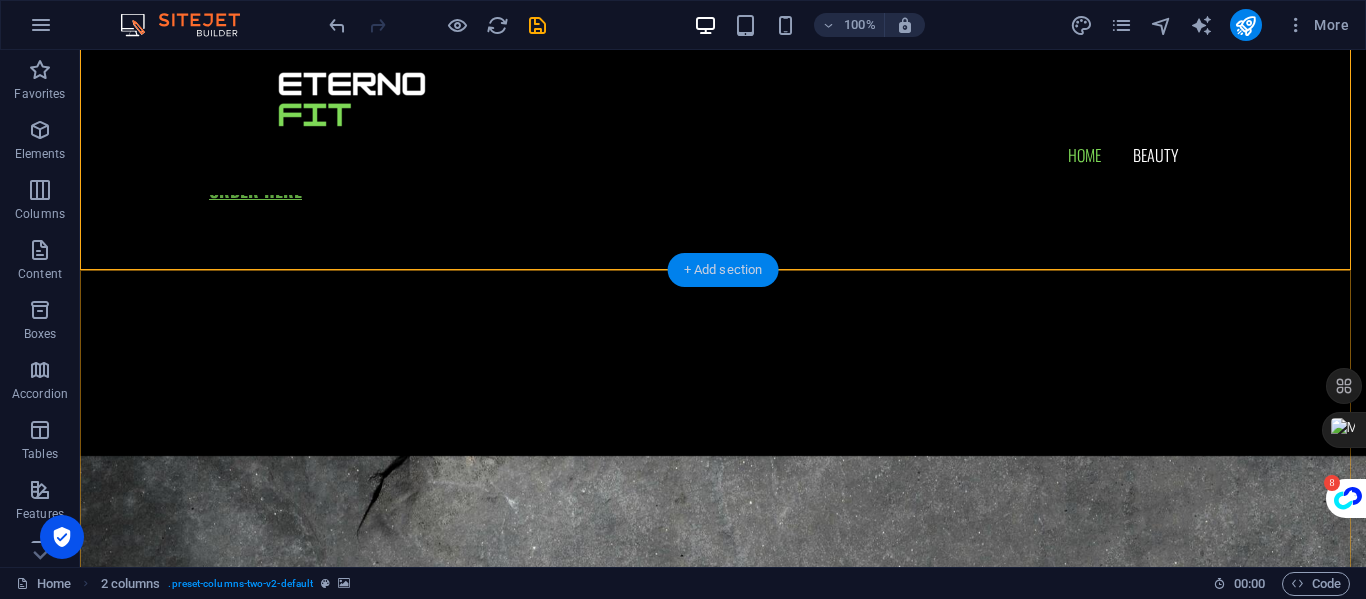 click on "+ Add section" at bounding box center [723, 270] 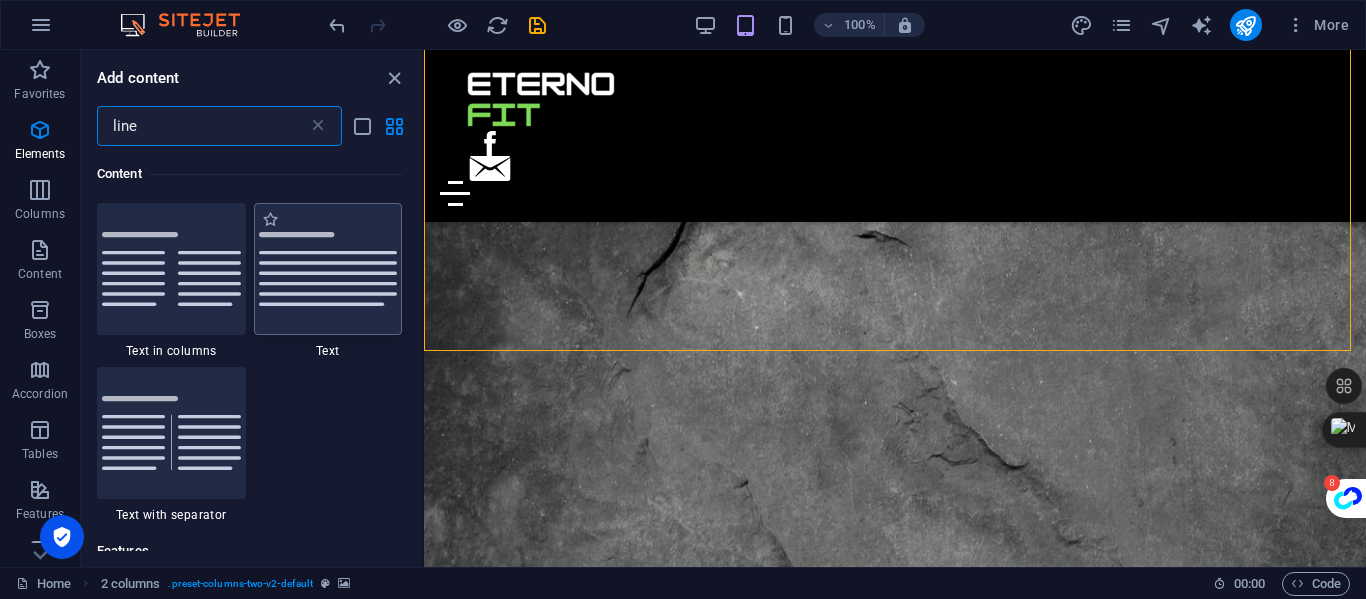 scroll, scrollTop: 0, scrollLeft: 0, axis: both 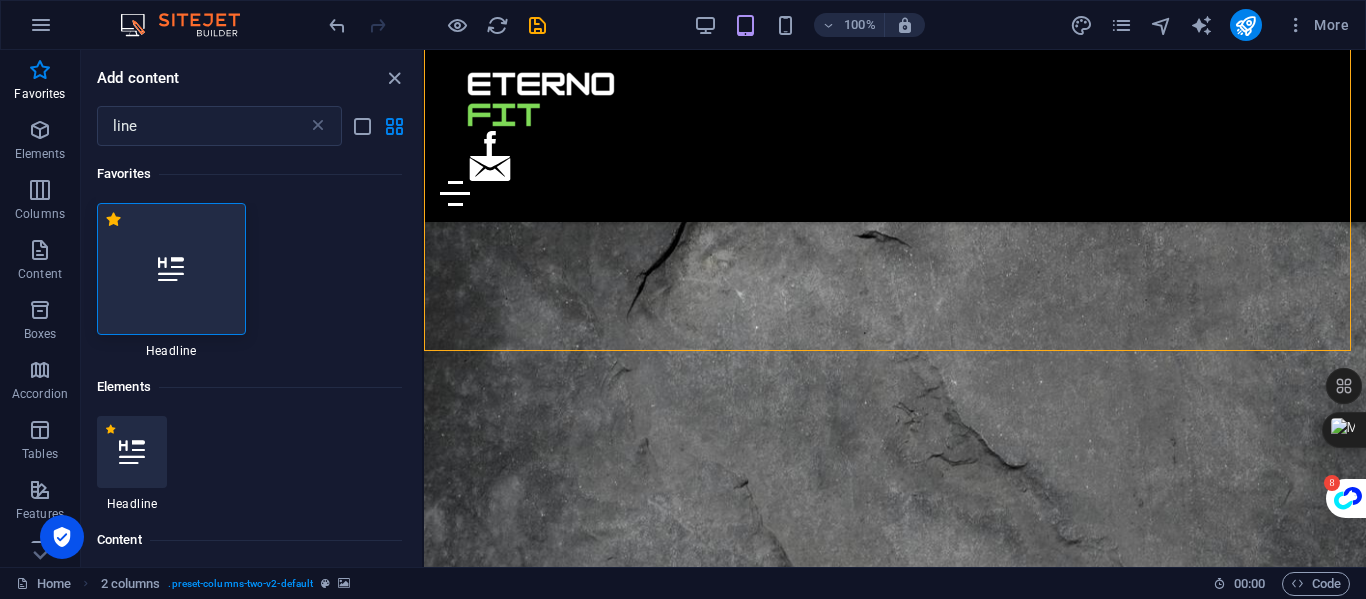 click at bounding box center (171, 269) 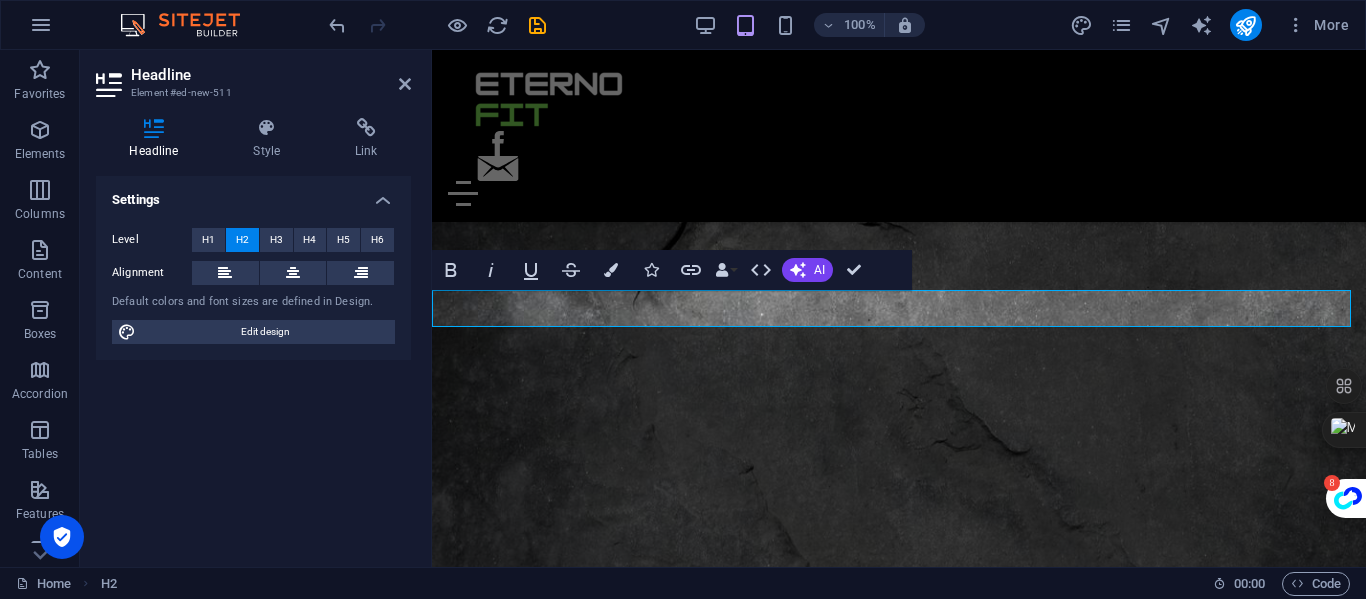 type 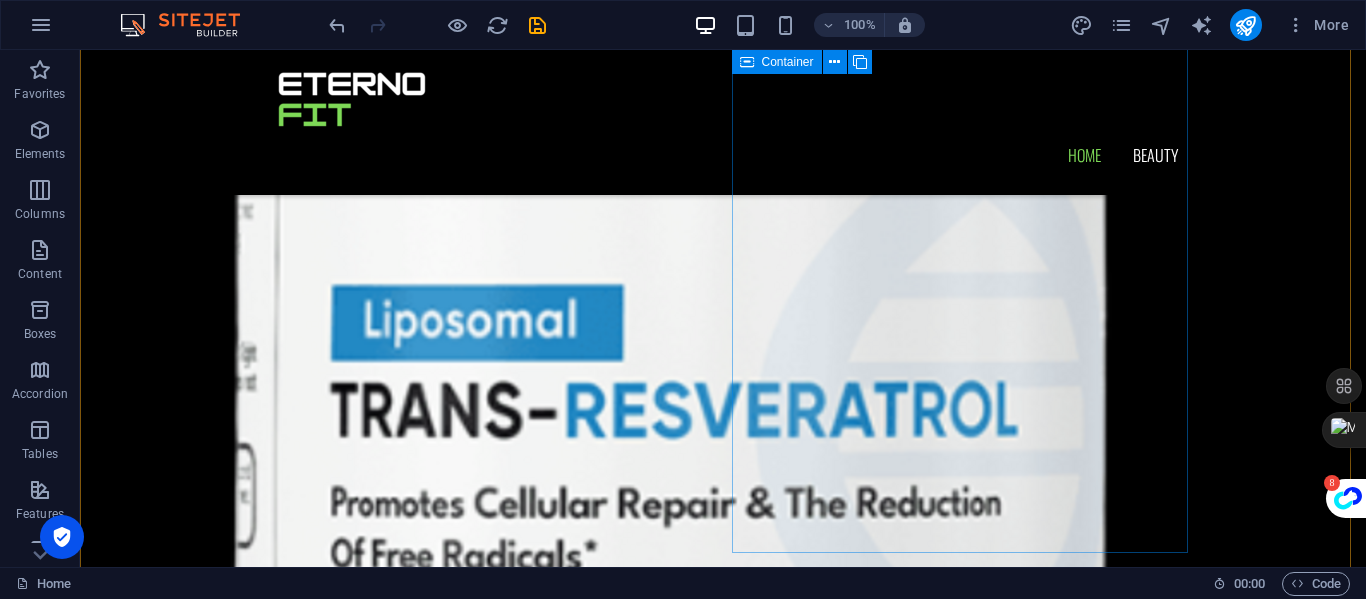 scroll, scrollTop: 2713, scrollLeft: 0, axis: vertical 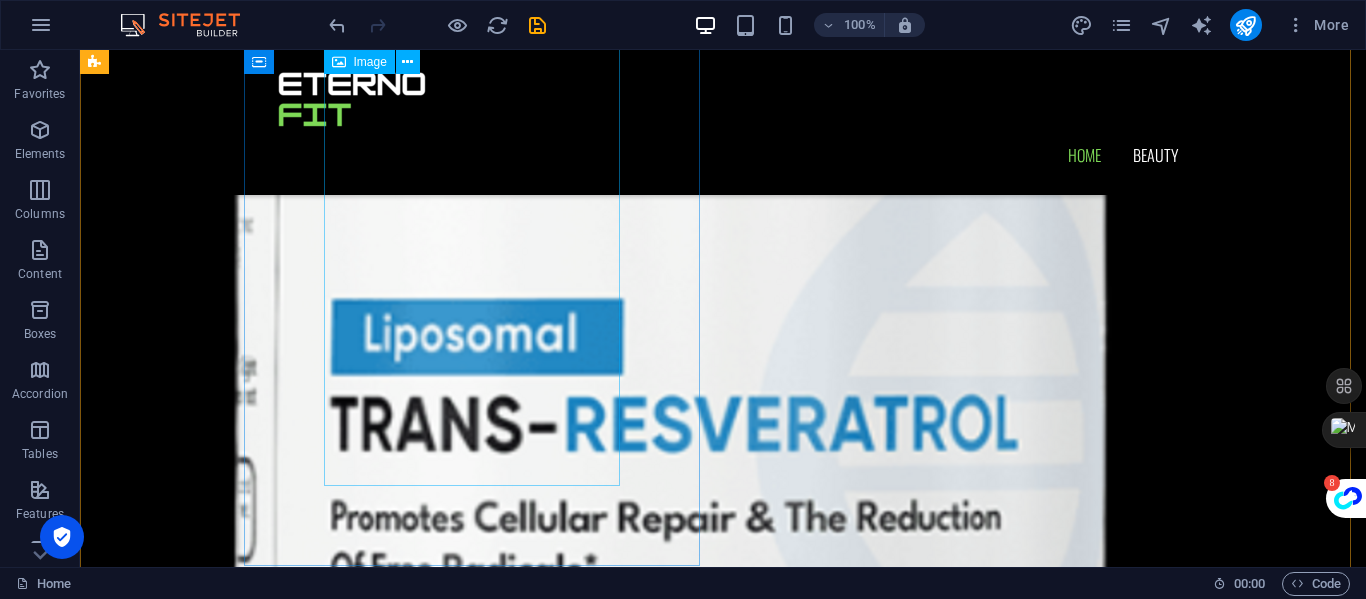 click at bounding box center [324, 7535] 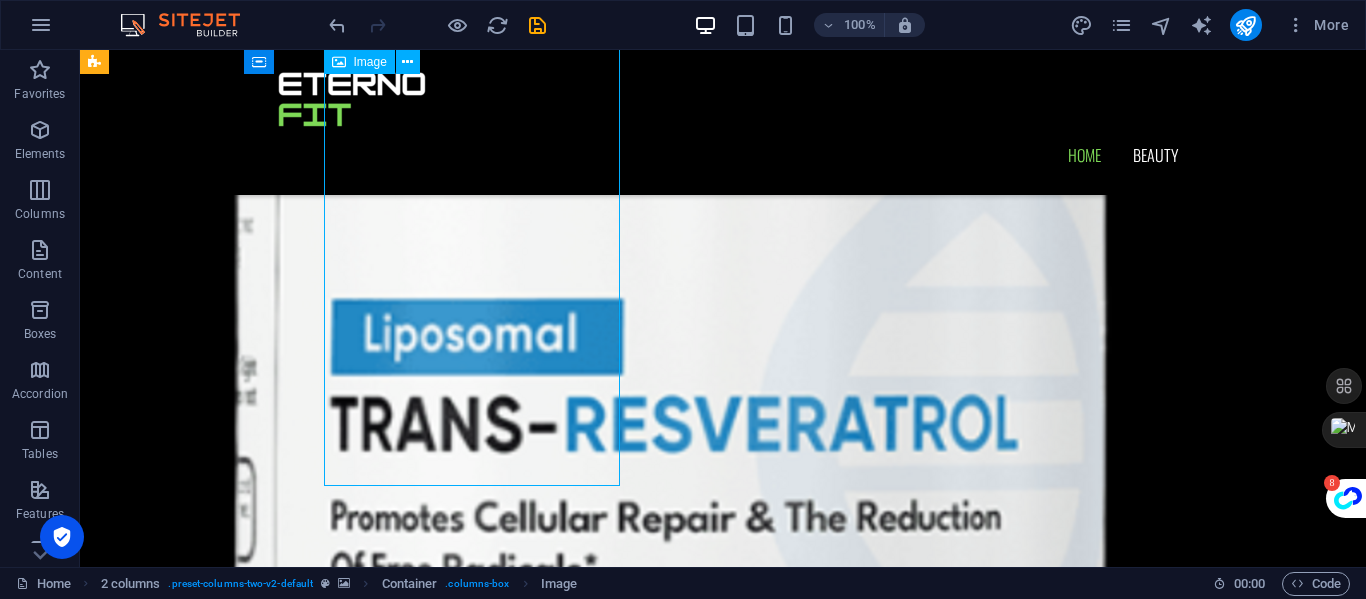 click at bounding box center [324, 7535] 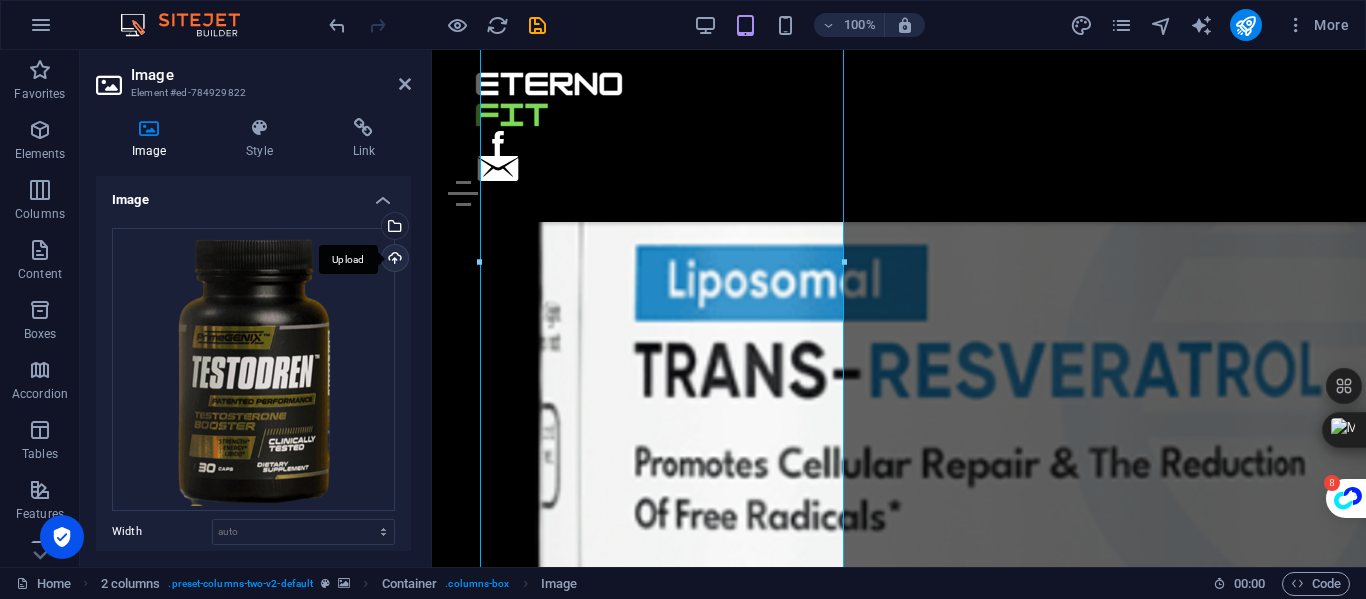 click on "Upload" at bounding box center [393, 260] 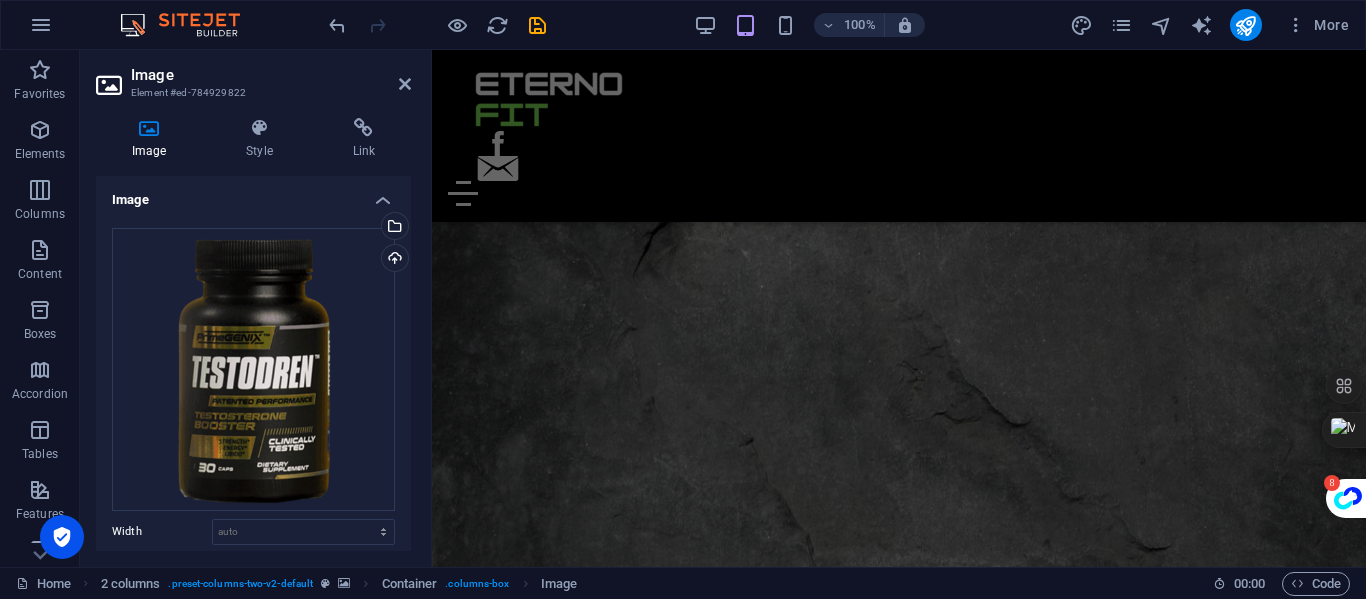 scroll, scrollTop: 4172, scrollLeft: 0, axis: vertical 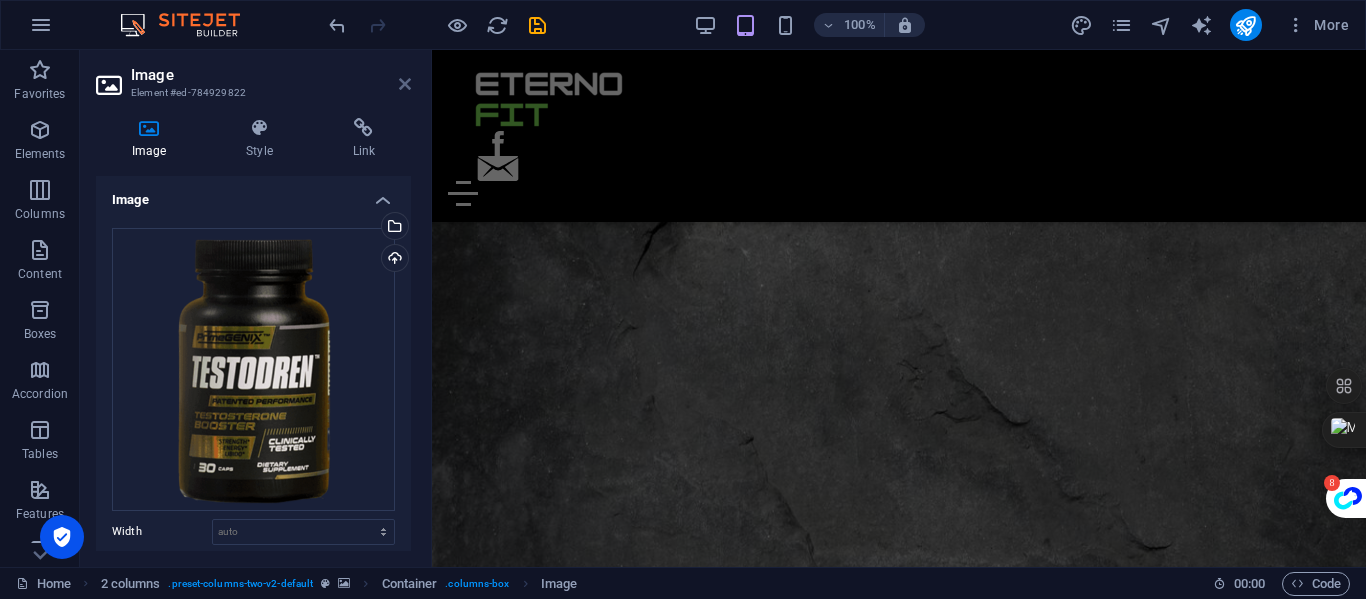 click at bounding box center [405, 84] 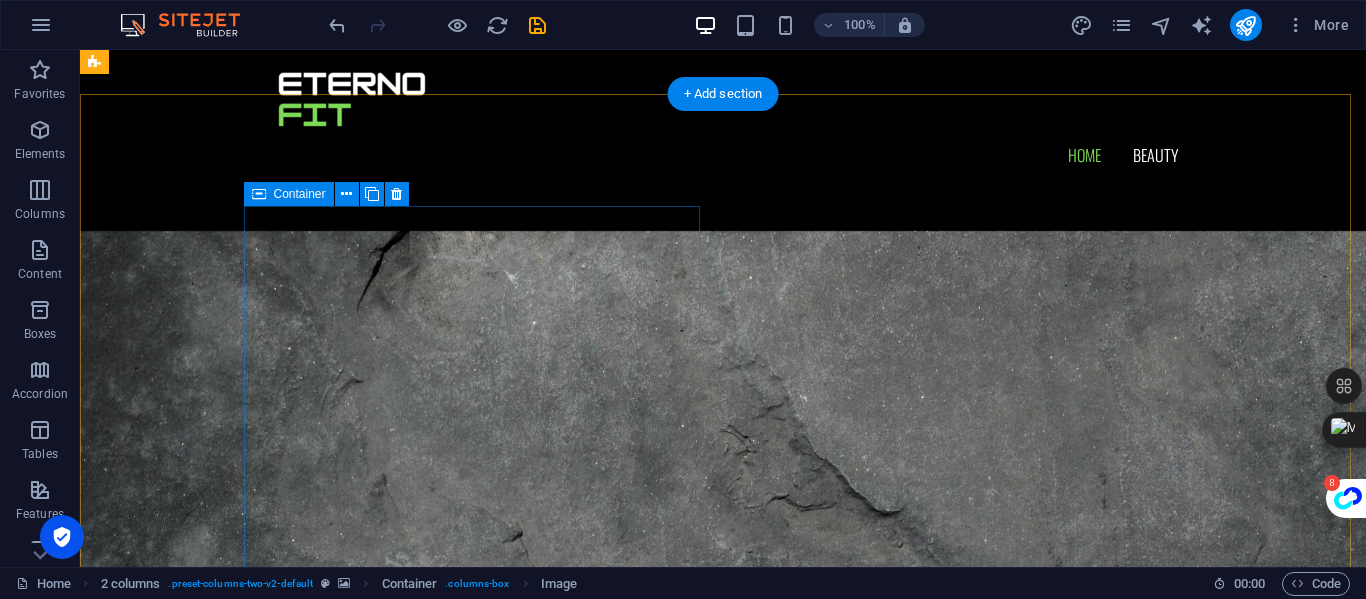scroll, scrollTop: 4319, scrollLeft: 0, axis: vertical 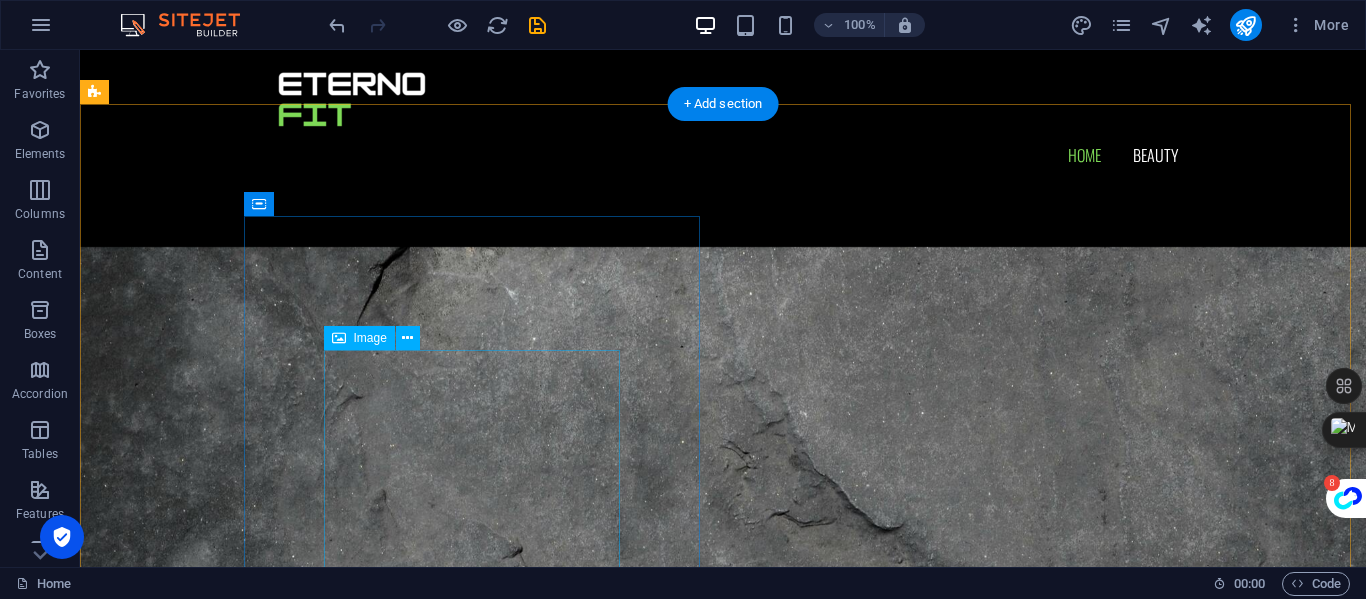 click at bounding box center [324, 13474] 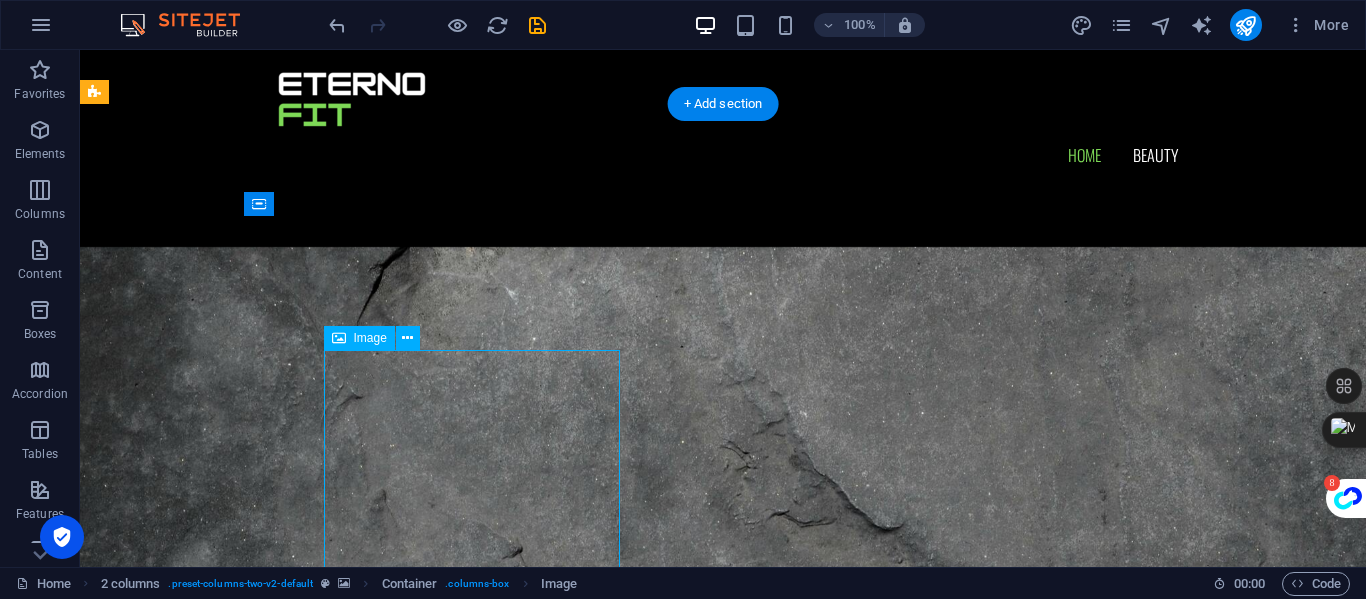 click at bounding box center [324, 13474] 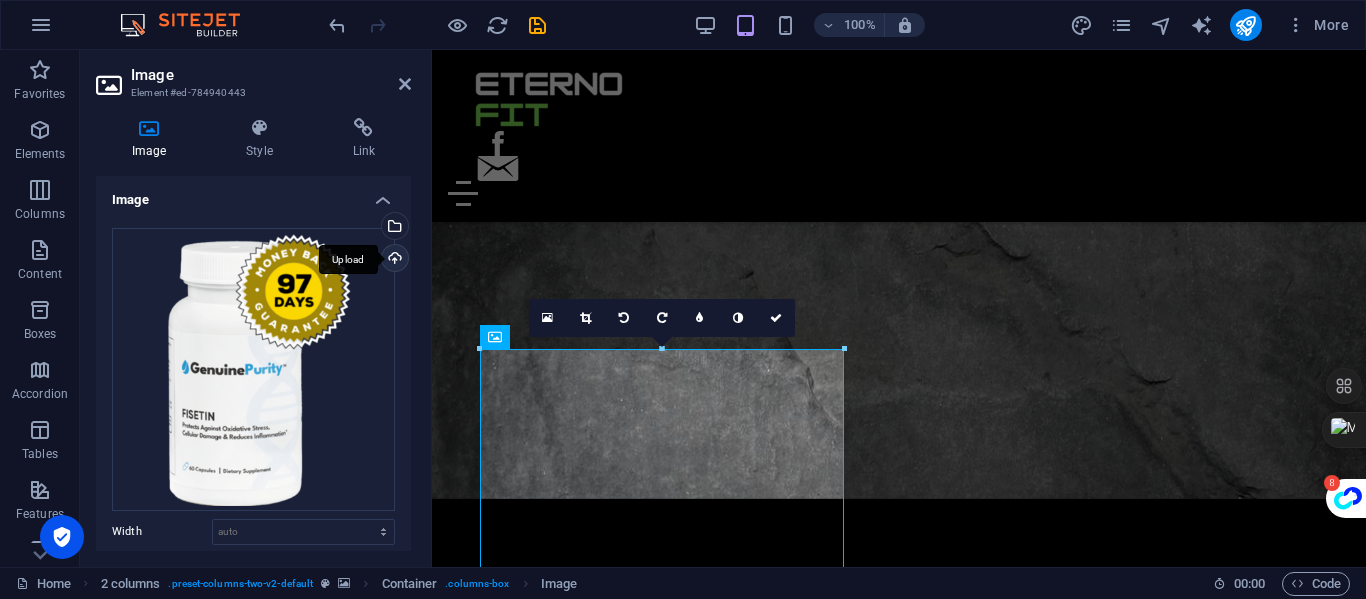 click on "Upload" at bounding box center [393, 260] 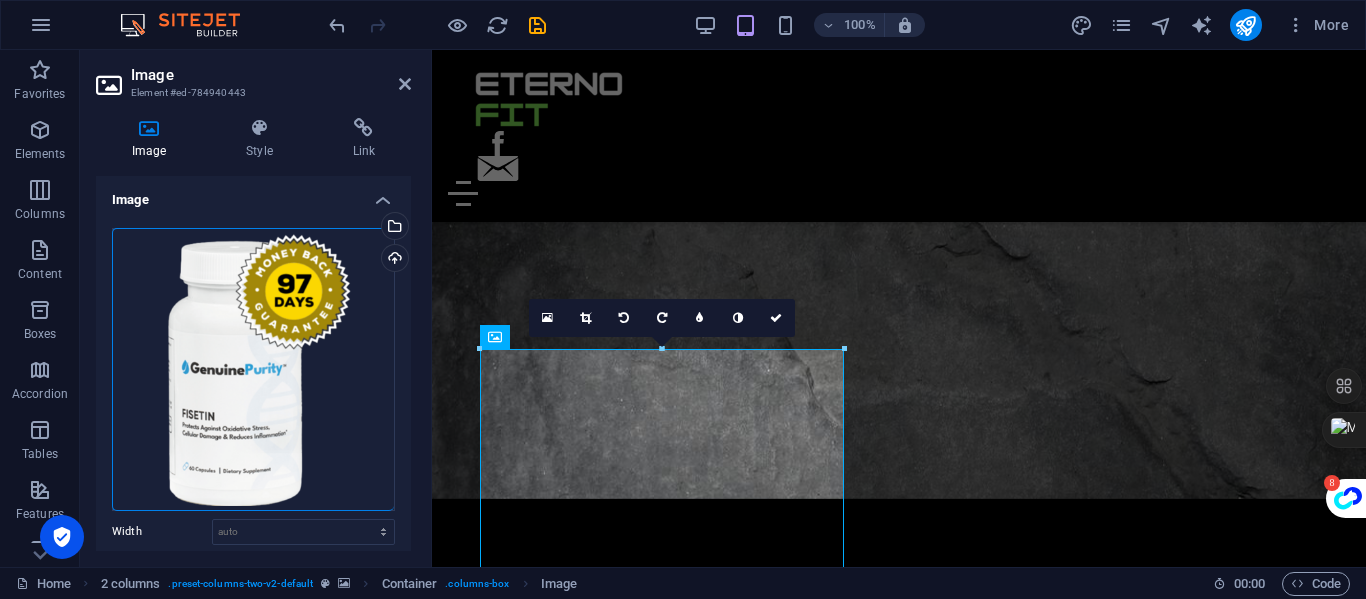 click at bounding box center [899, 10872] 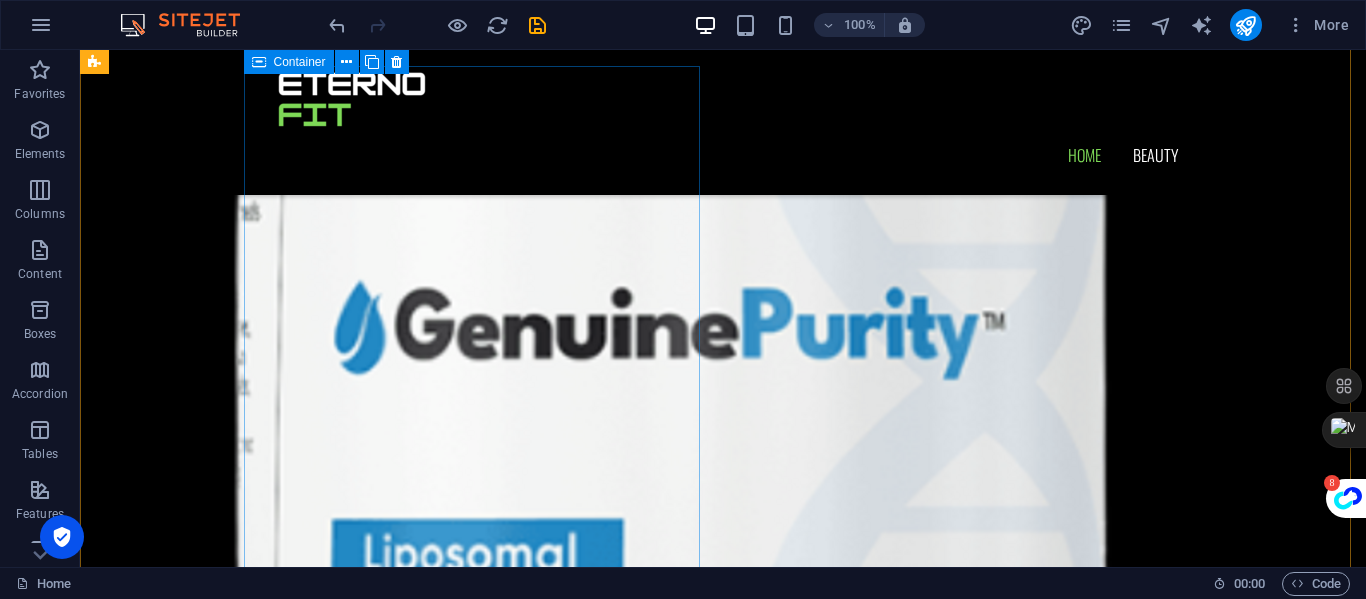 scroll, scrollTop: 2492, scrollLeft: 0, axis: vertical 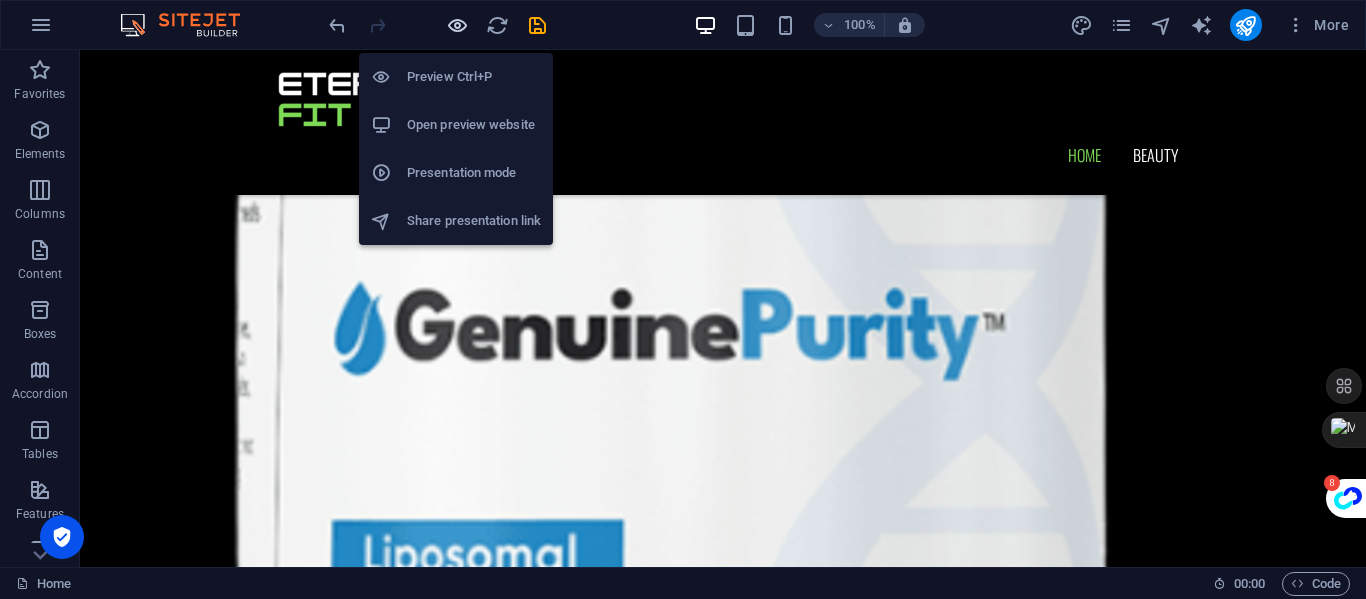 click at bounding box center (457, 25) 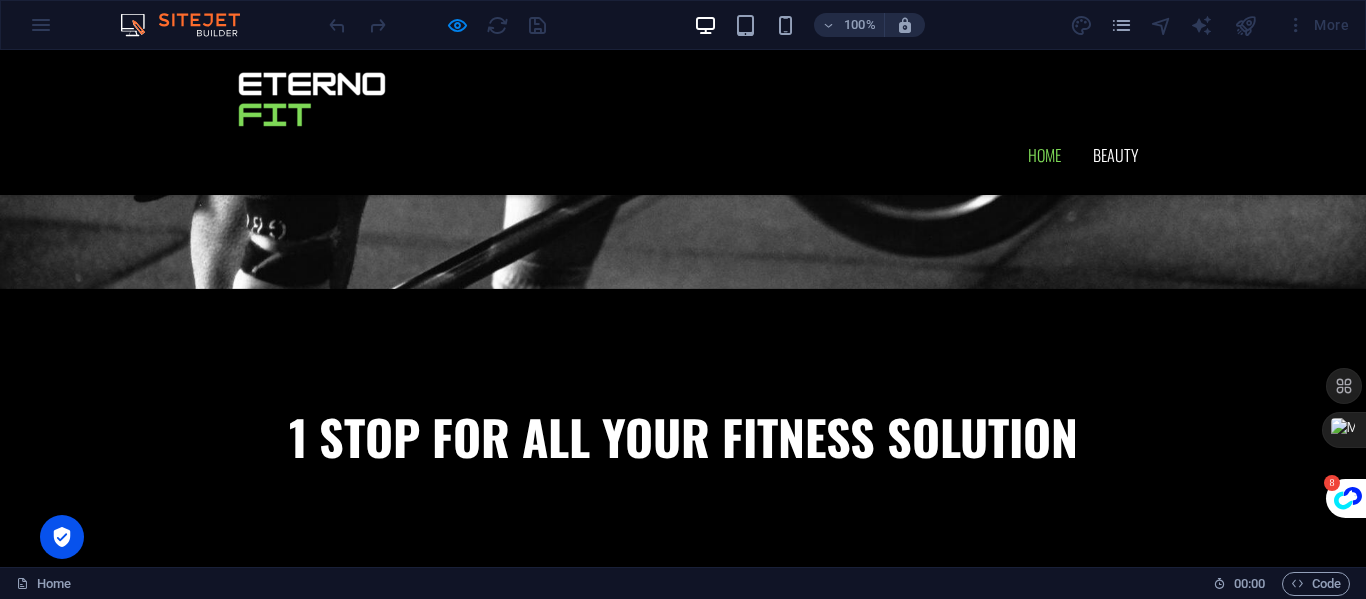 scroll, scrollTop: 0, scrollLeft: 0, axis: both 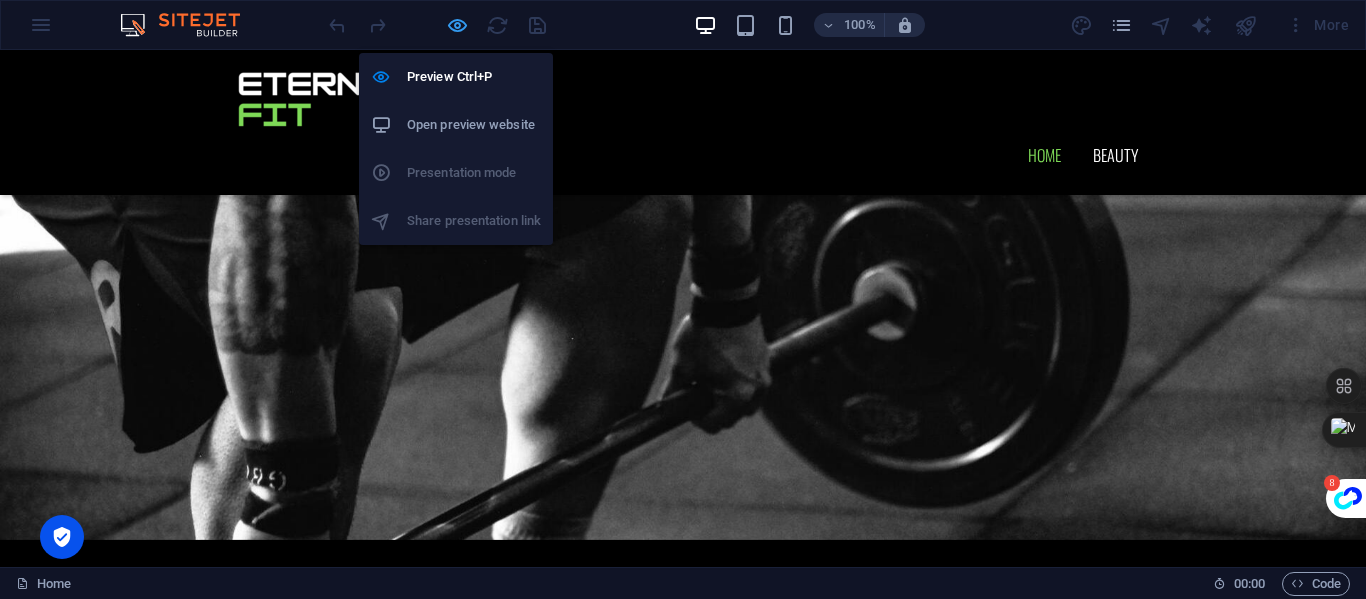 click at bounding box center [457, 25] 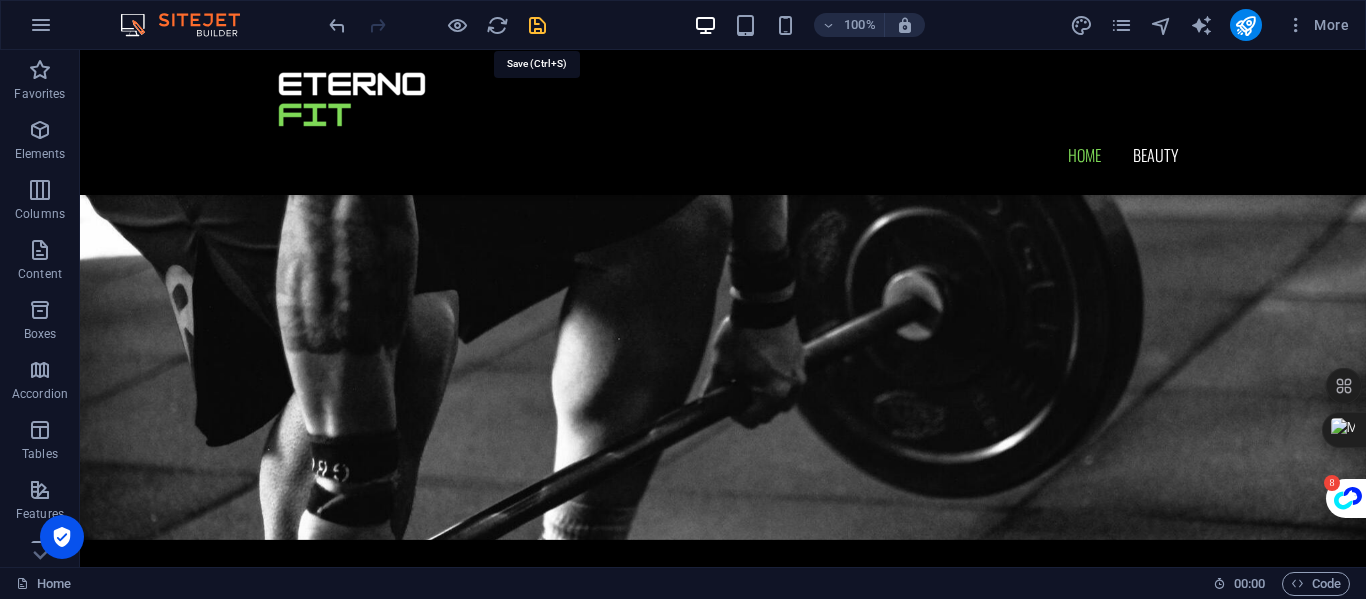 click at bounding box center [537, 25] 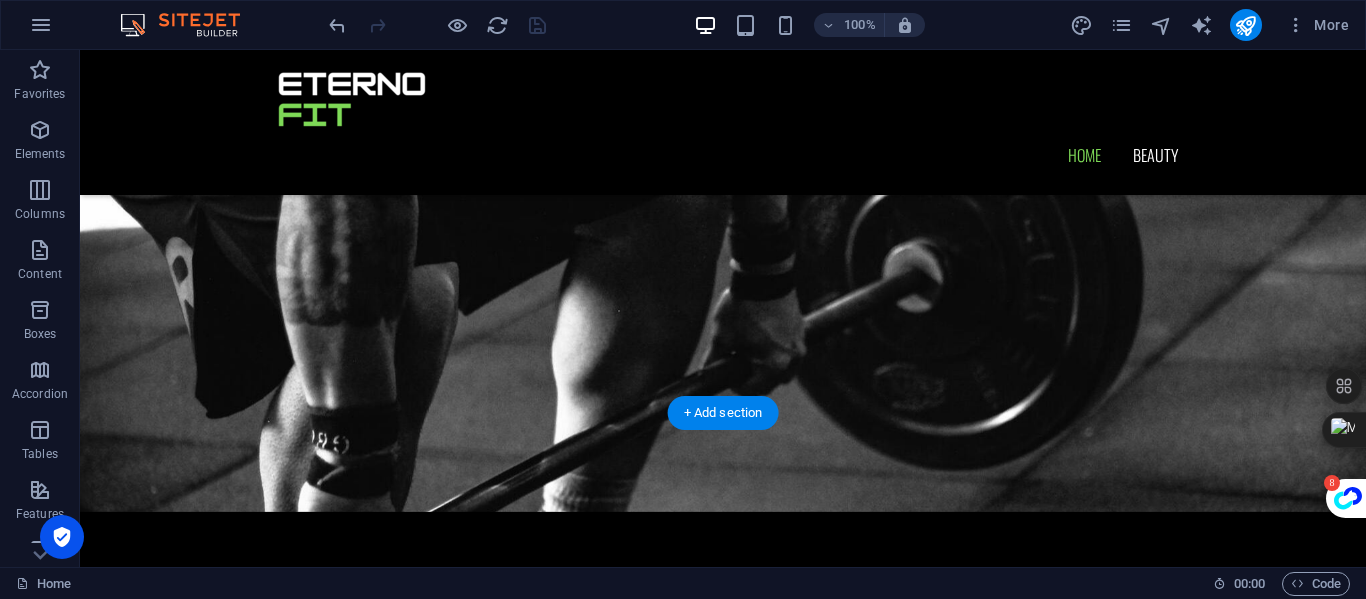 scroll, scrollTop: 0, scrollLeft: 0, axis: both 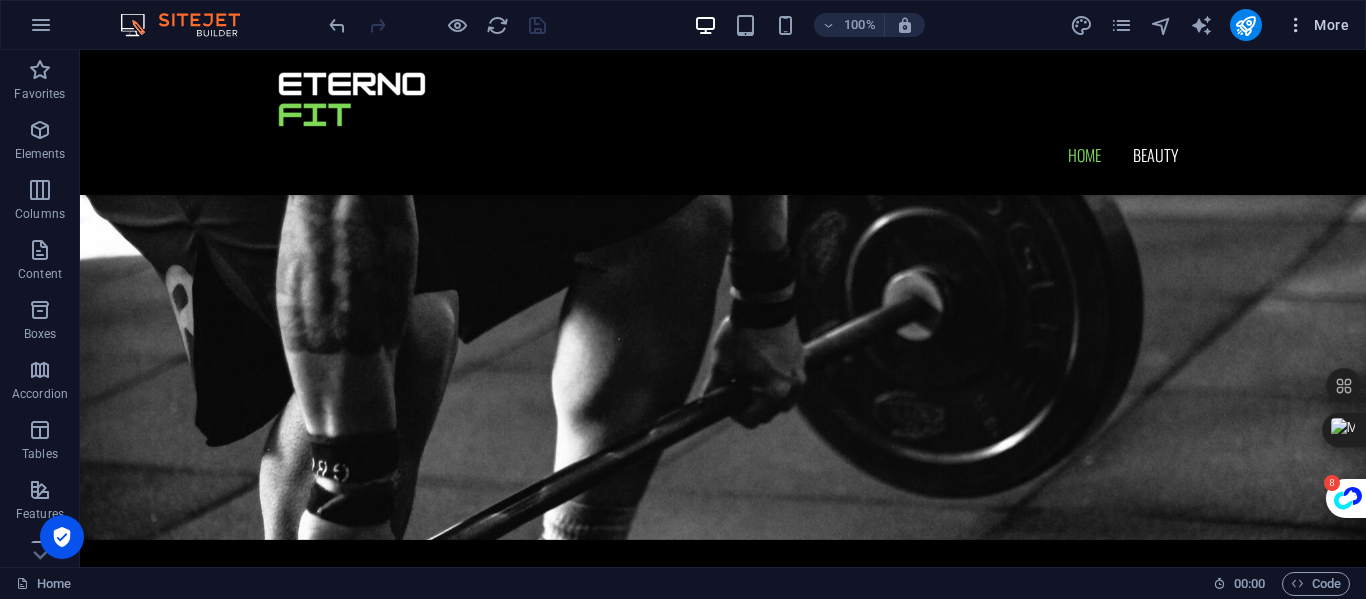 click on "More" at bounding box center (1317, 25) 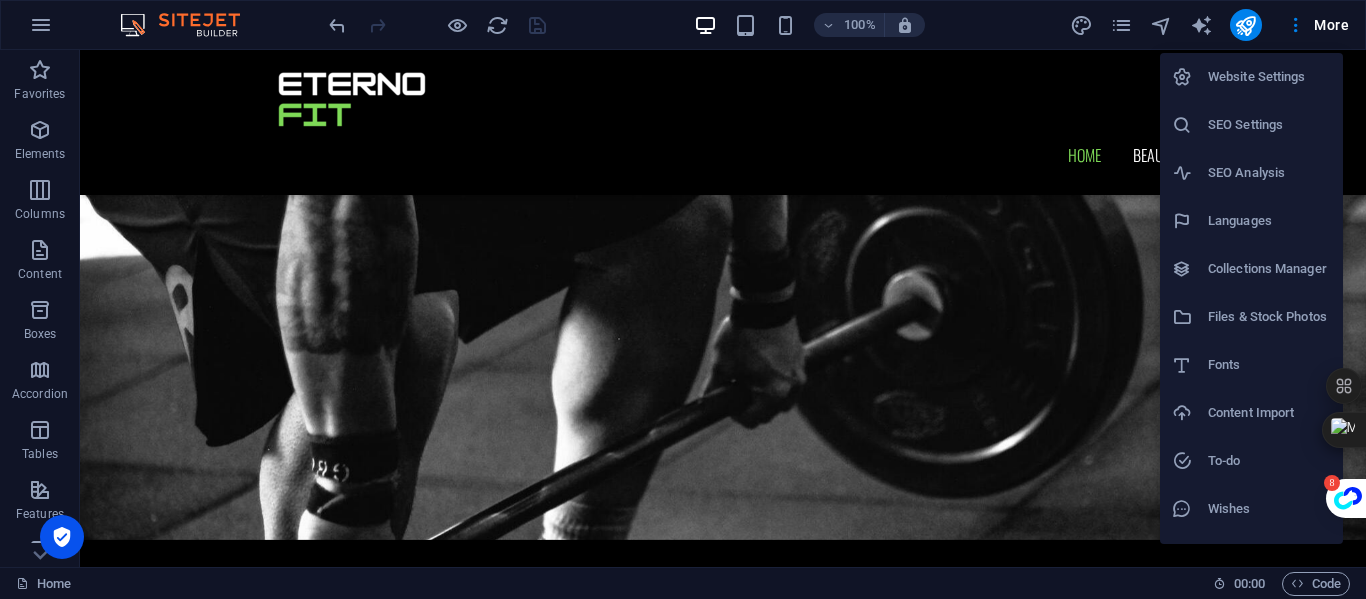 click at bounding box center [683, 299] 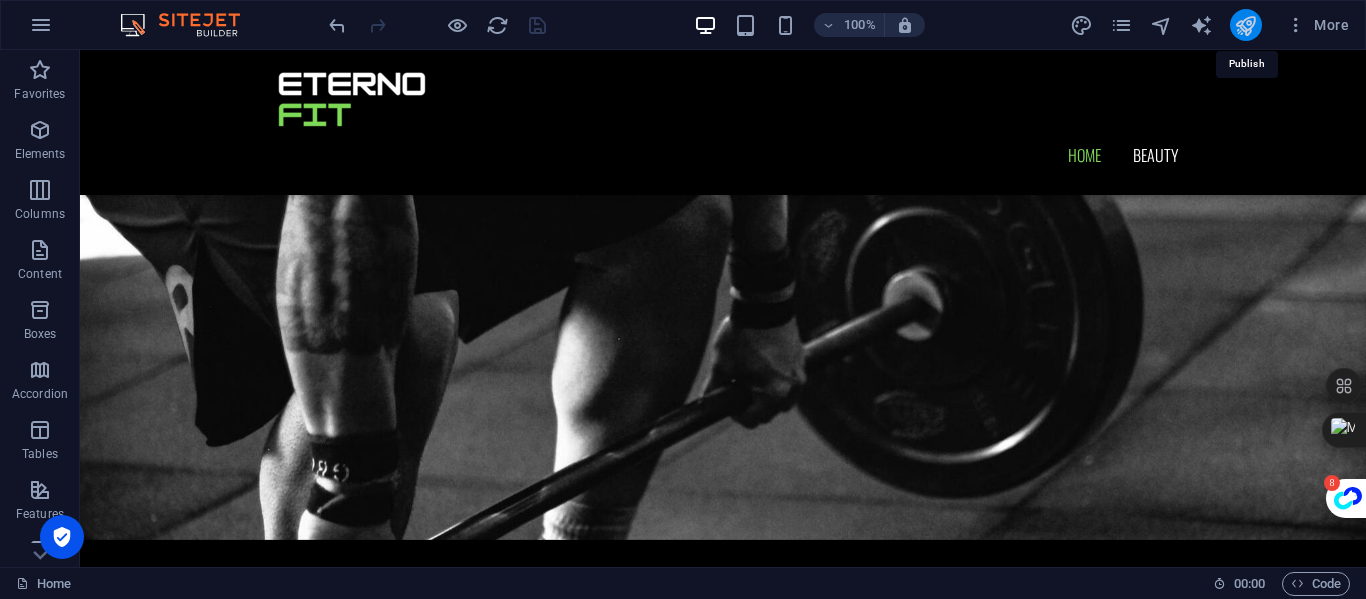 click at bounding box center [1245, 25] 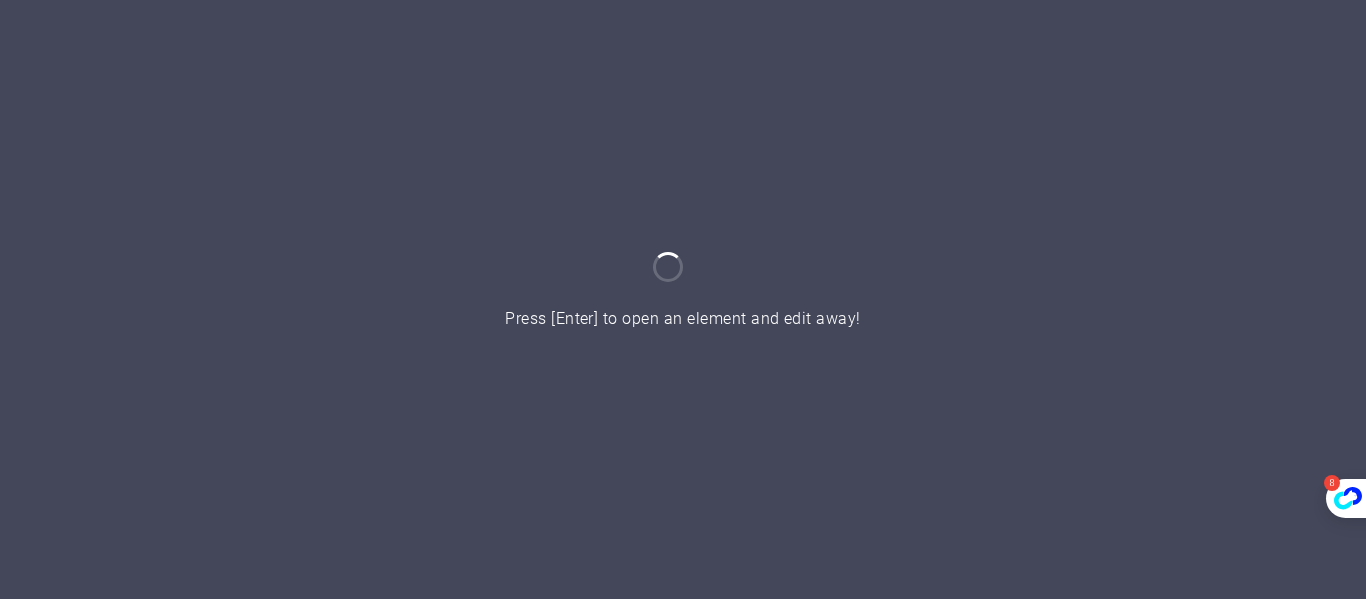 scroll, scrollTop: 0, scrollLeft: 0, axis: both 